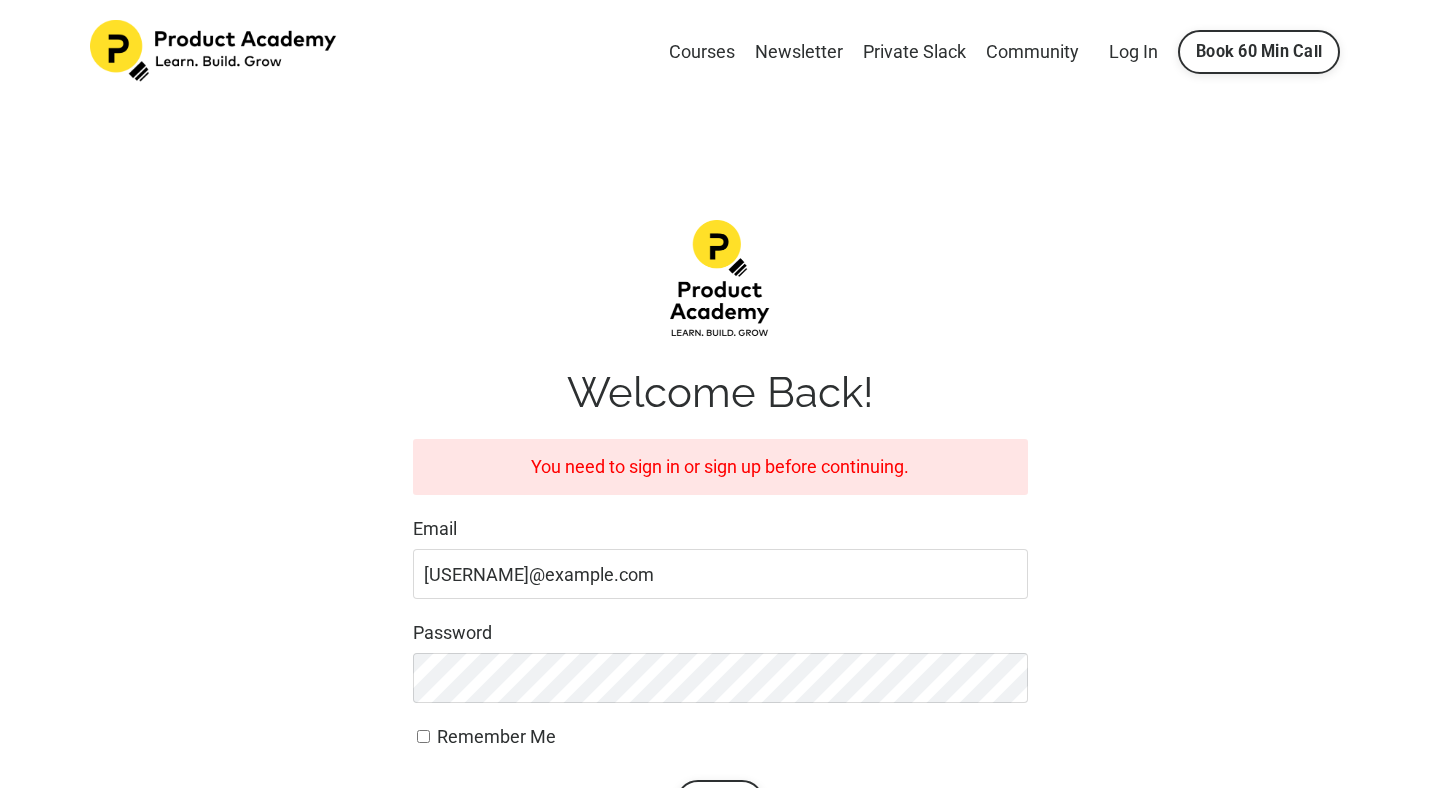 scroll, scrollTop: 0, scrollLeft: 0, axis: both 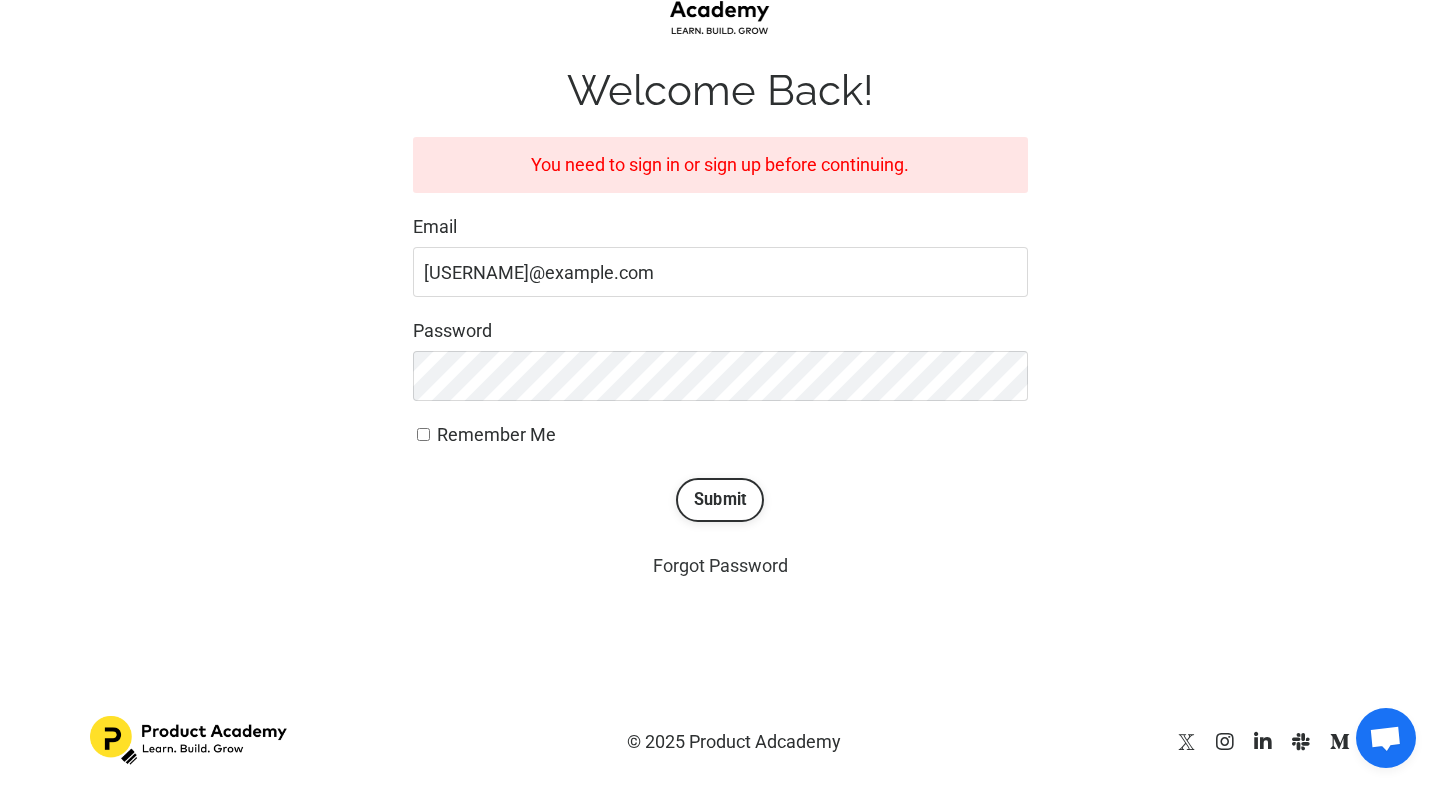 click on "Forgot Password" at bounding box center [720, 565] 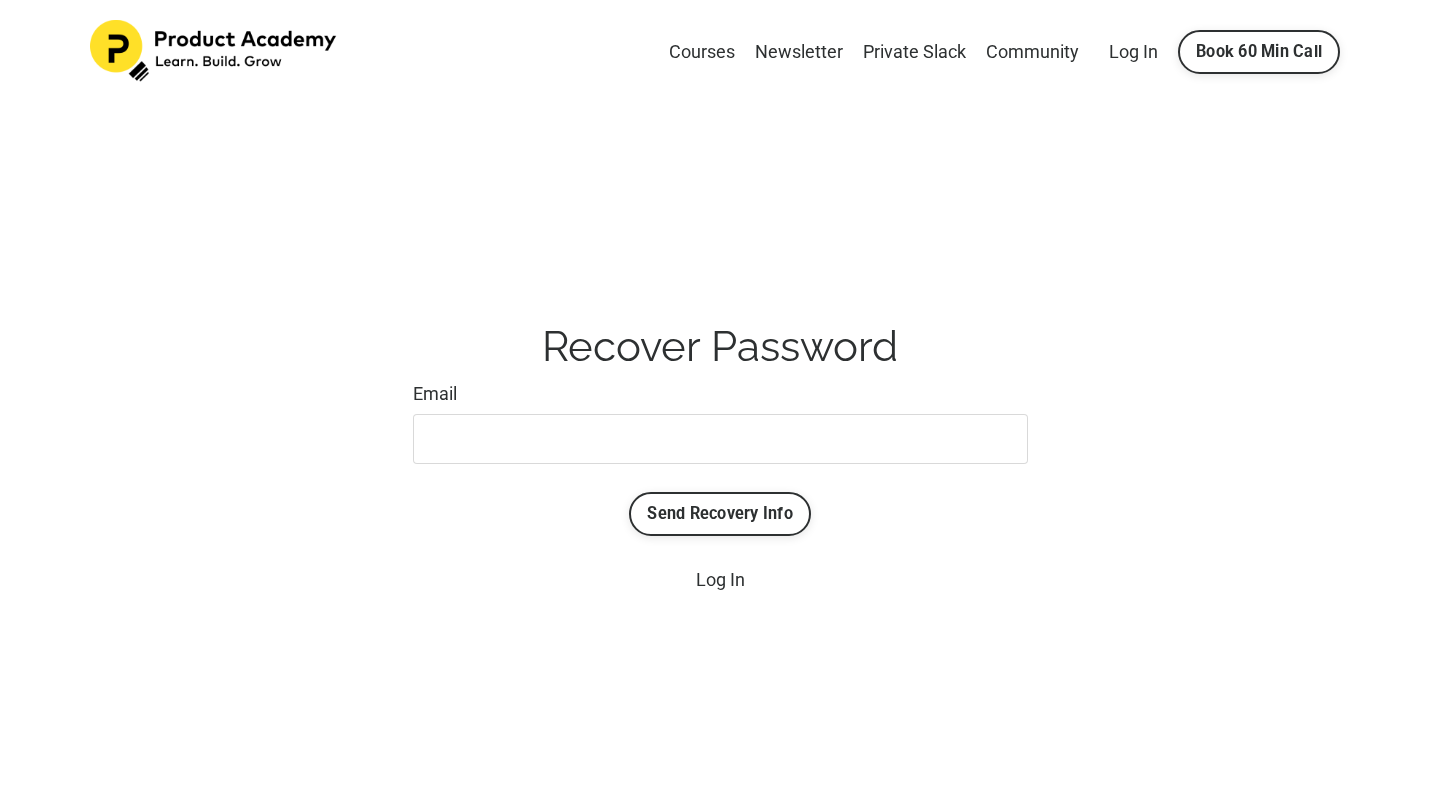 scroll, scrollTop: 0, scrollLeft: 0, axis: both 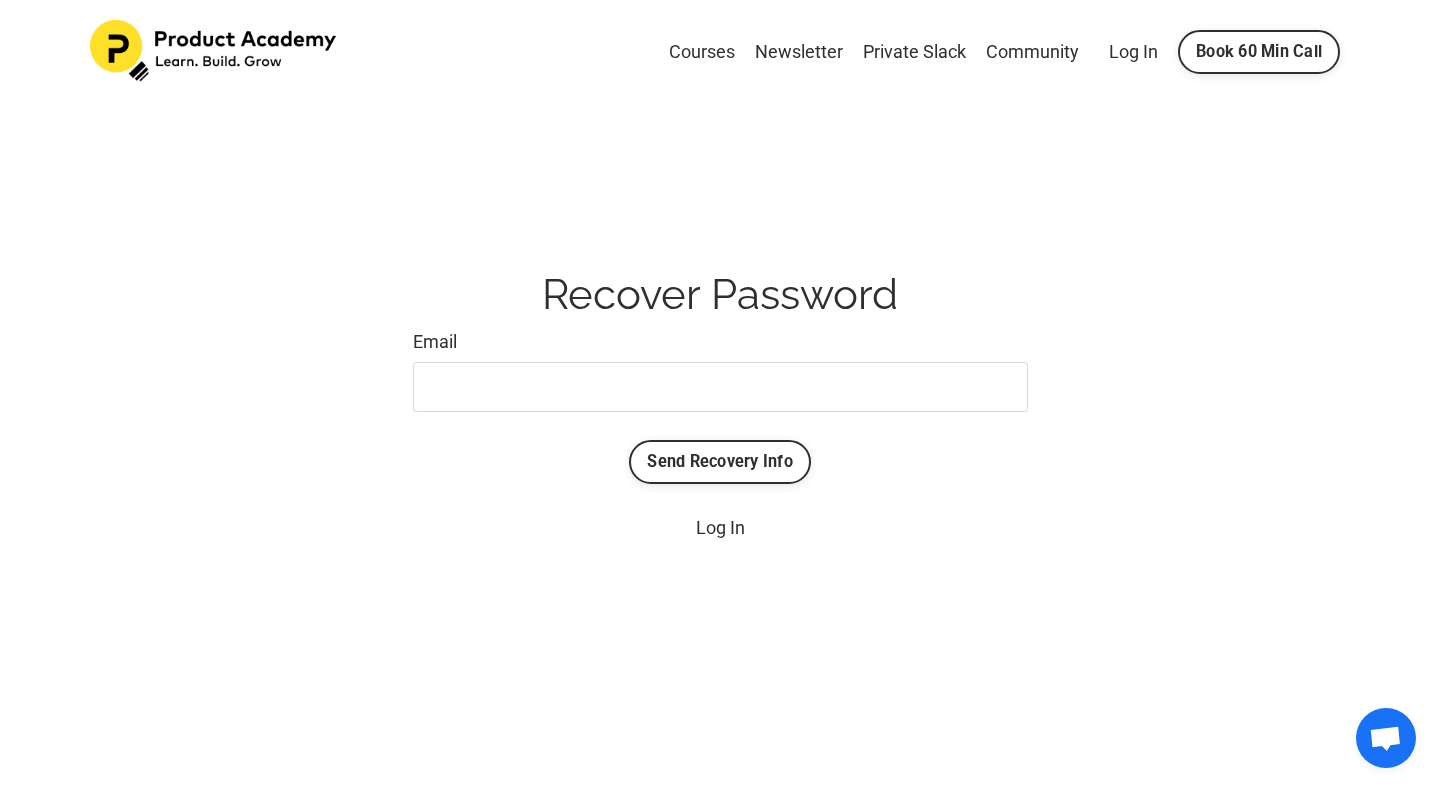 click on "Email" at bounding box center (720, 387) 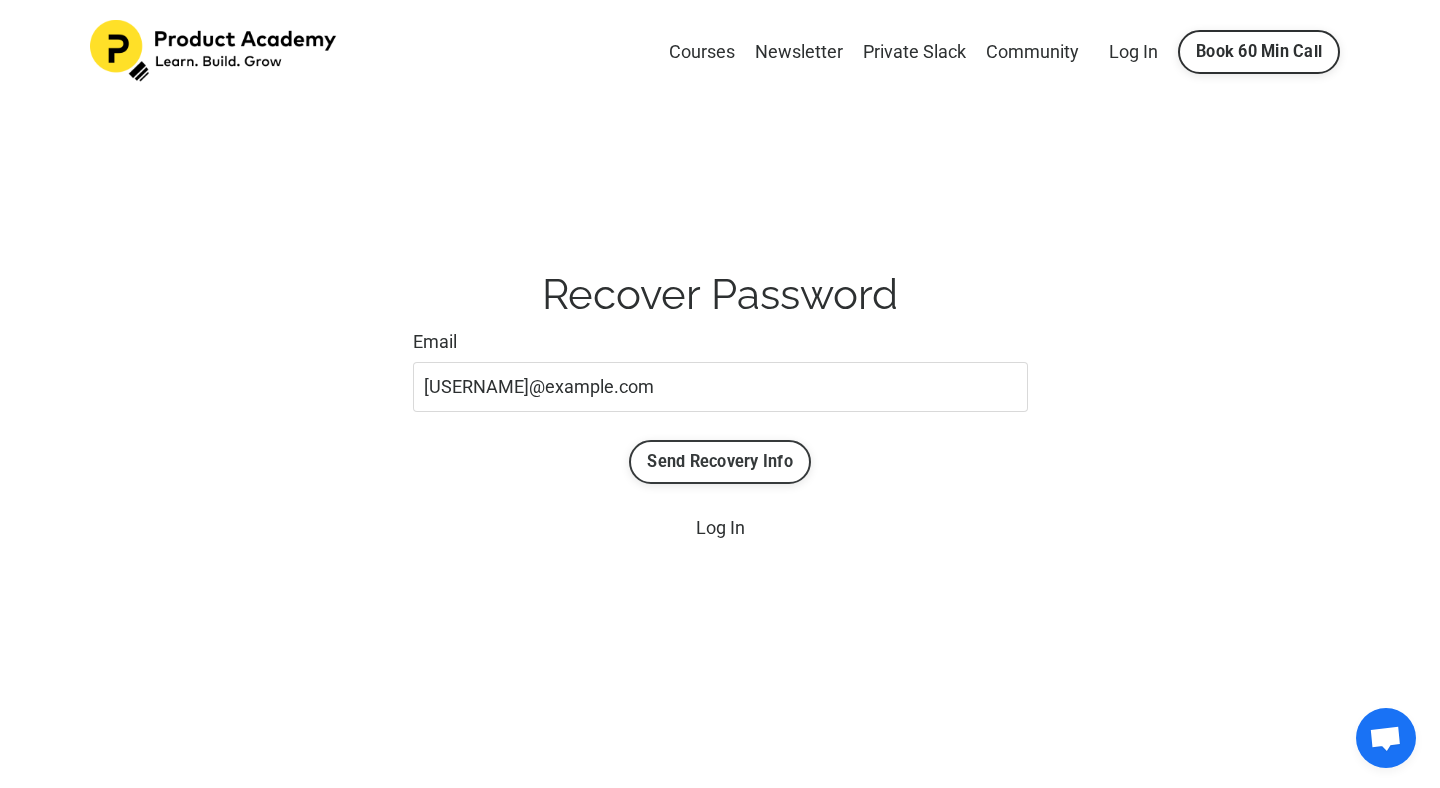 click on "Send Recovery Info" at bounding box center (720, 462) 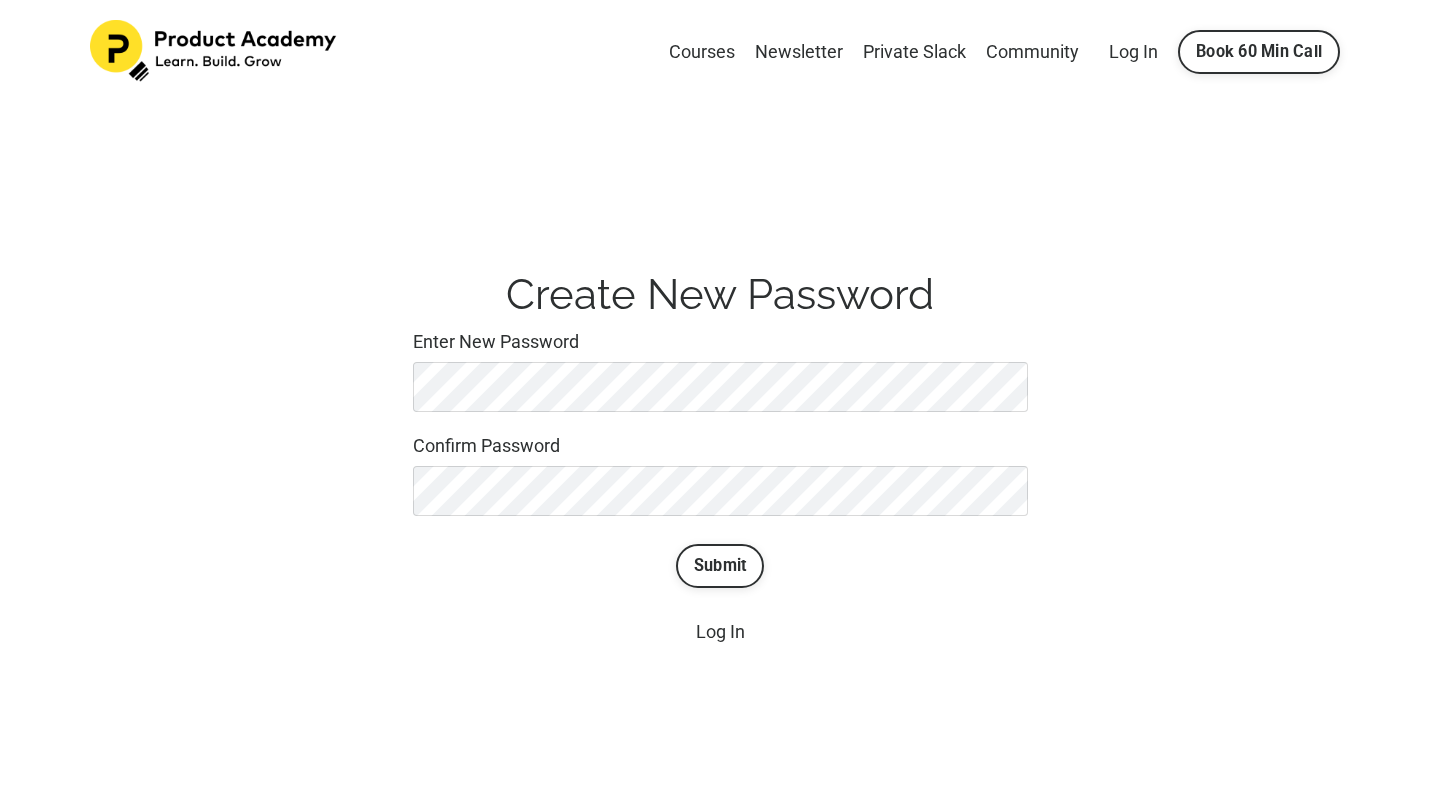 scroll, scrollTop: 0, scrollLeft: 0, axis: both 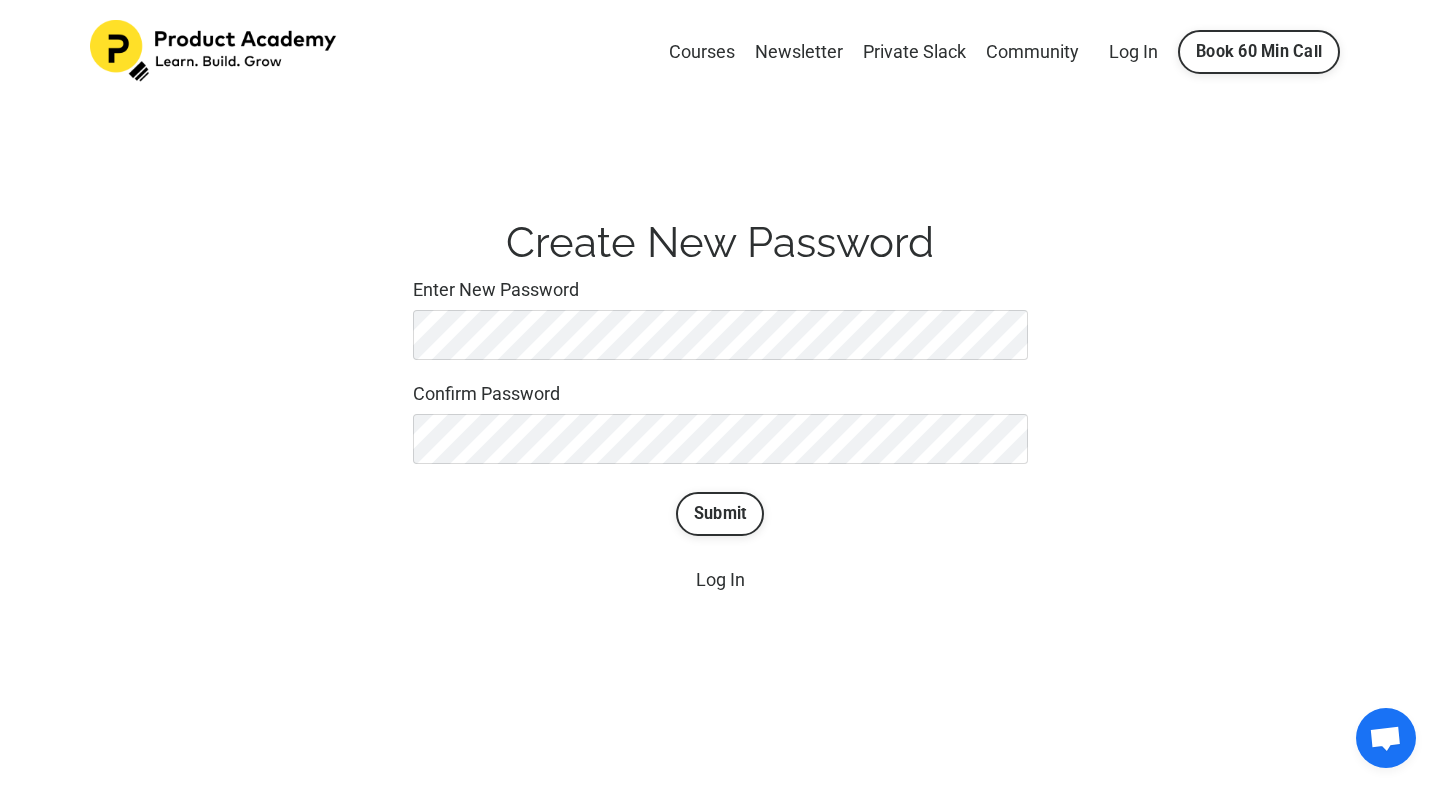 click on "Enter New Password" at bounding box center (720, 318) 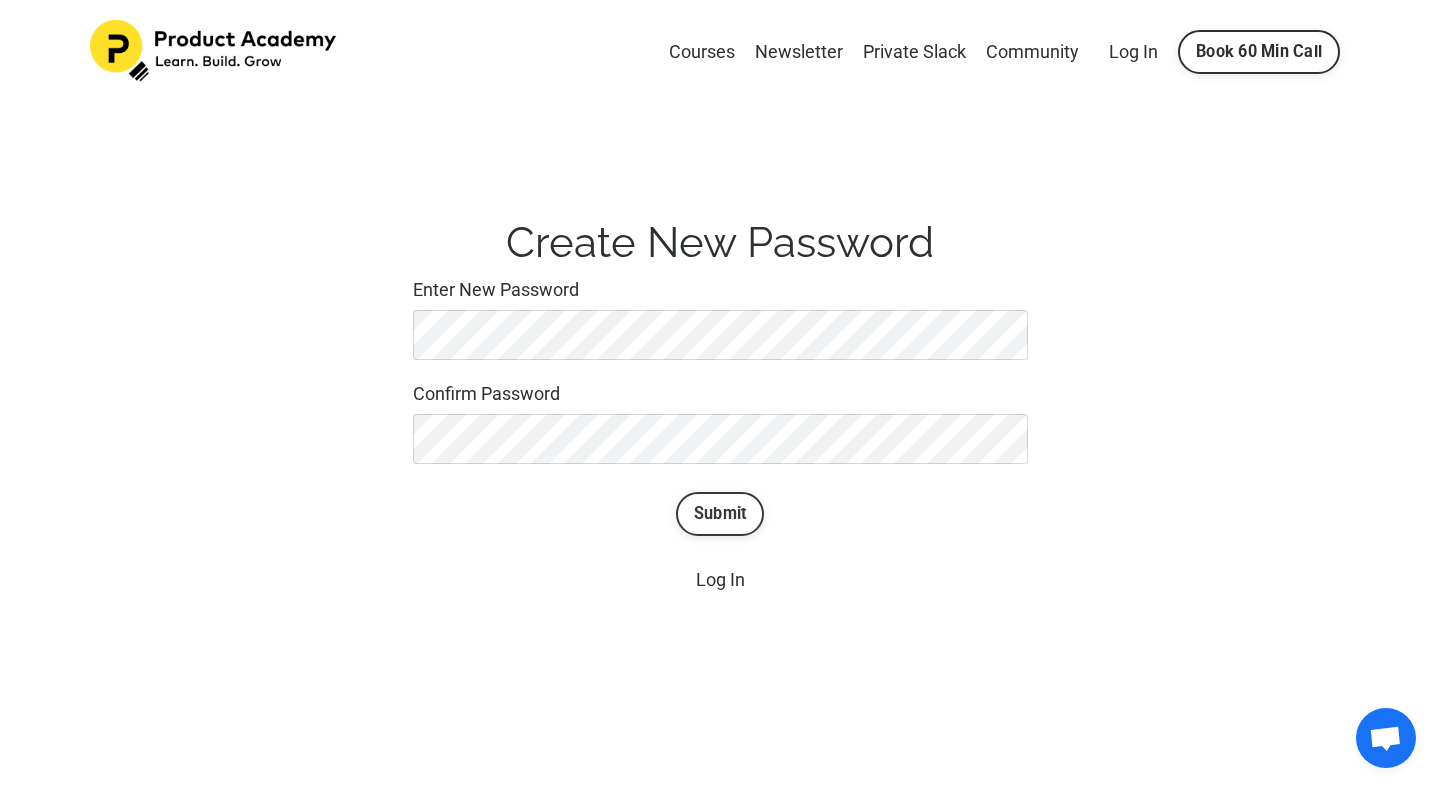 click on "Submit" at bounding box center [720, 514] 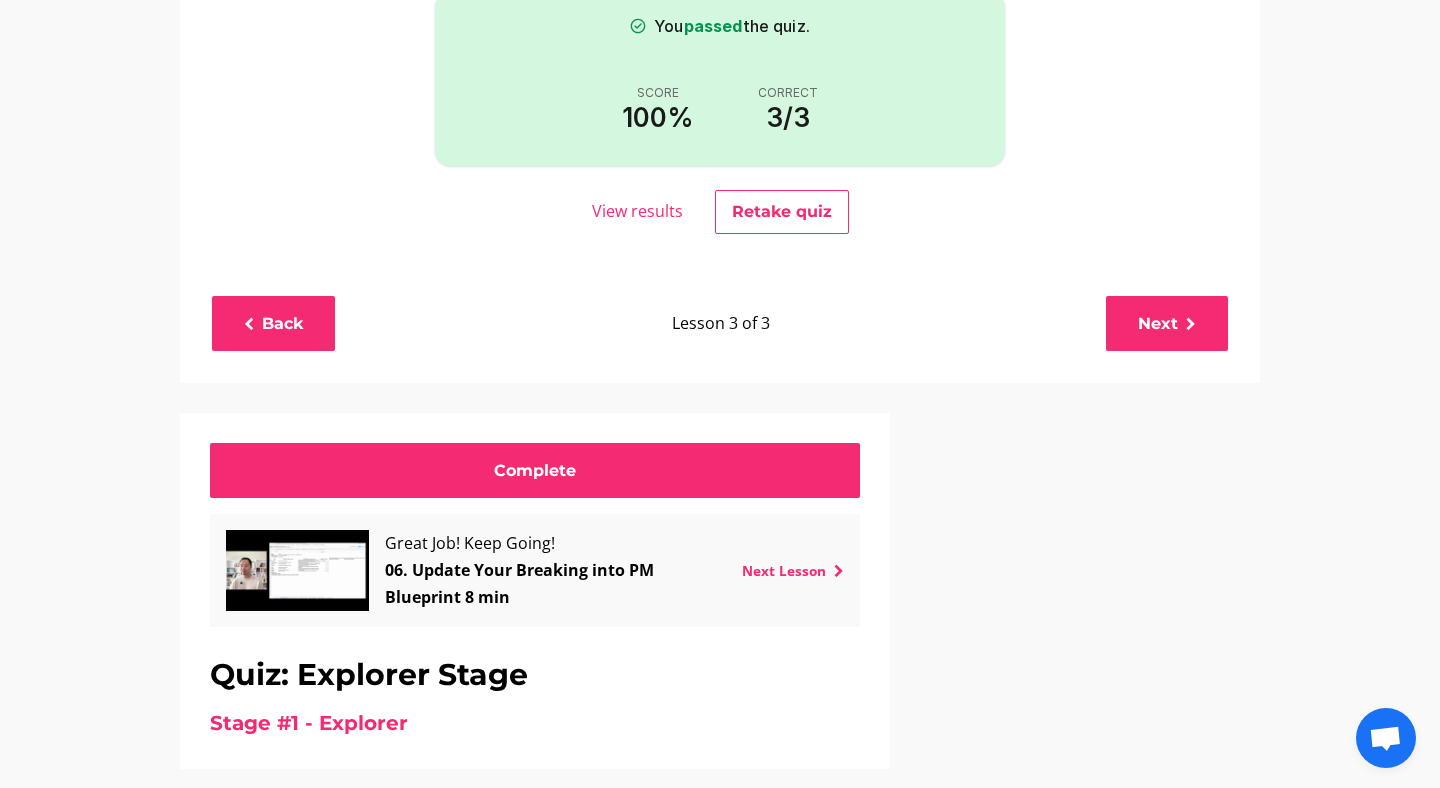 scroll, scrollTop: 504, scrollLeft: 0, axis: vertical 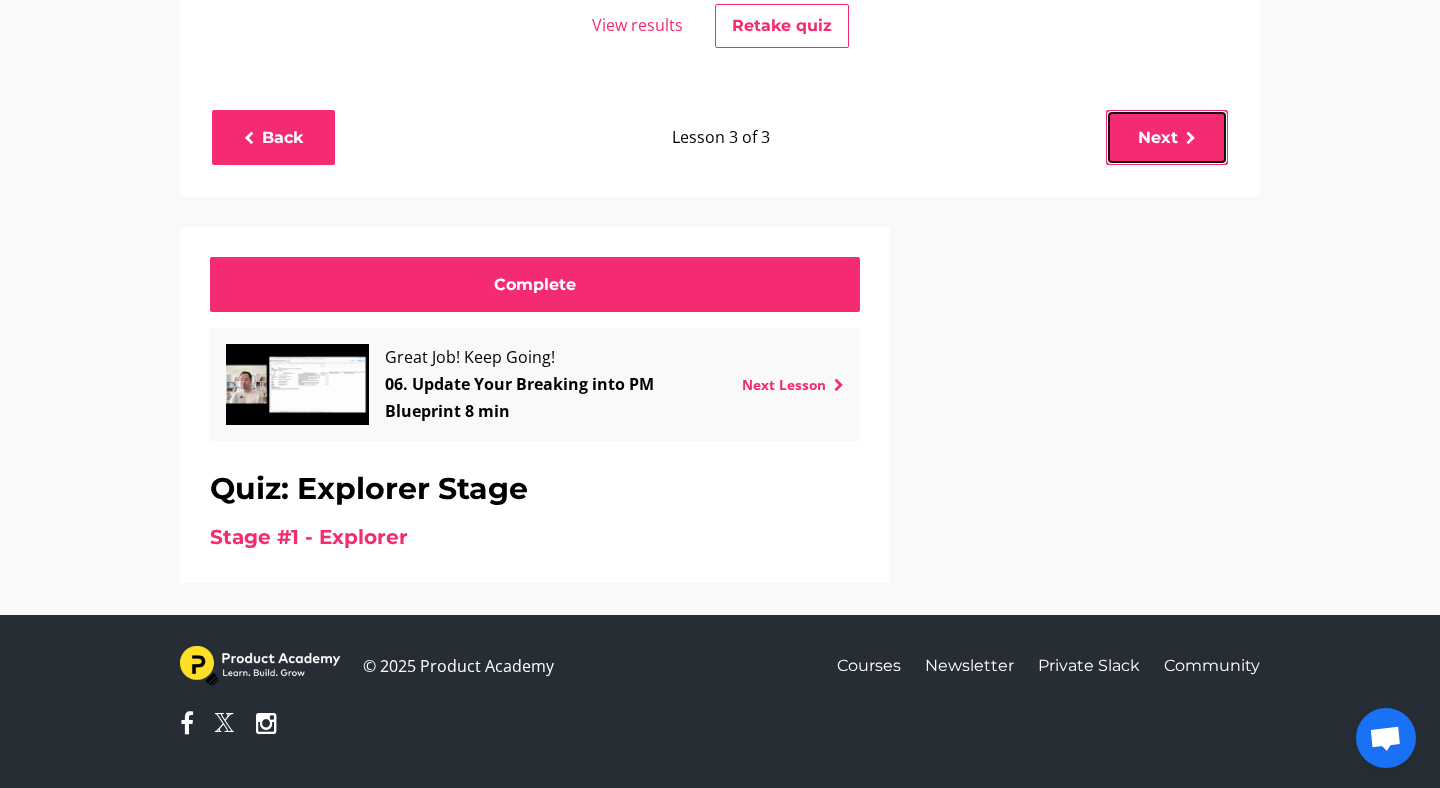 drag, startPoint x: 1169, startPoint y: 124, endPoint x: 1169, endPoint y: 185, distance: 61 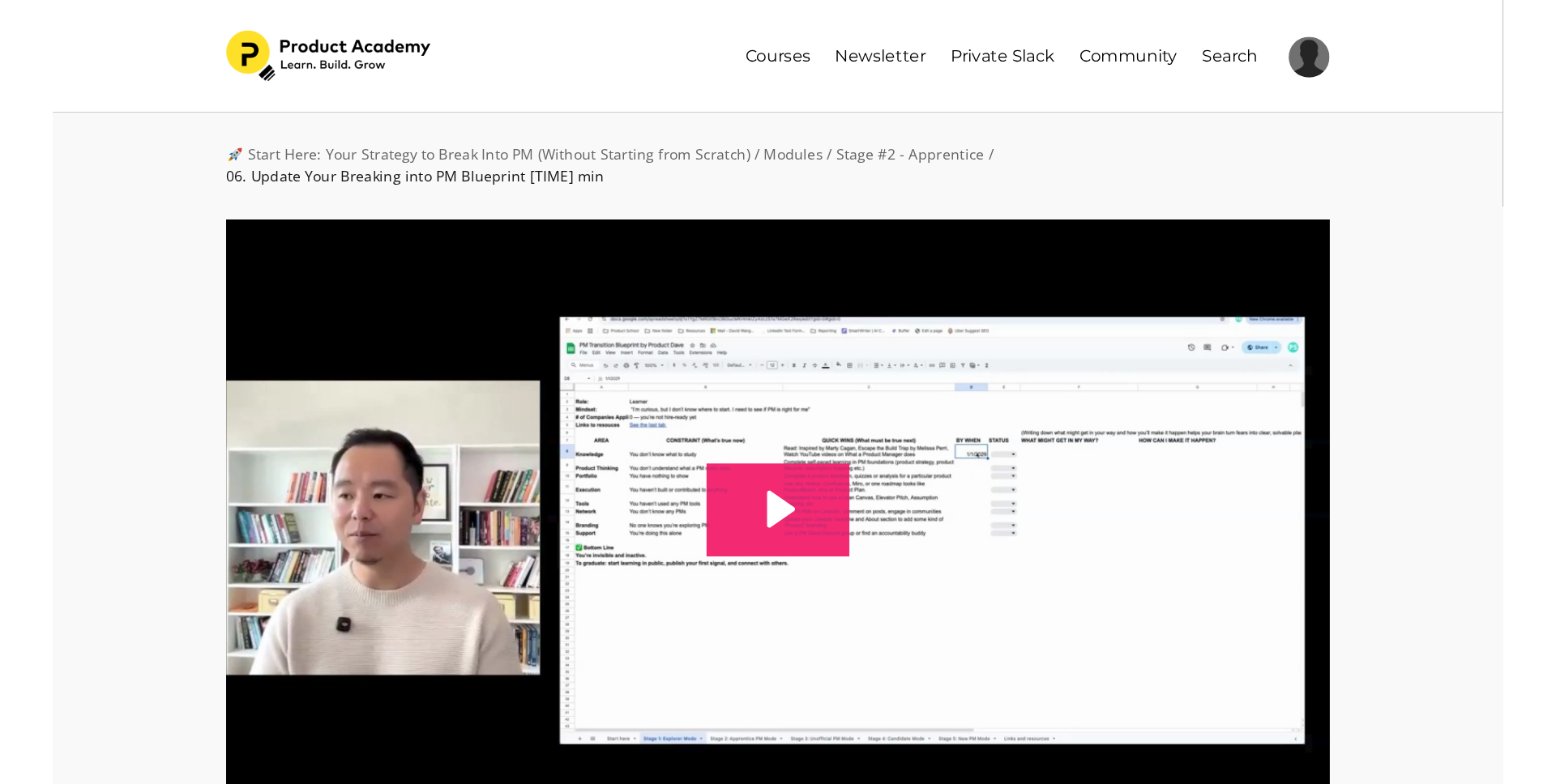 scroll, scrollTop: 0, scrollLeft: 0, axis: both 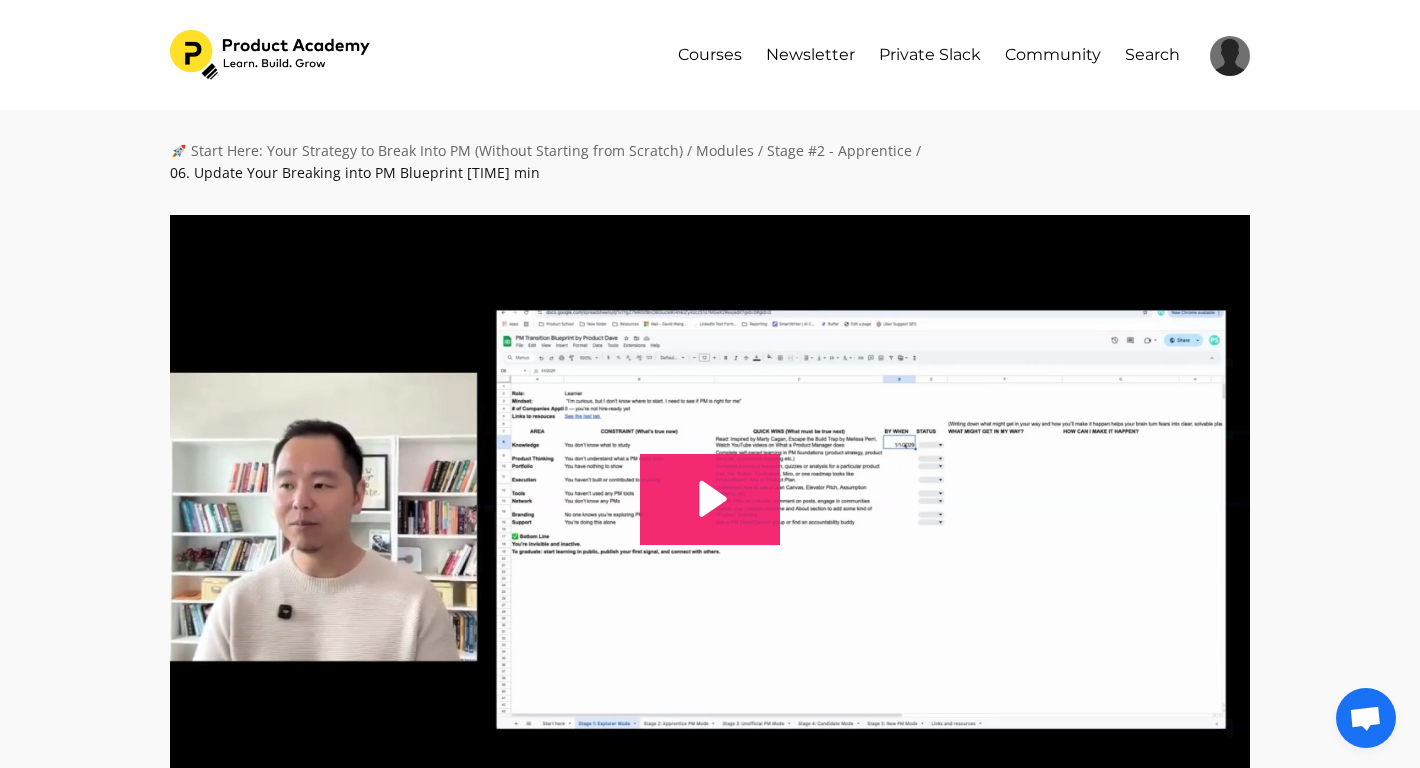 click on "🚀 Start Here: Your Strategy to Break Into PM (Without Starting from Scratch)
/
Modules
/
Stage #2 - Apprentice
/
06. Update Your Breaking into PM Blueprint 8 min
Click for sound 7:42
07. Stage 2 Apprentice Mode 9 min
Will Begin In  20  Seconds
Play Now
Cancel
Stage #2 - Apprentice" at bounding box center [710, 933] 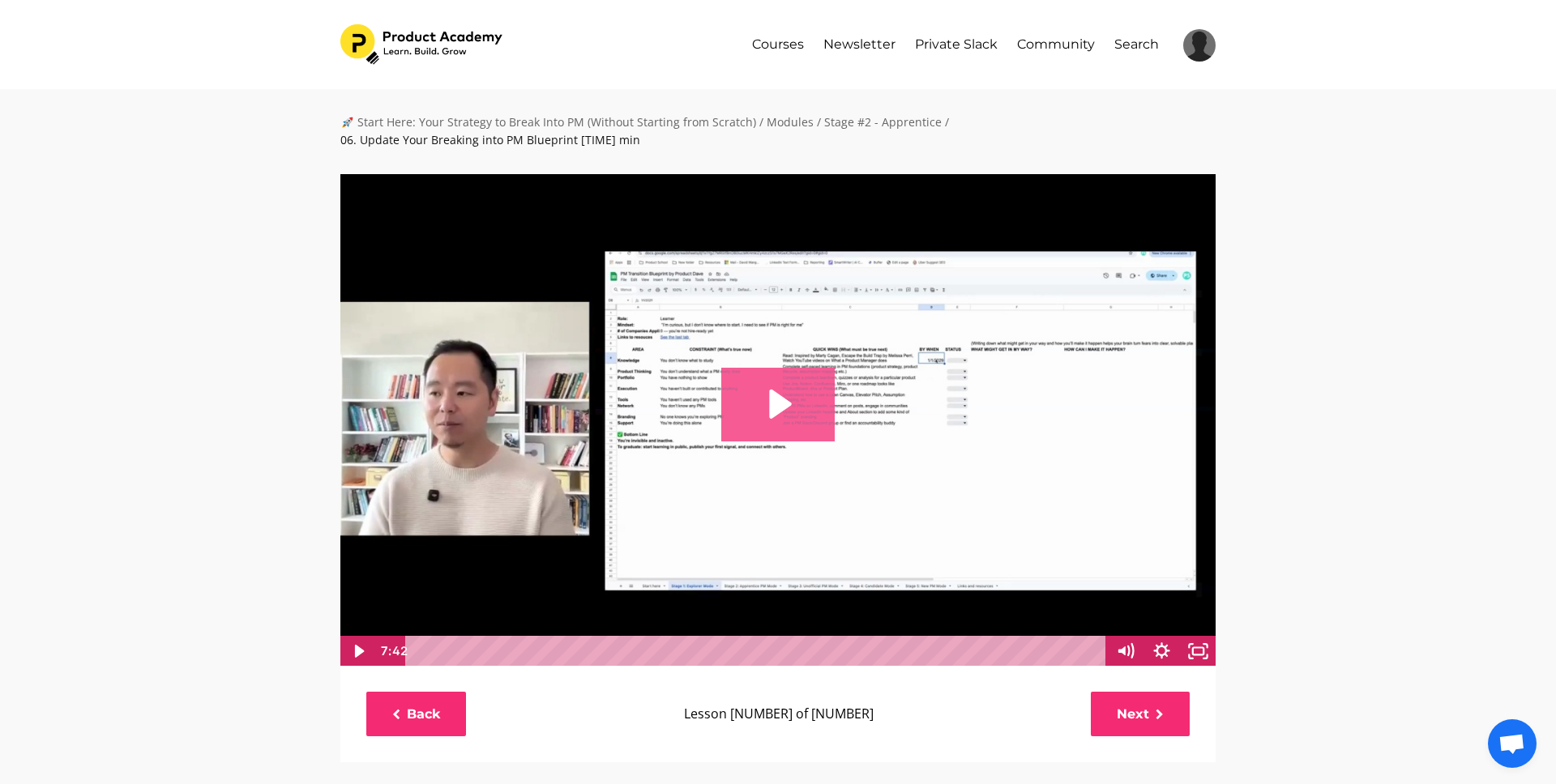 click at bounding box center [780, 404] 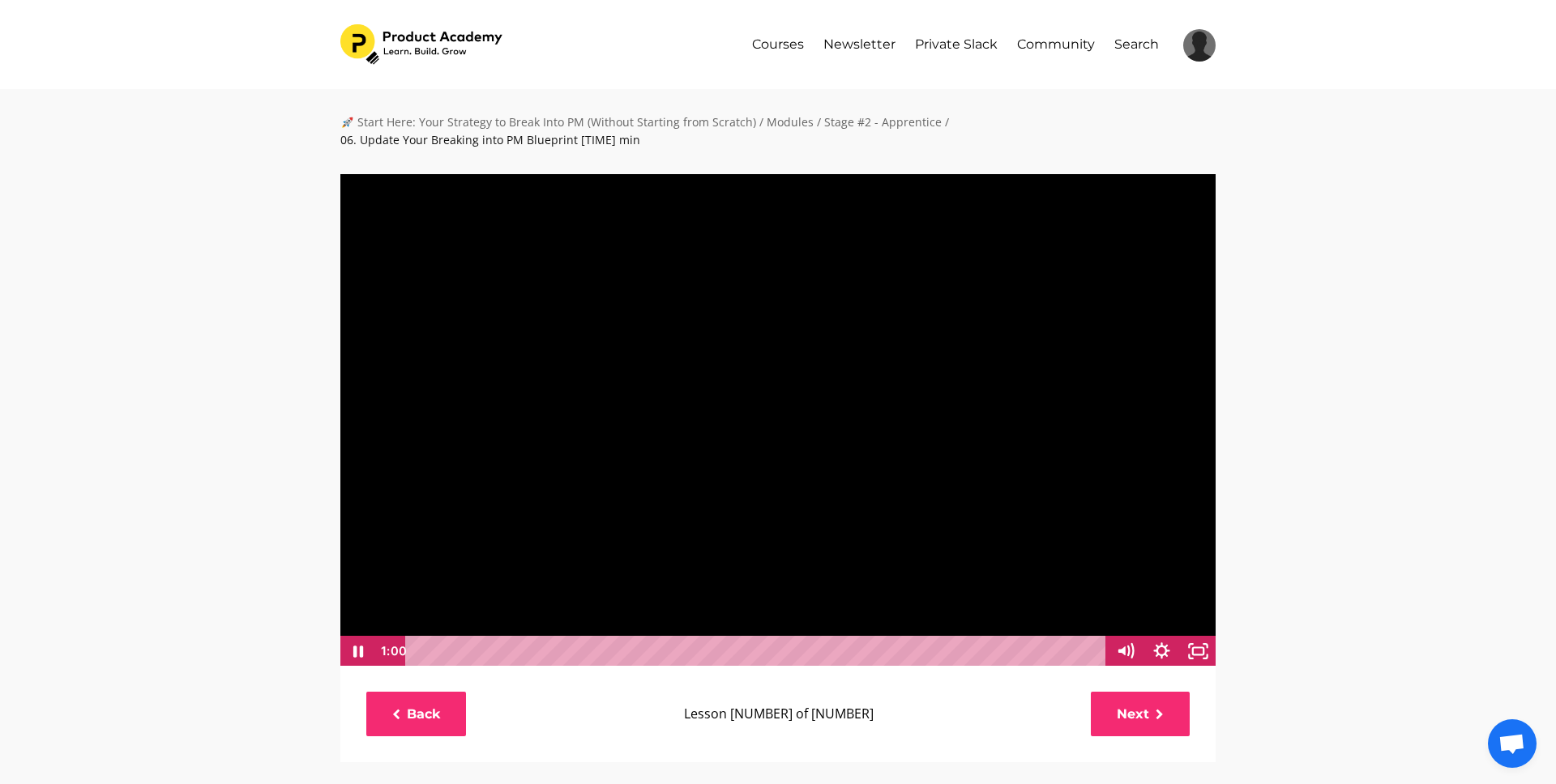 click at bounding box center (778, 420) 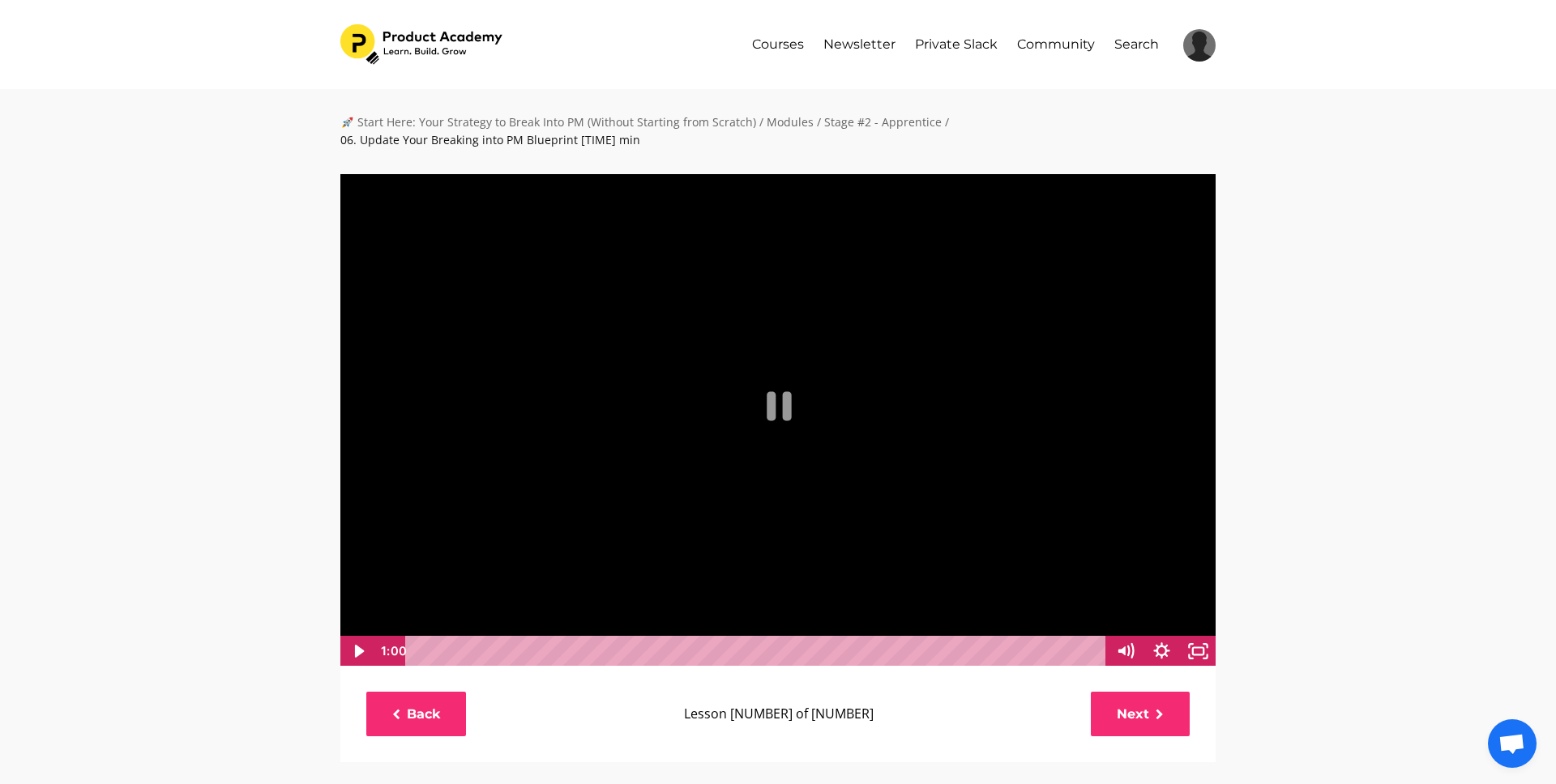 click at bounding box center (778, 420) 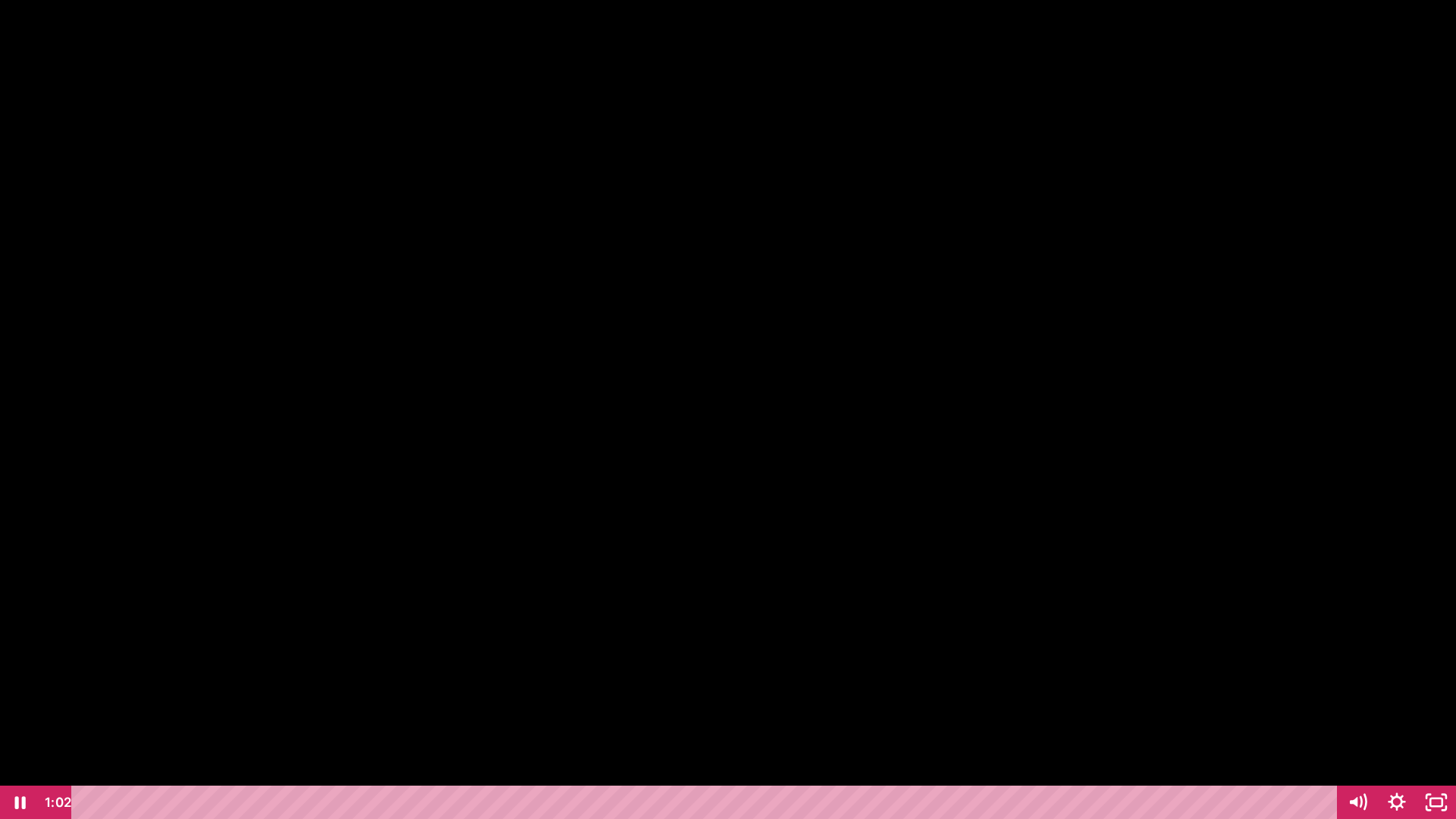 click at bounding box center (728, 410) 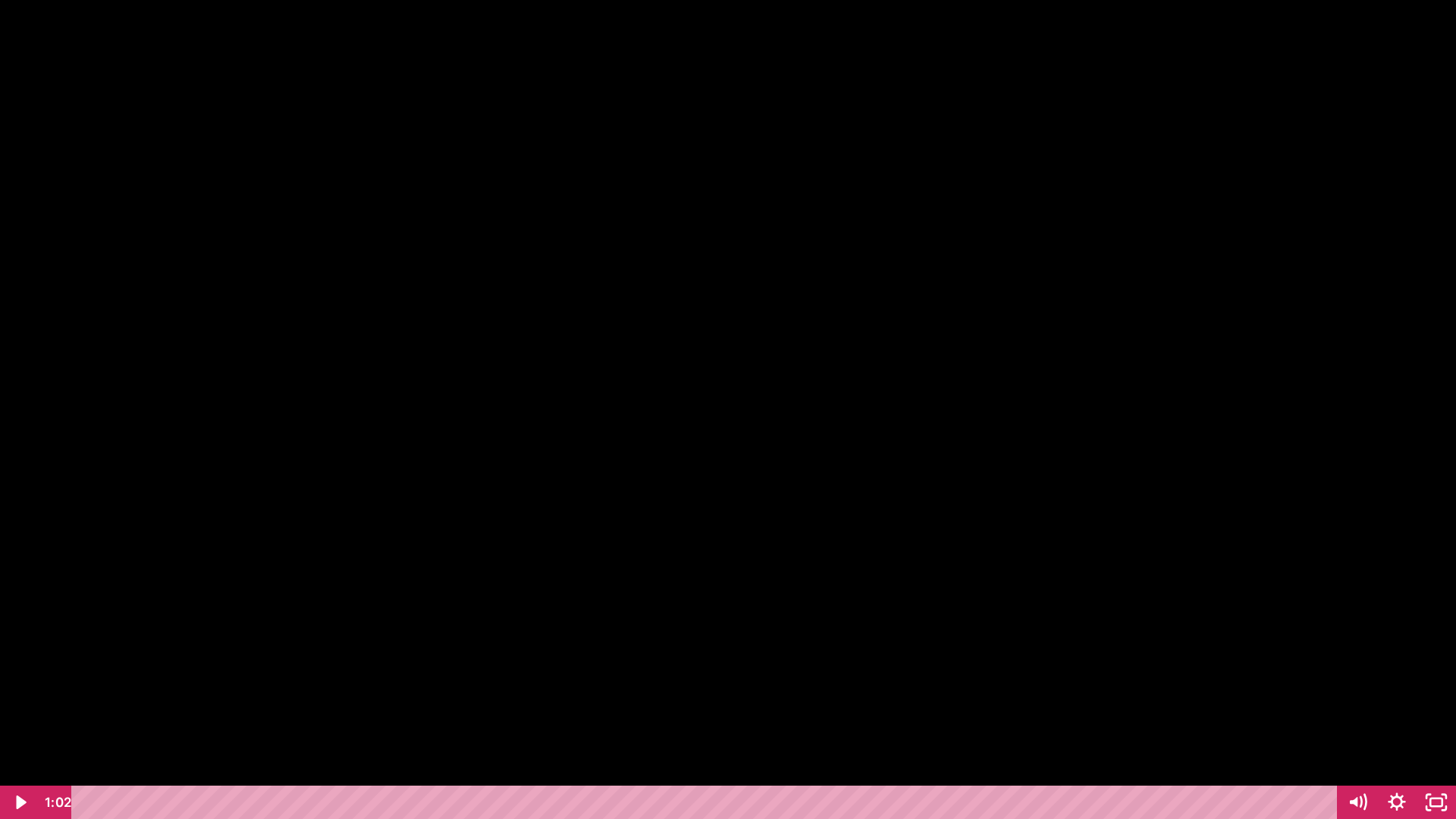 drag, startPoint x: 708, startPoint y: 405, endPoint x: 704, endPoint y: 413, distance: 8.944272 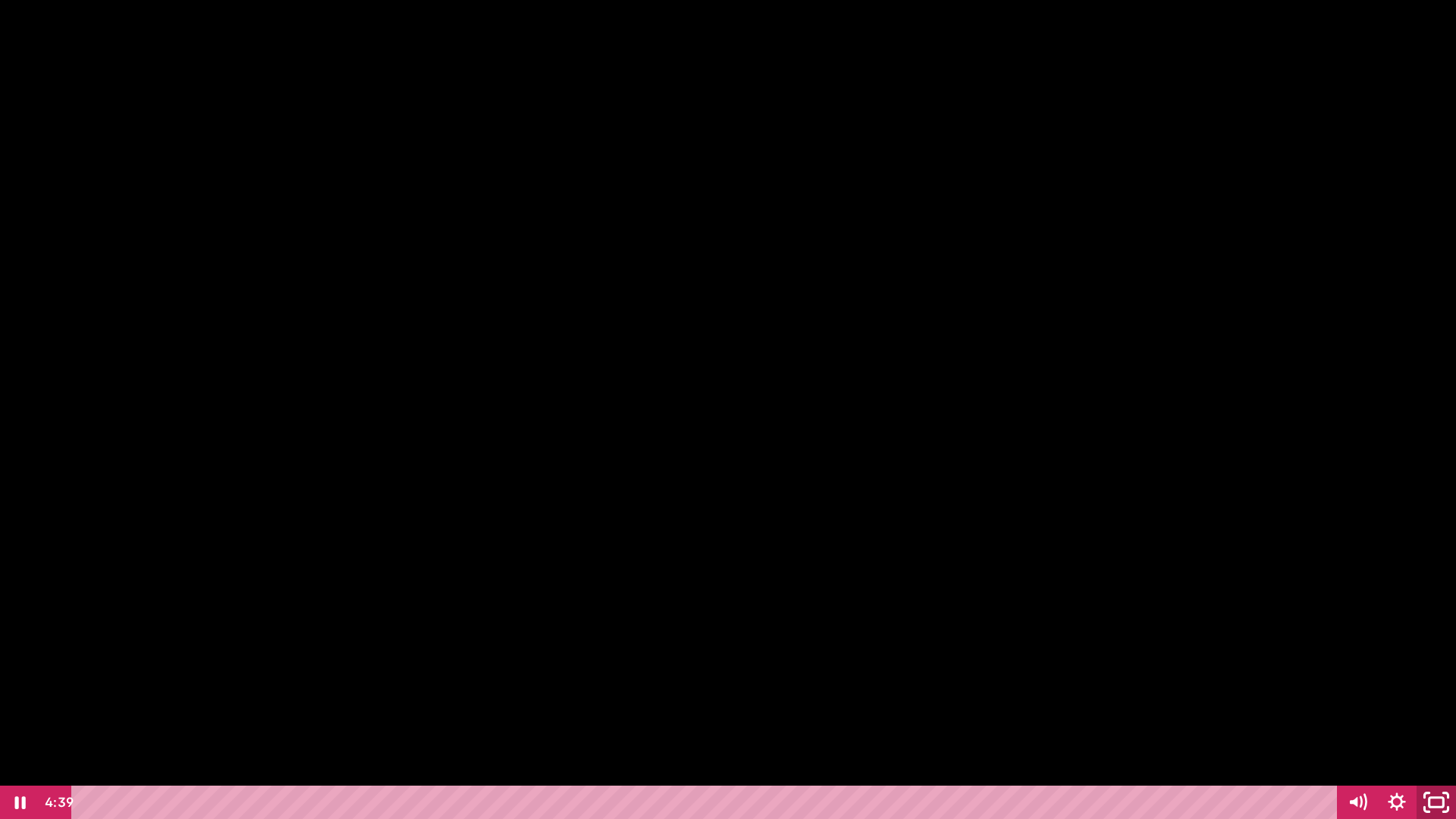 click at bounding box center [1436, 802] 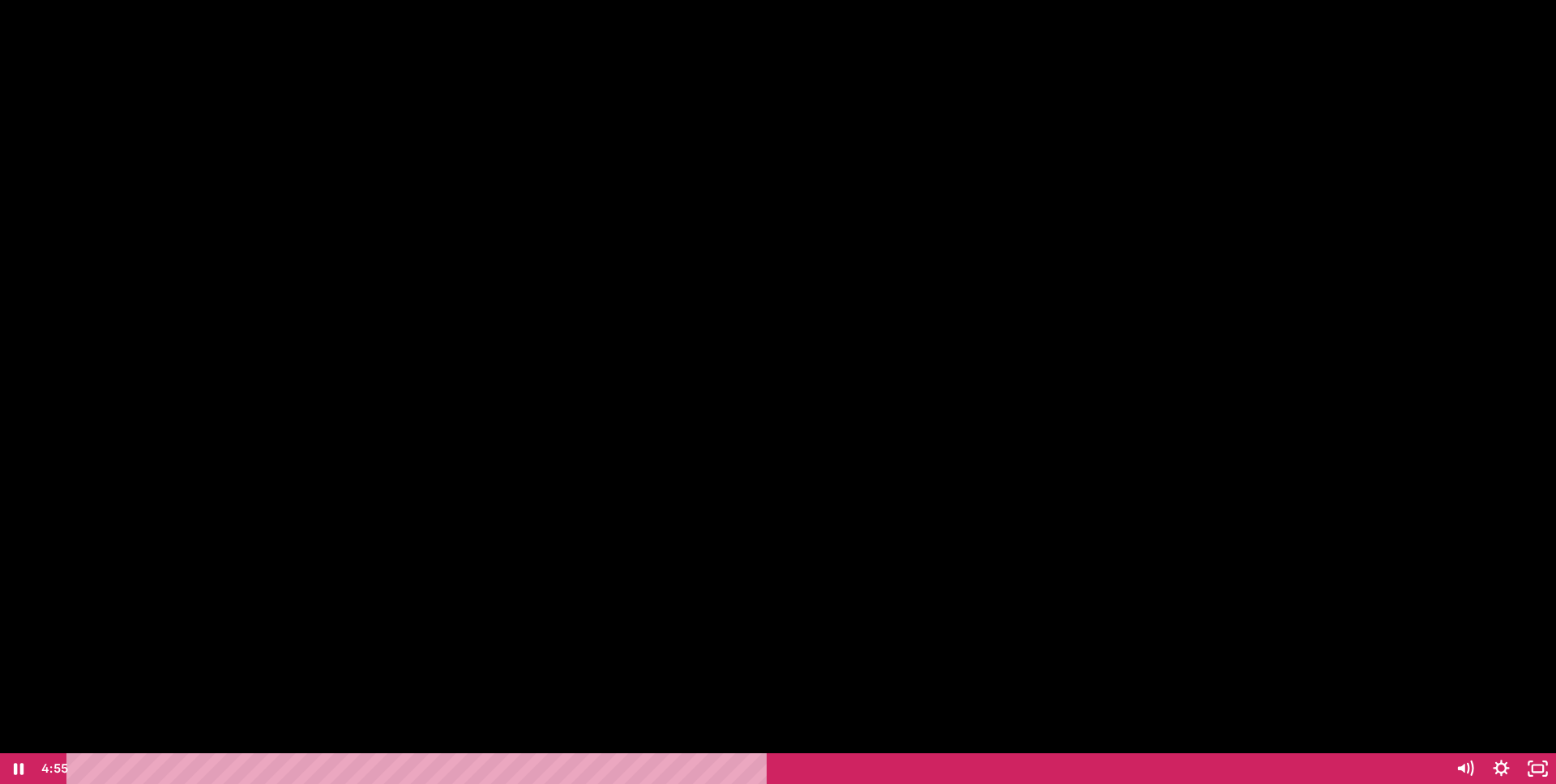 scroll, scrollTop: 0, scrollLeft: 0, axis: both 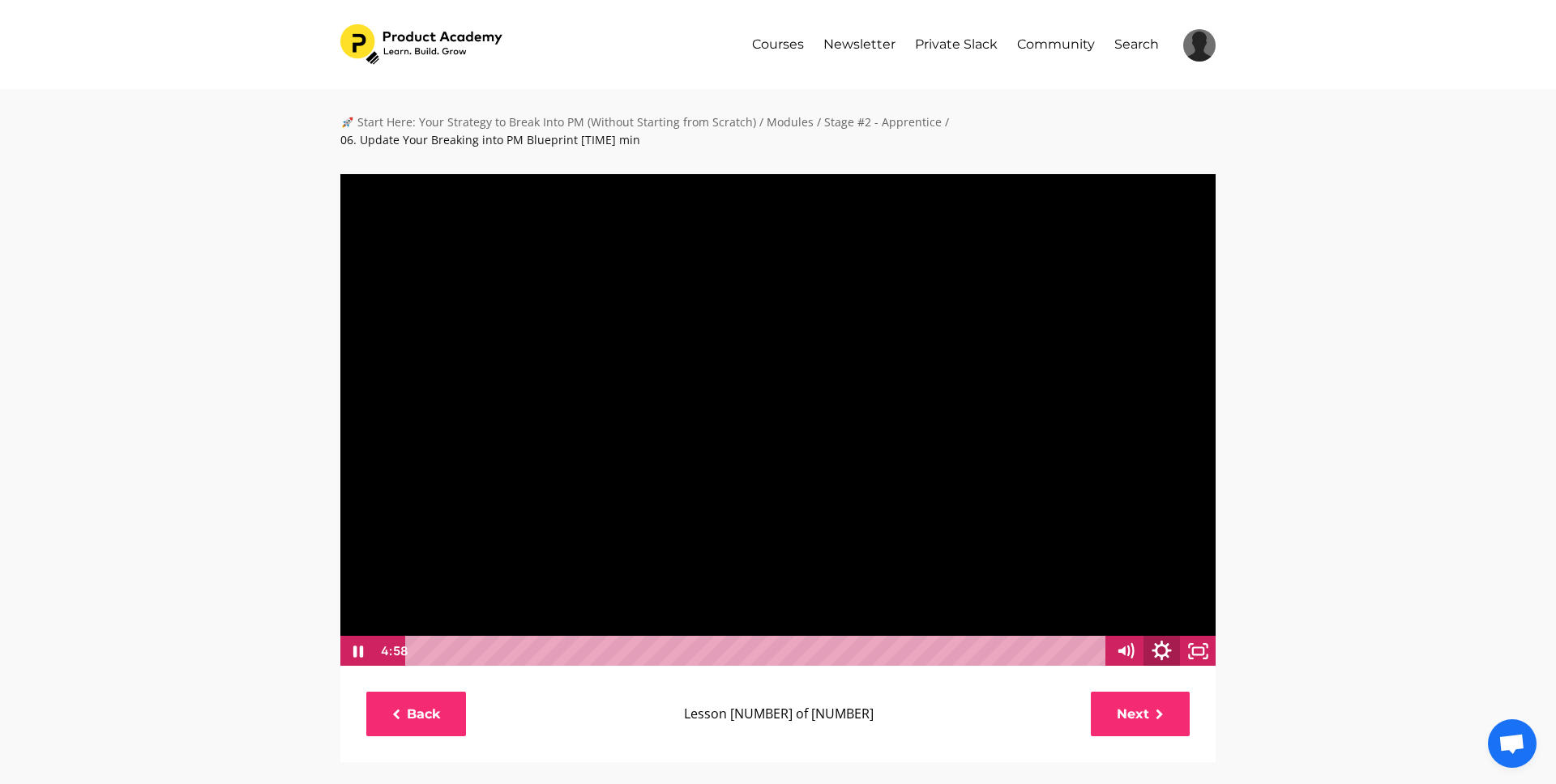 click at bounding box center (1161, 651) 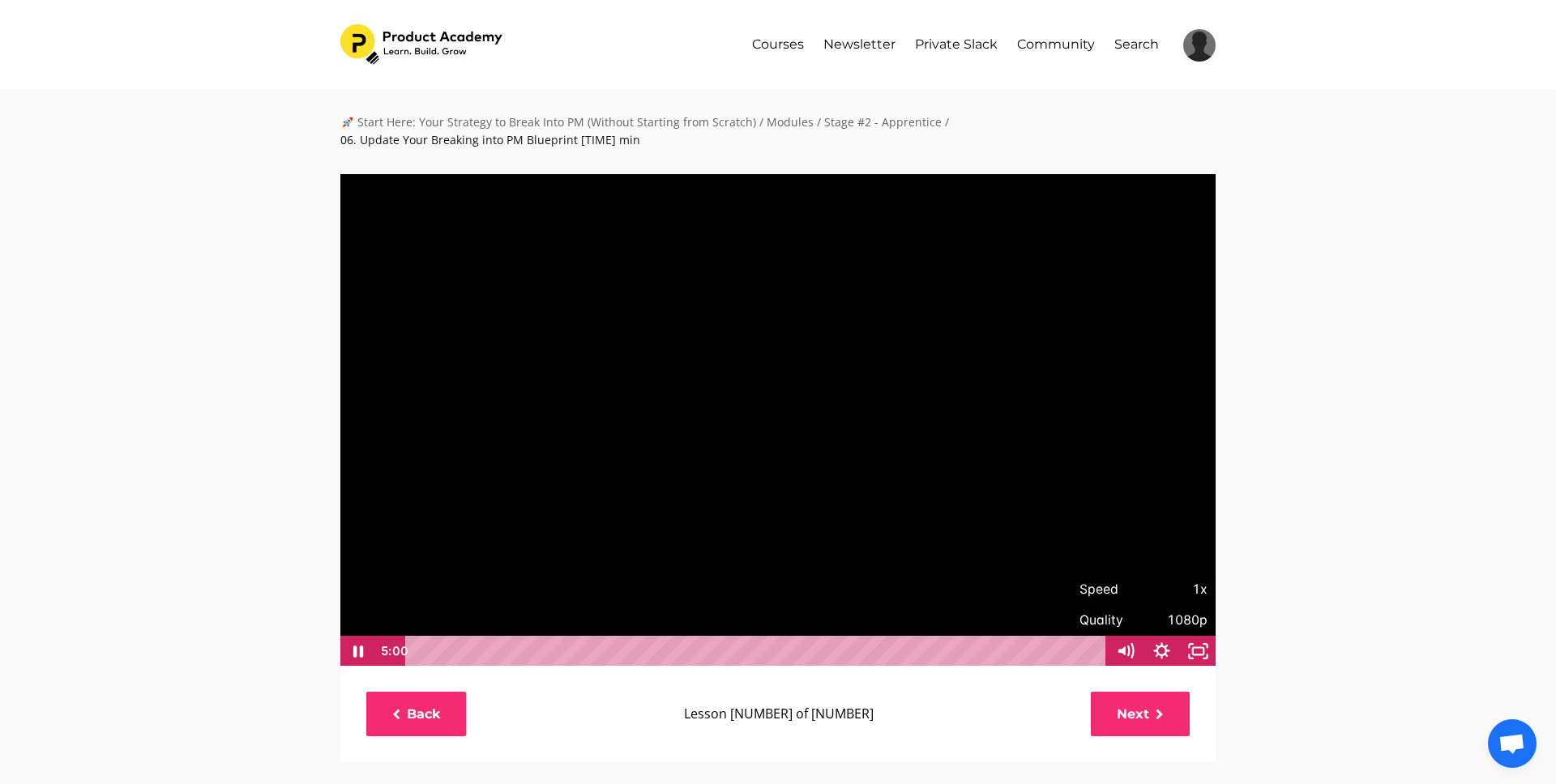 click on "1x" at bounding box center [1175, 590] 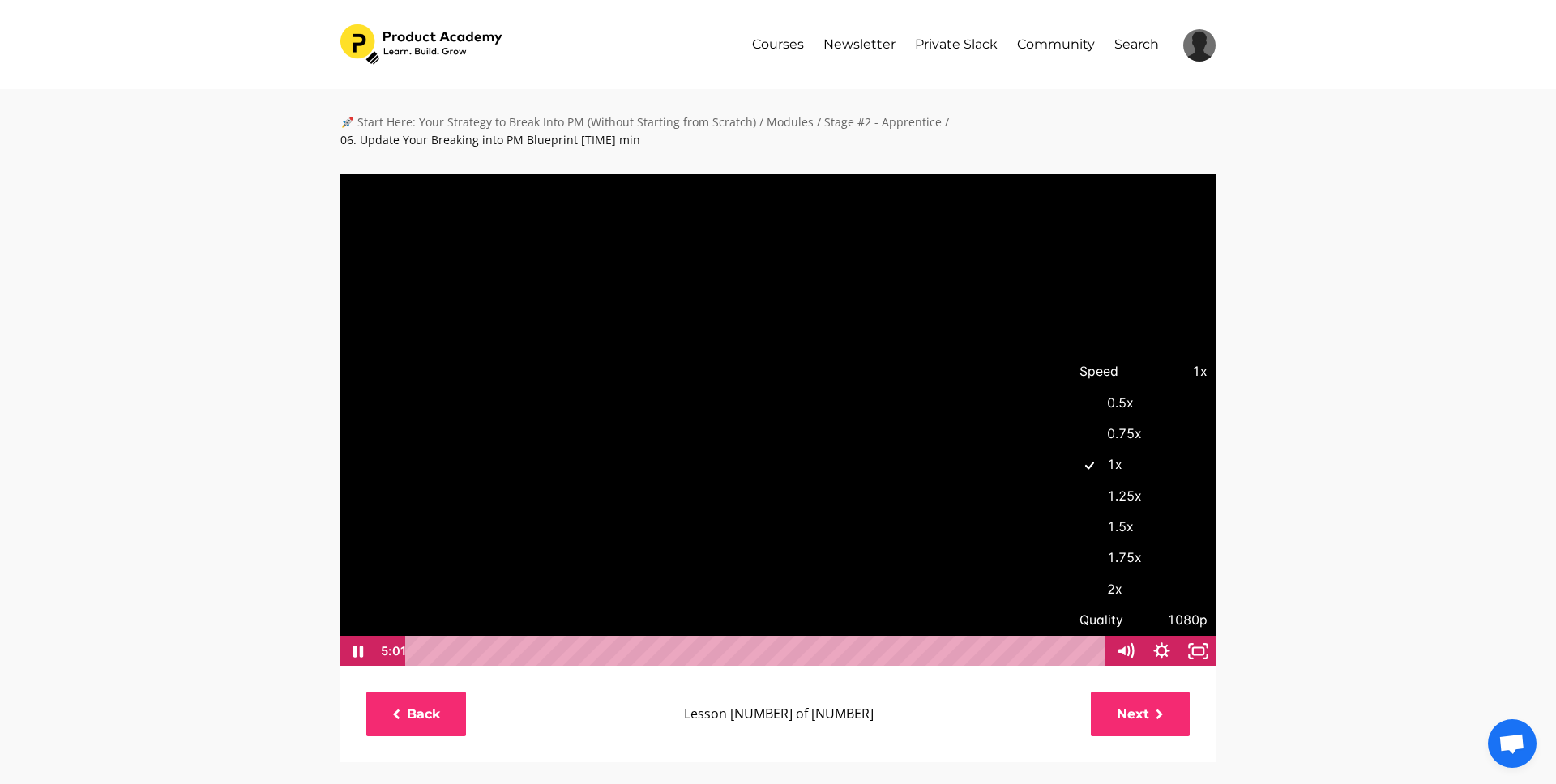 click on "1.25x" at bounding box center [1143, 496] 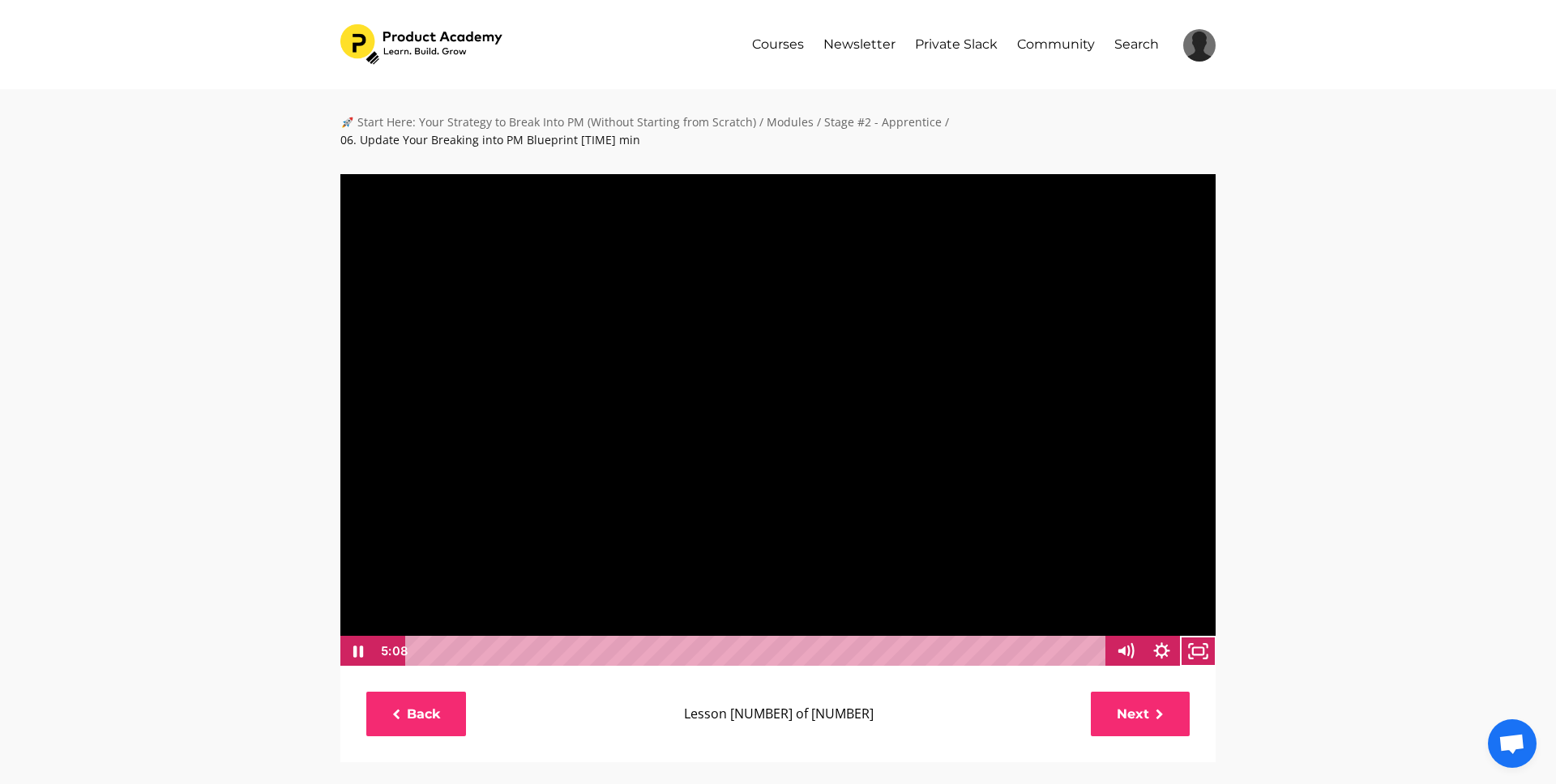 scroll, scrollTop: 1, scrollLeft: 0, axis: vertical 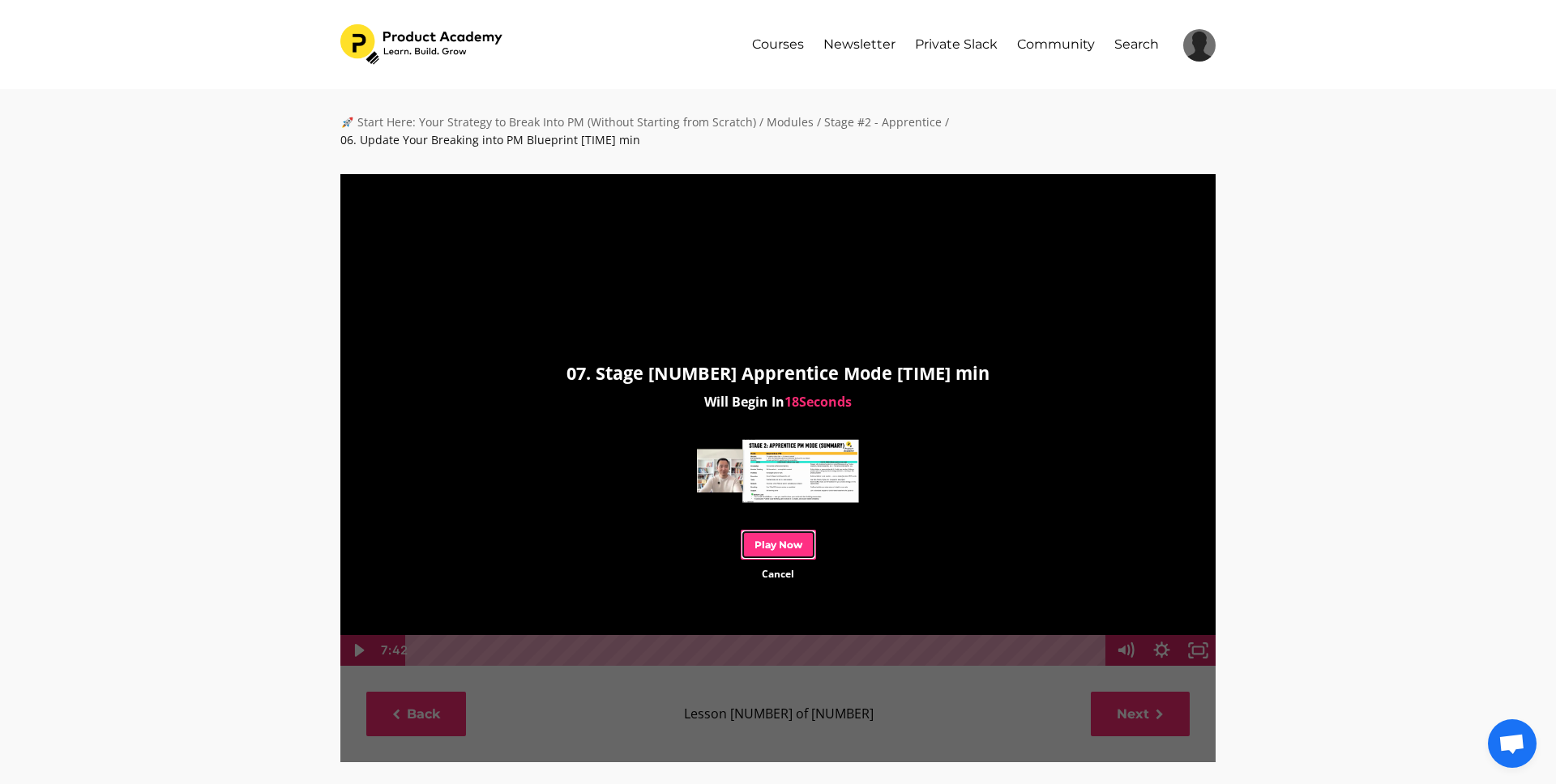 click on "Play Now" at bounding box center (778, 544) 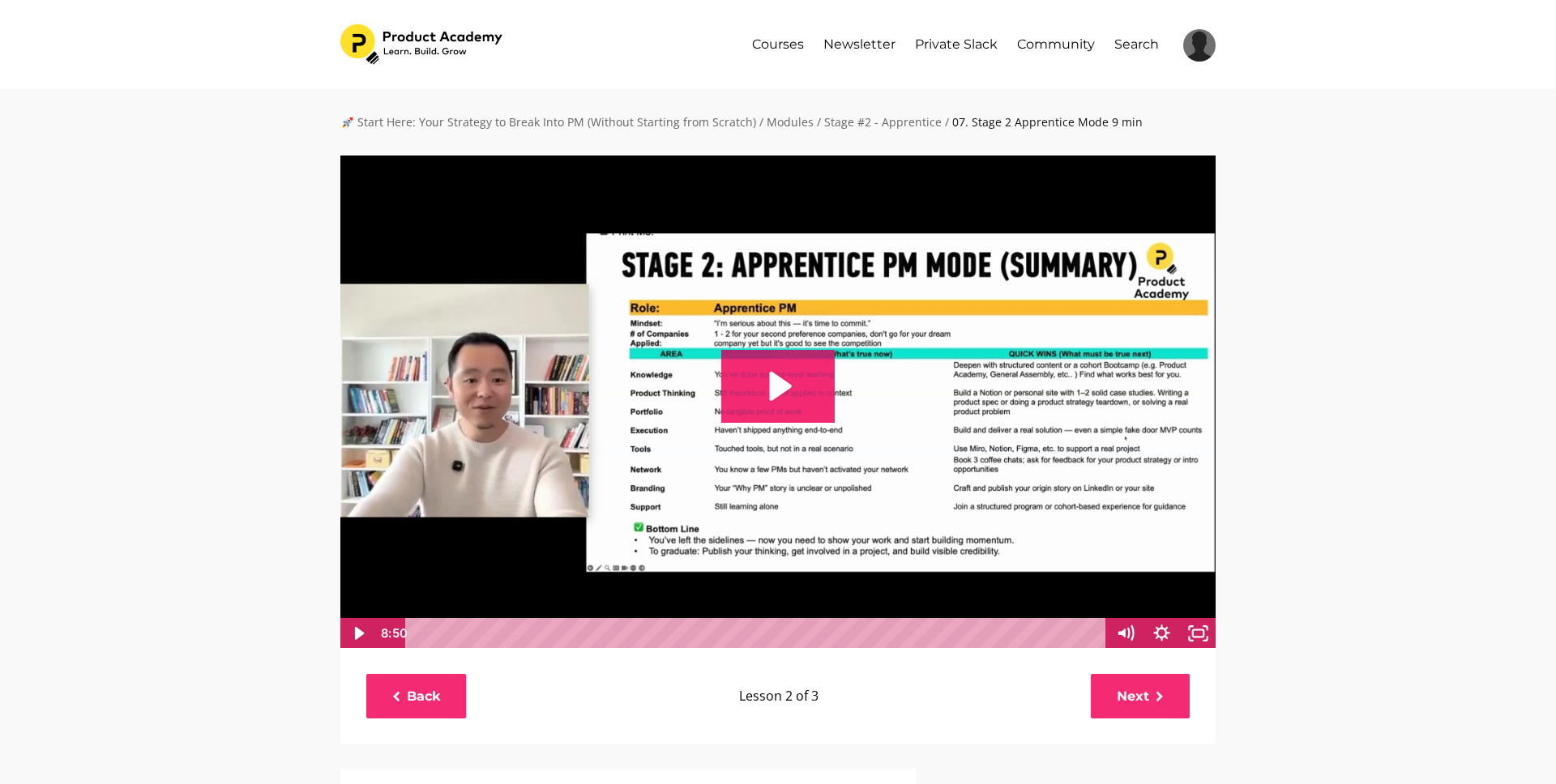 scroll, scrollTop: 0, scrollLeft: 0, axis: both 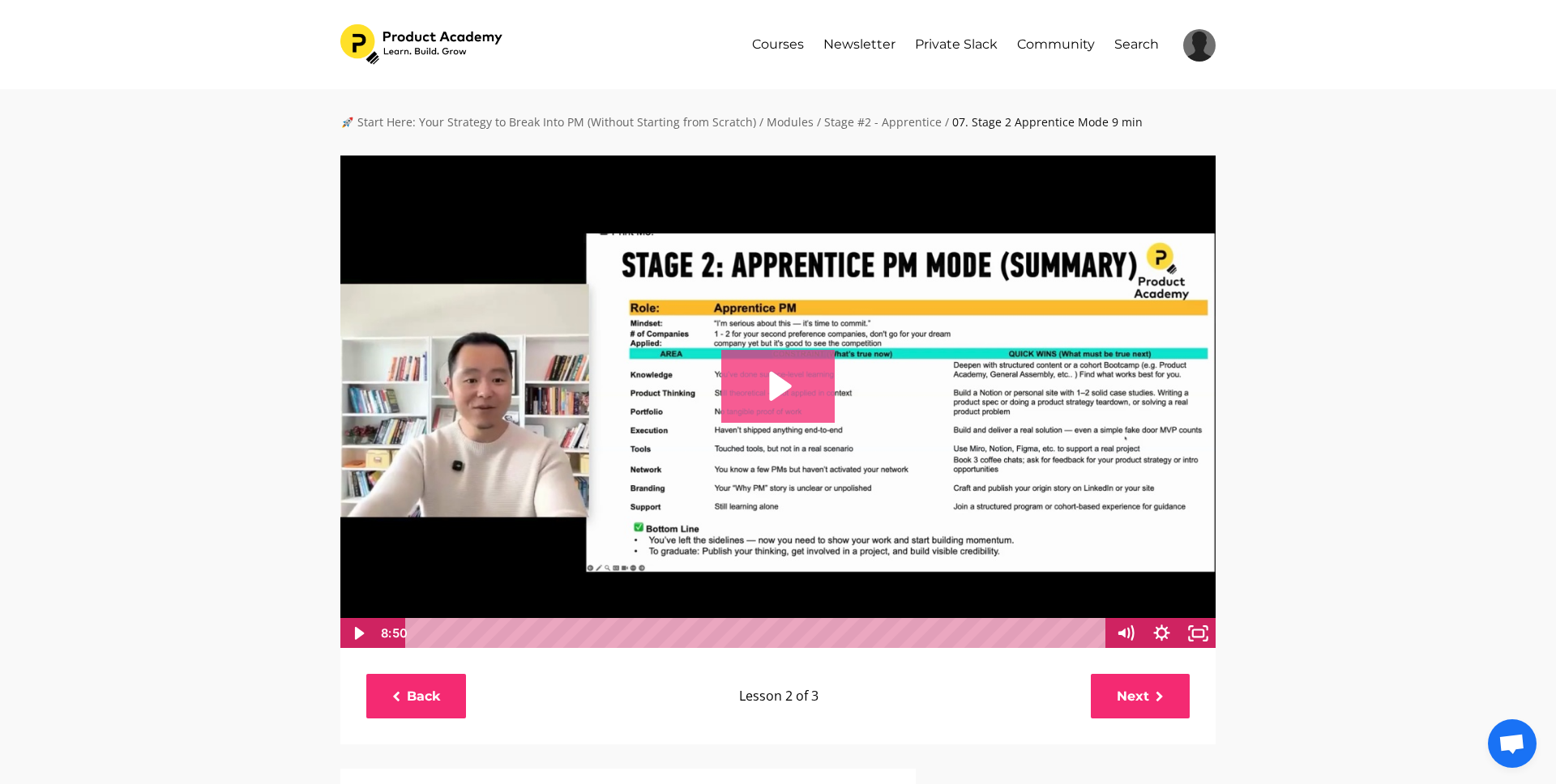 click at bounding box center [778, 386] 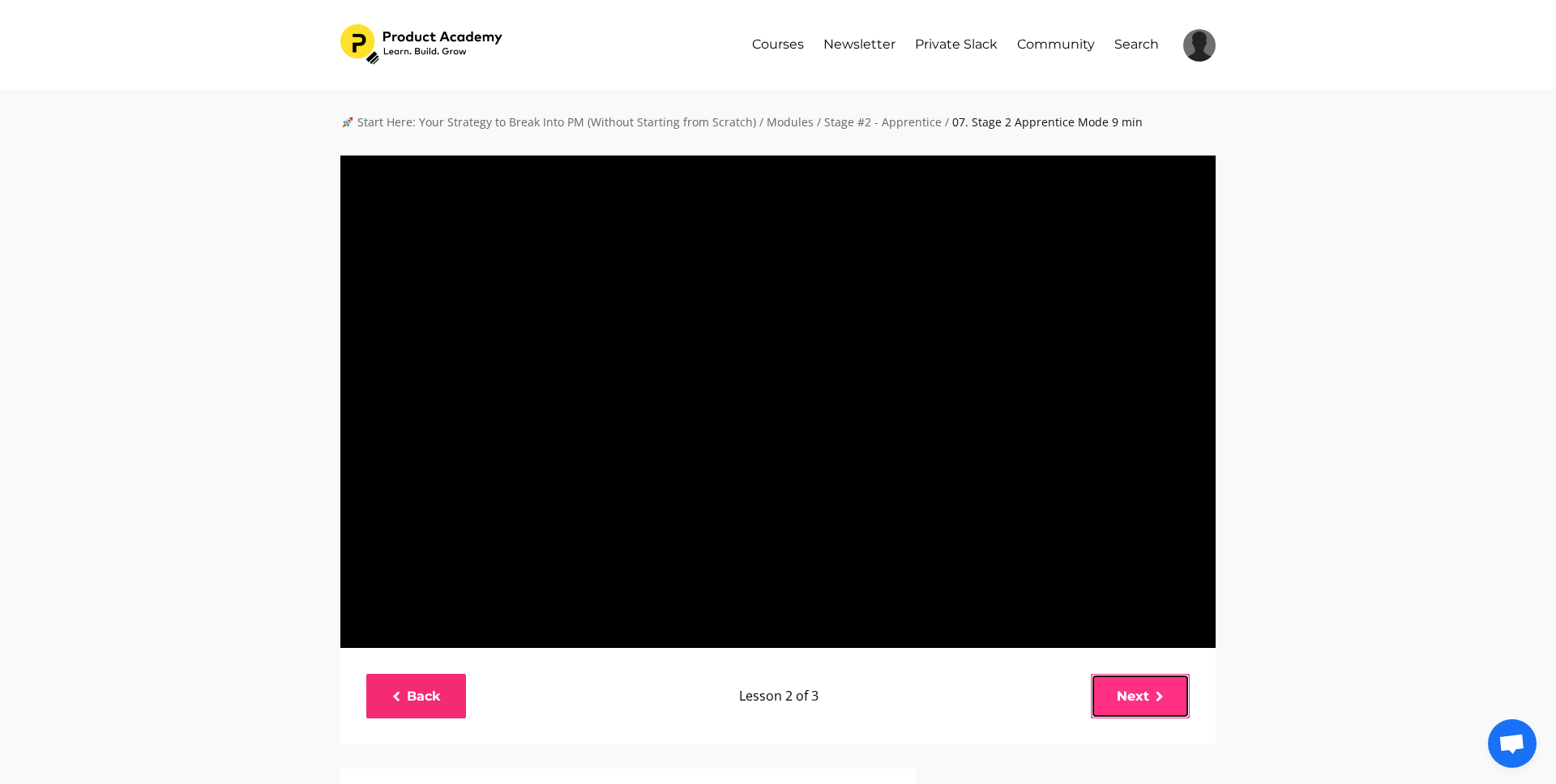 click on "Next" at bounding box center [1140, 696] 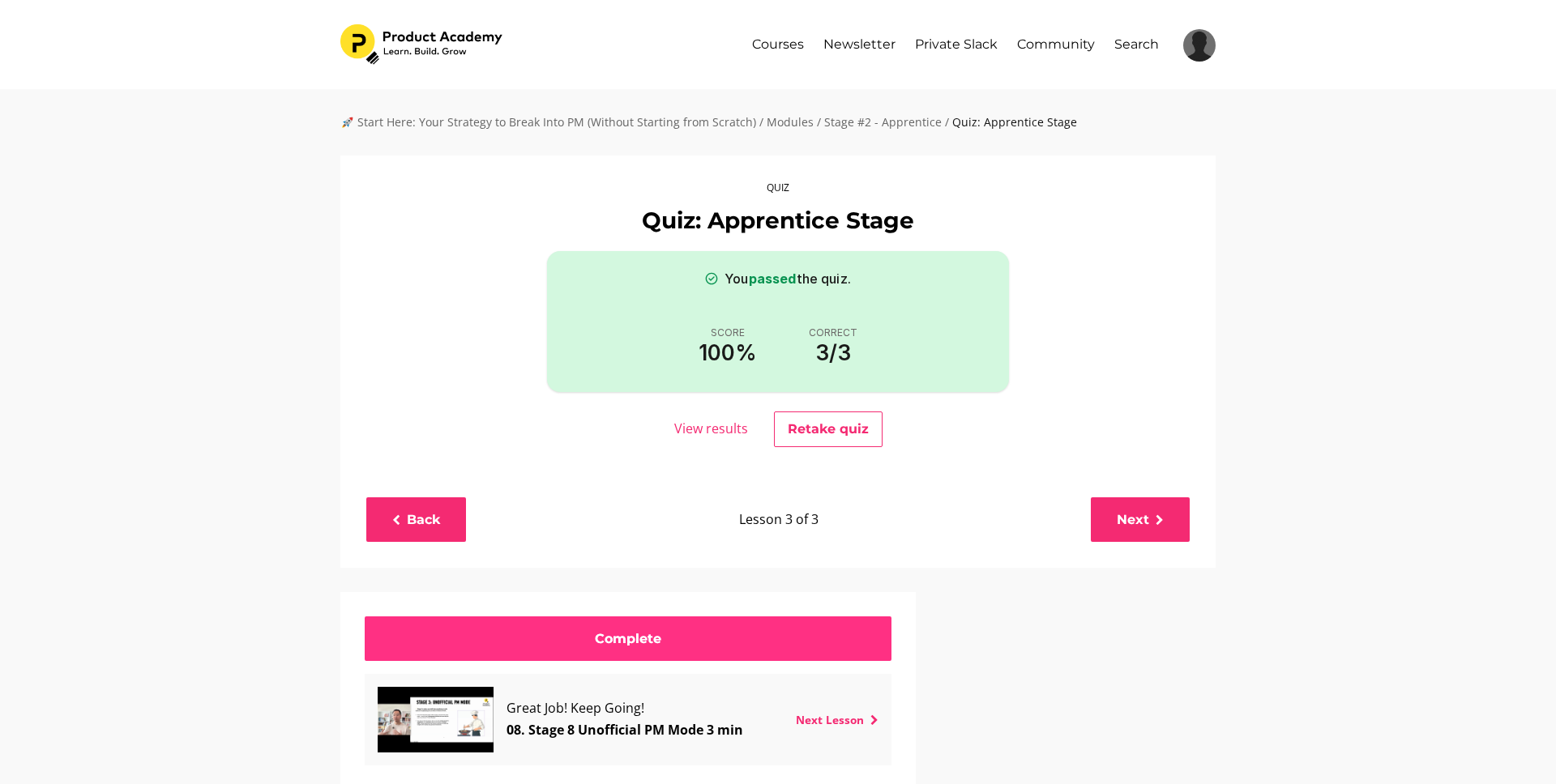 scroll, scrollTop: 0, scrollLeft: 0, axis: both 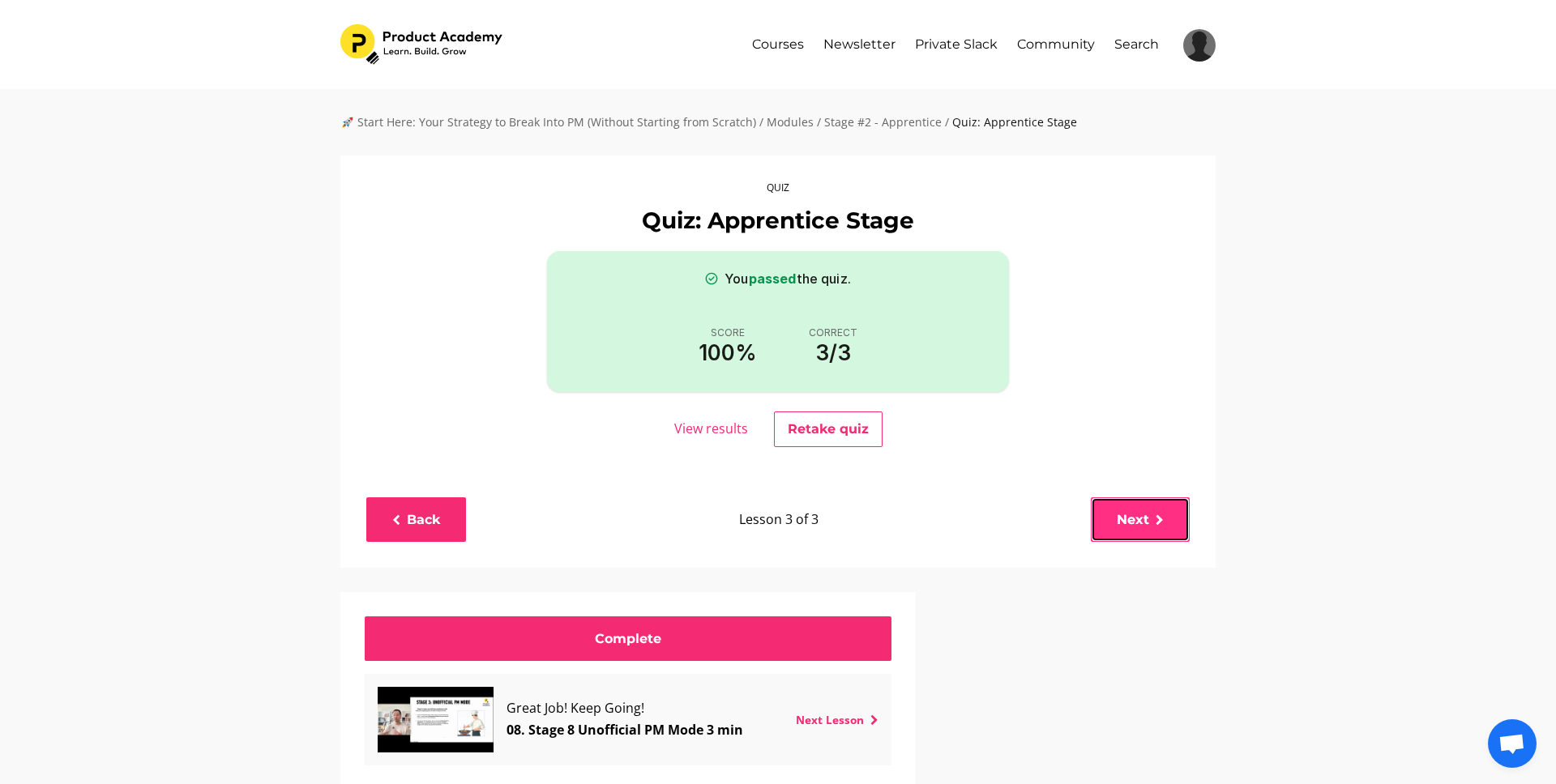click at bounding box center [1160, 521] 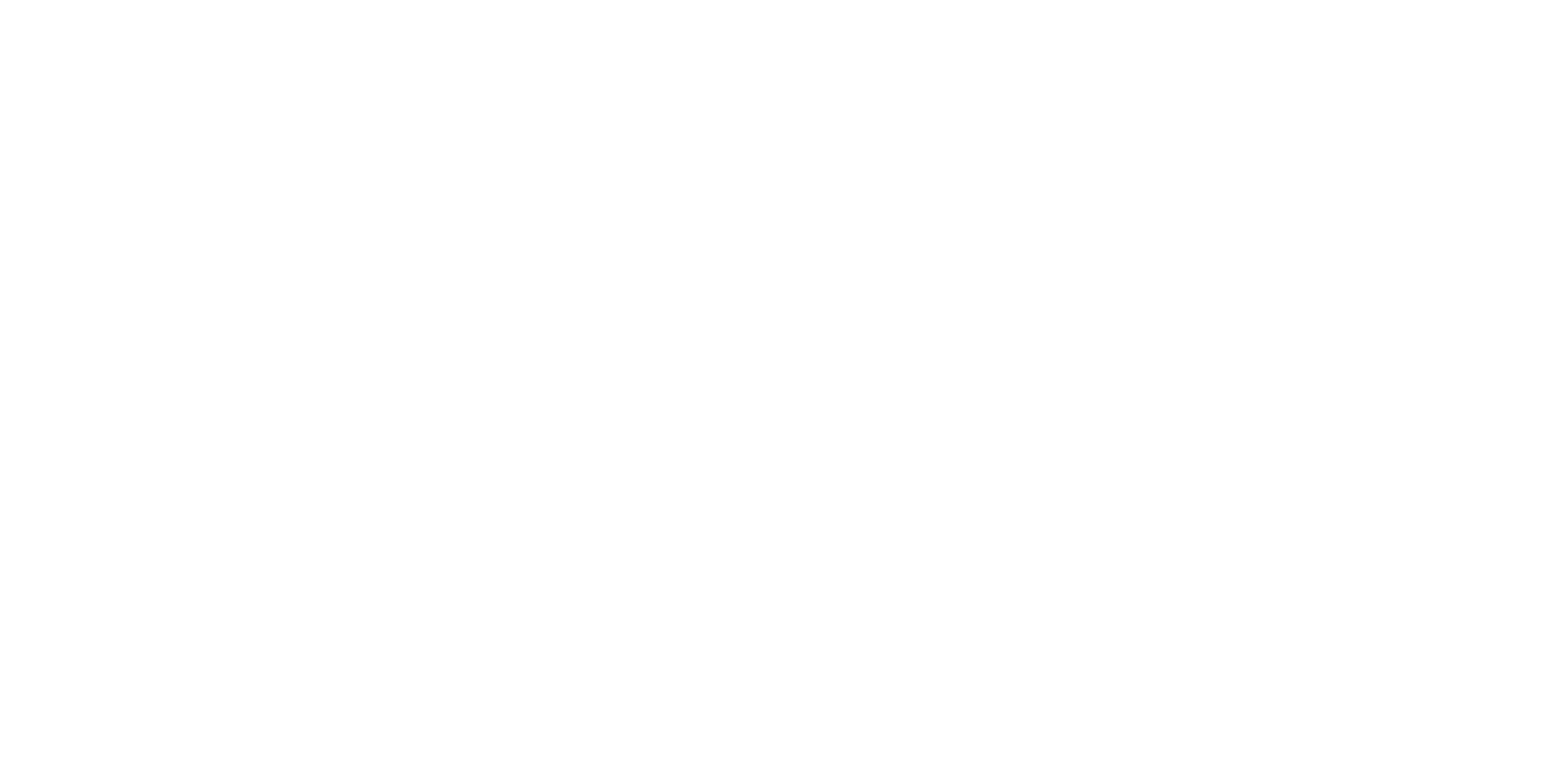 scroll, scrollTop: 0, scrollLeft: 0, axis: both 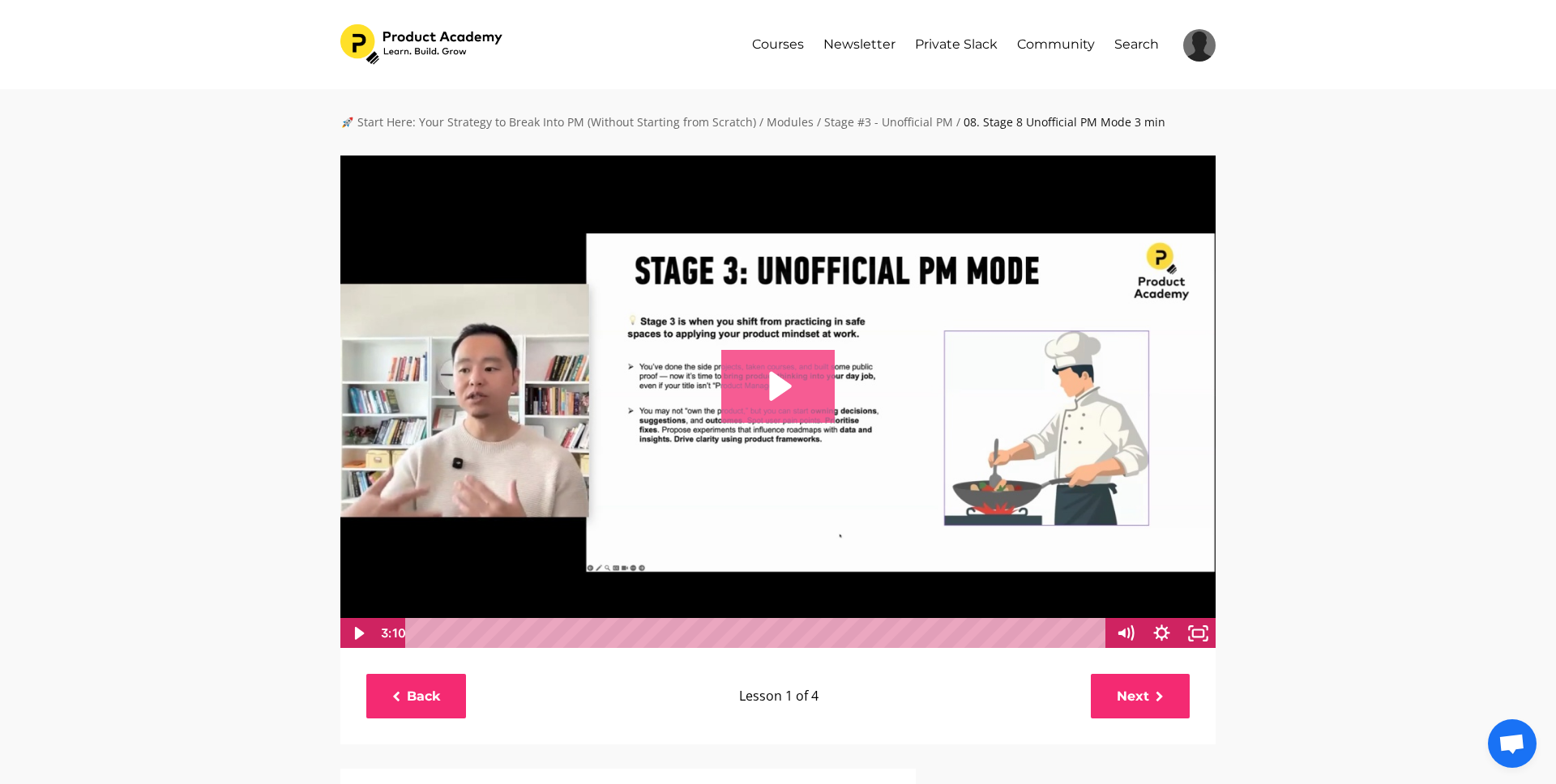 click at bounding box center [778, 386] 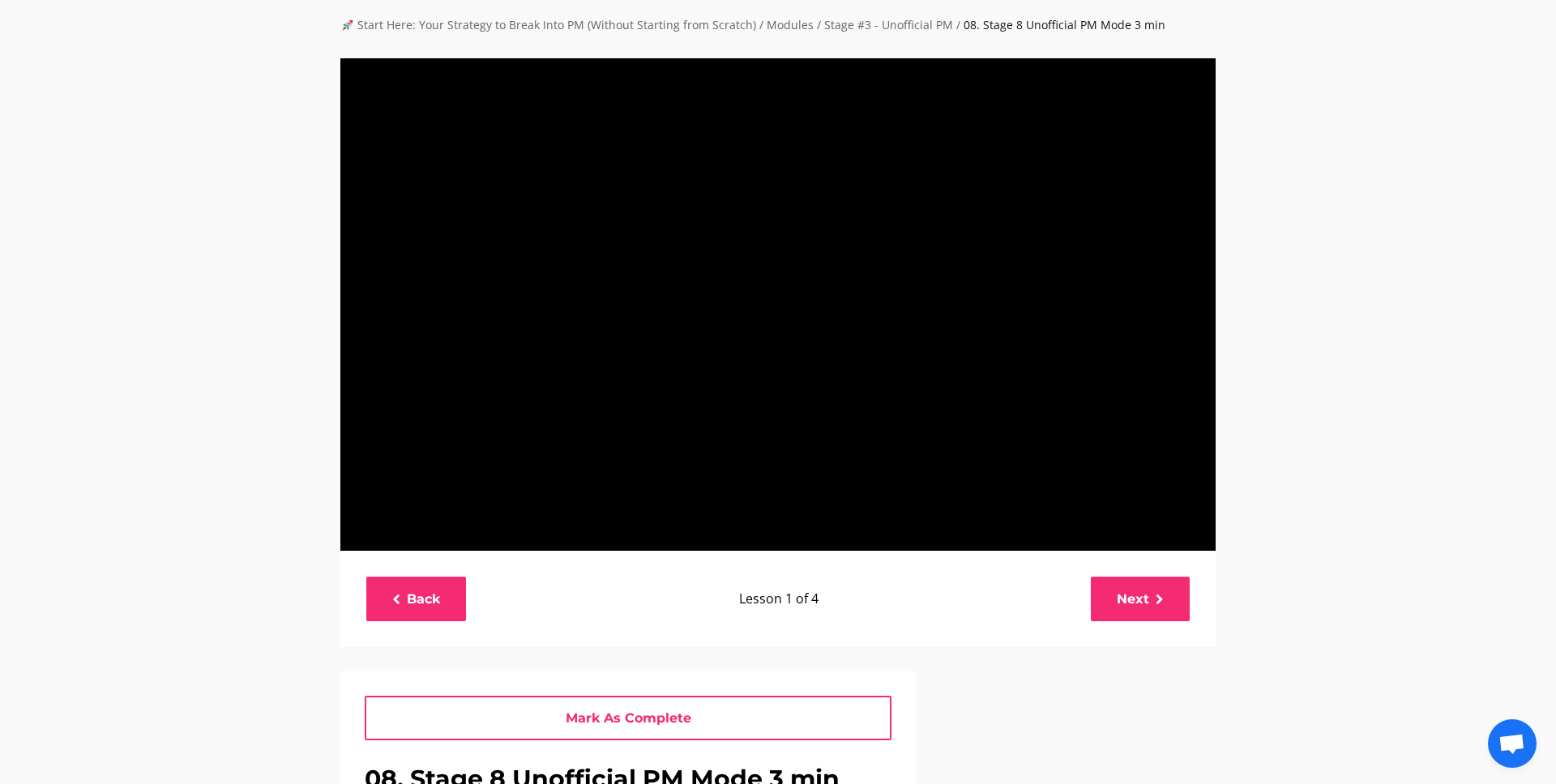 scroll, scrollTop: 40, scrollLeft: 0, axis: vertical 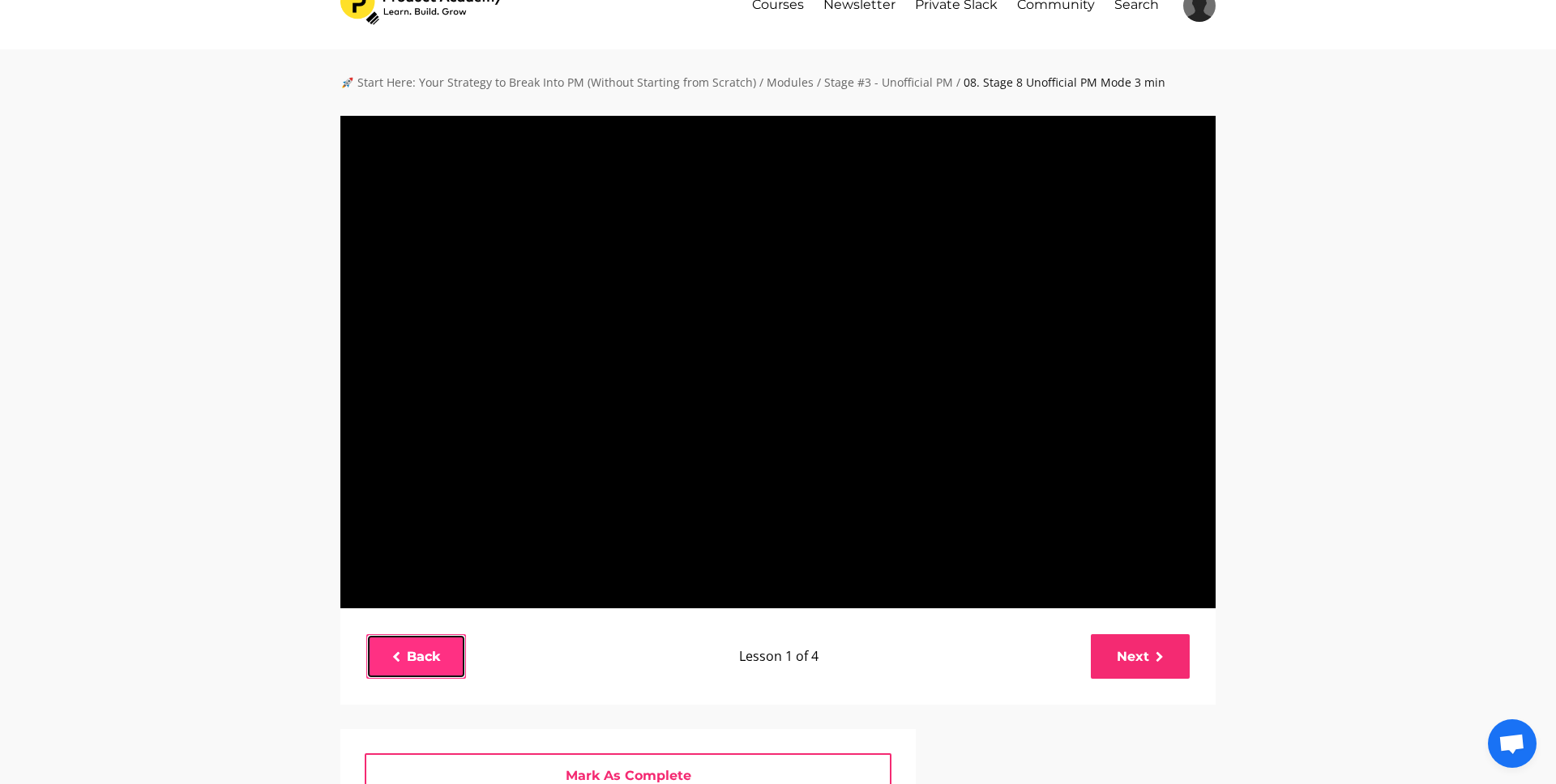 click at bounding box center (396, 658) 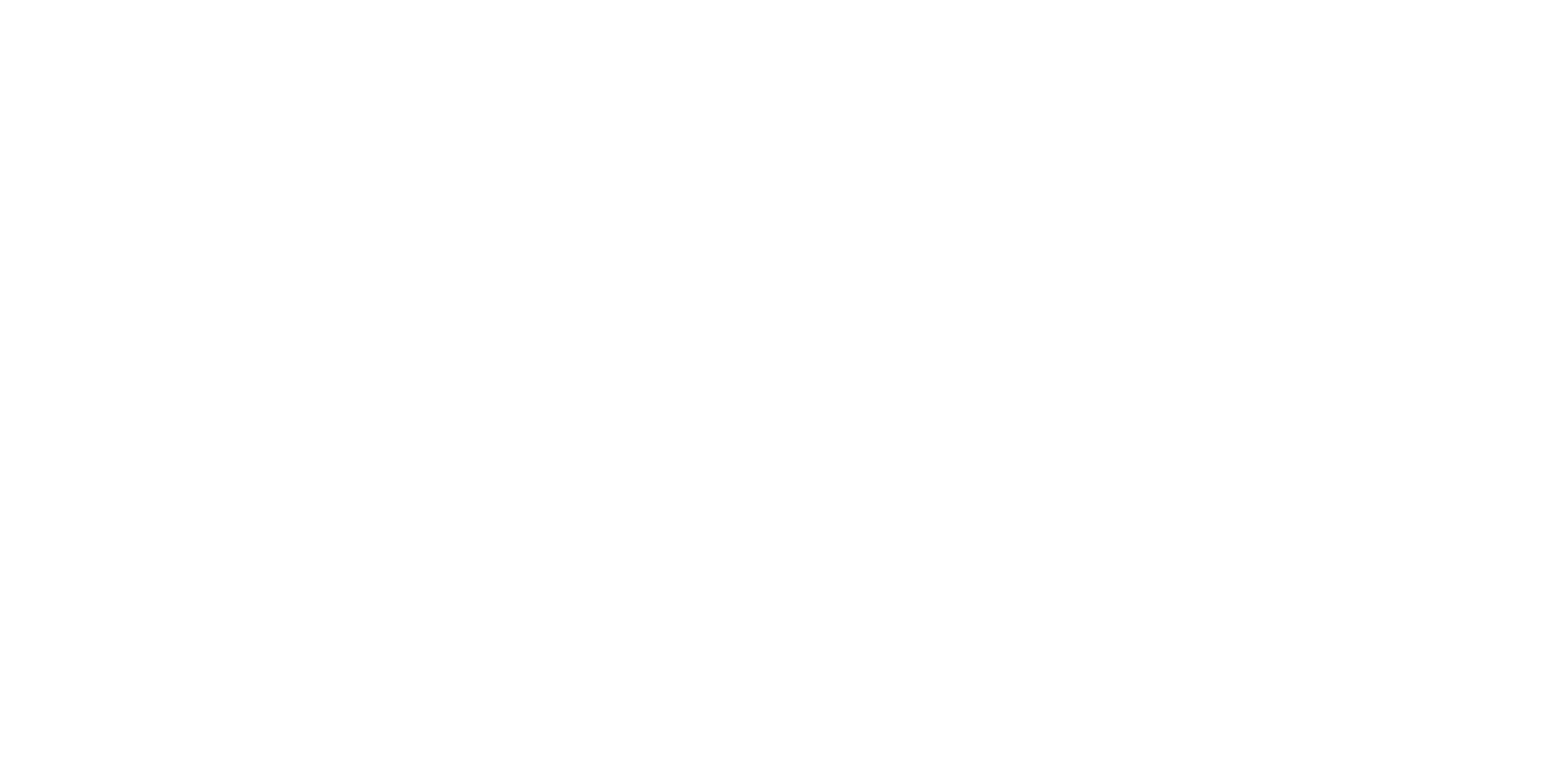 scroll, scrollTop: 0, scrollLeft: 0, axis: both 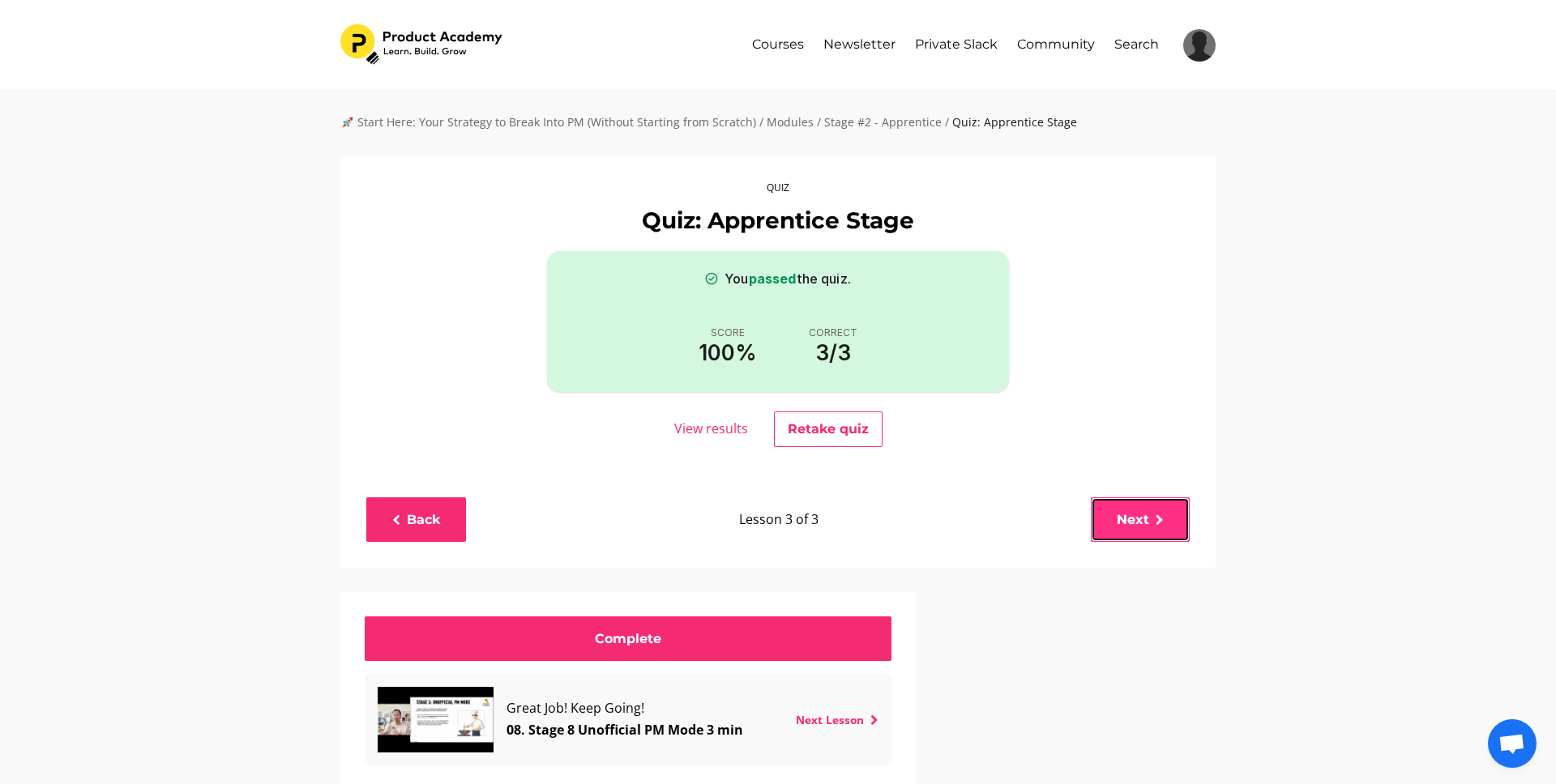 click on "Next" at bounding box center [1140, 519] 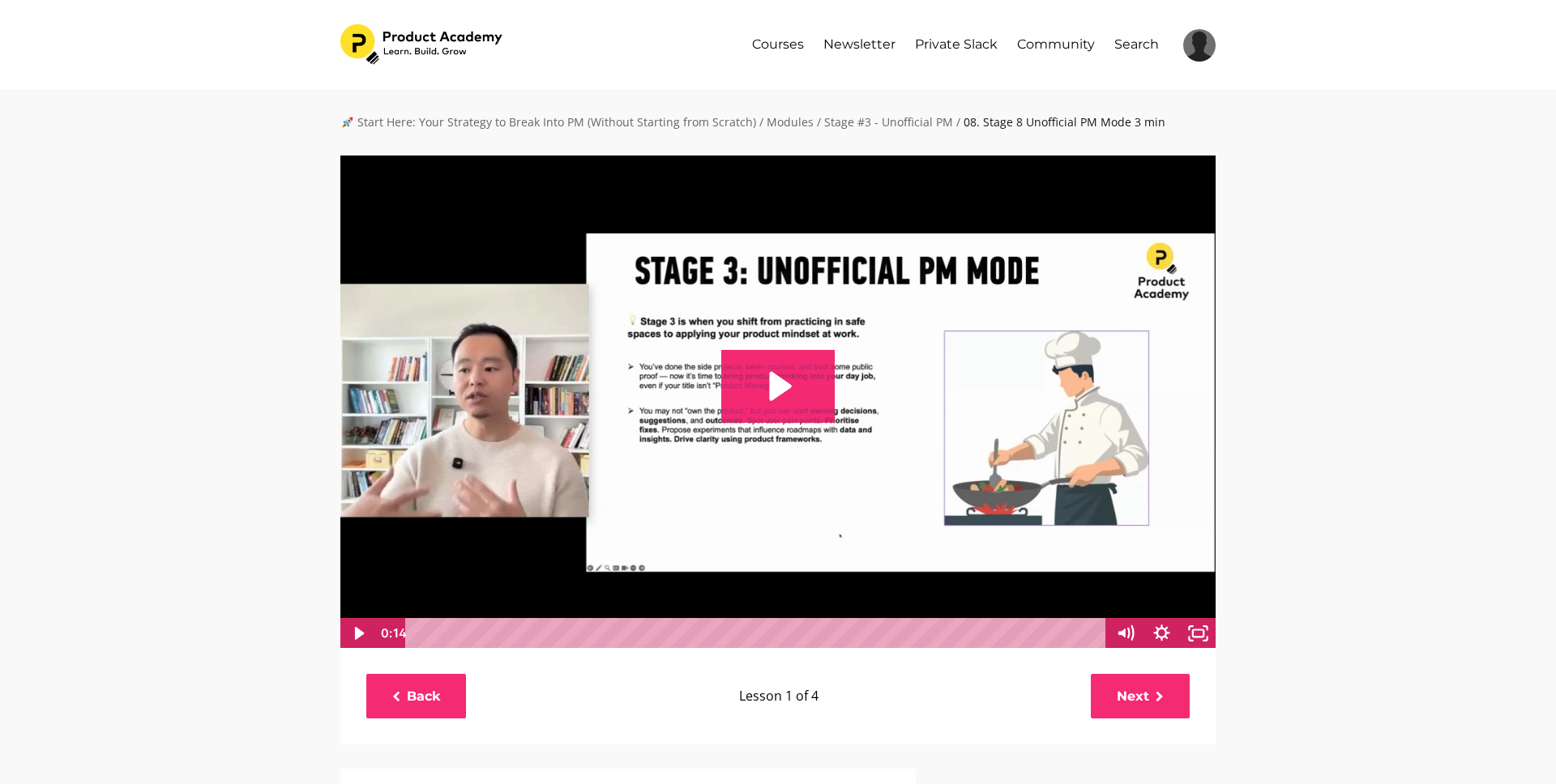 scroll, scrollTop: 0, scrollLeft: 0, axis: both 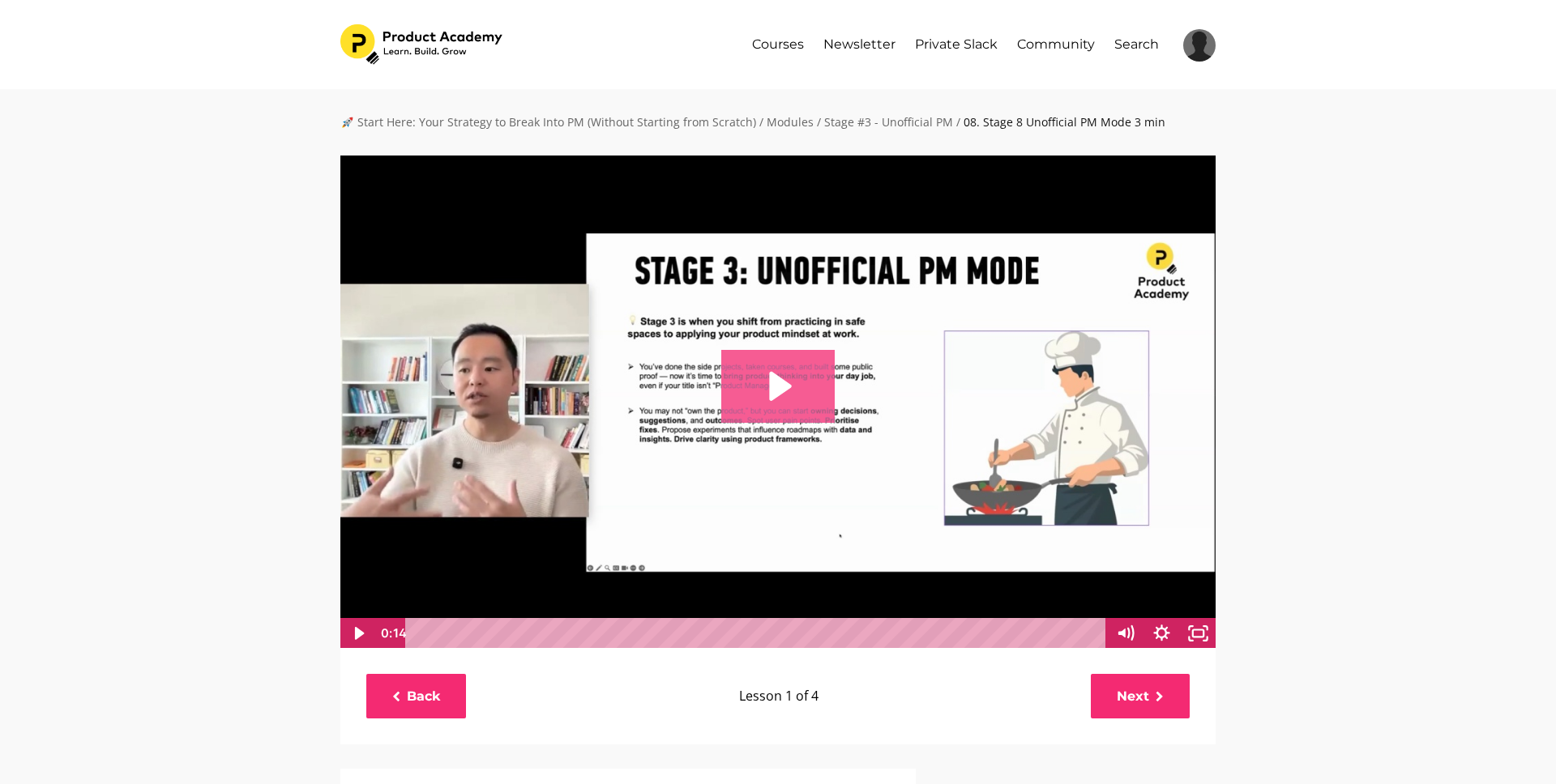 click at bounding box center [778, 386] 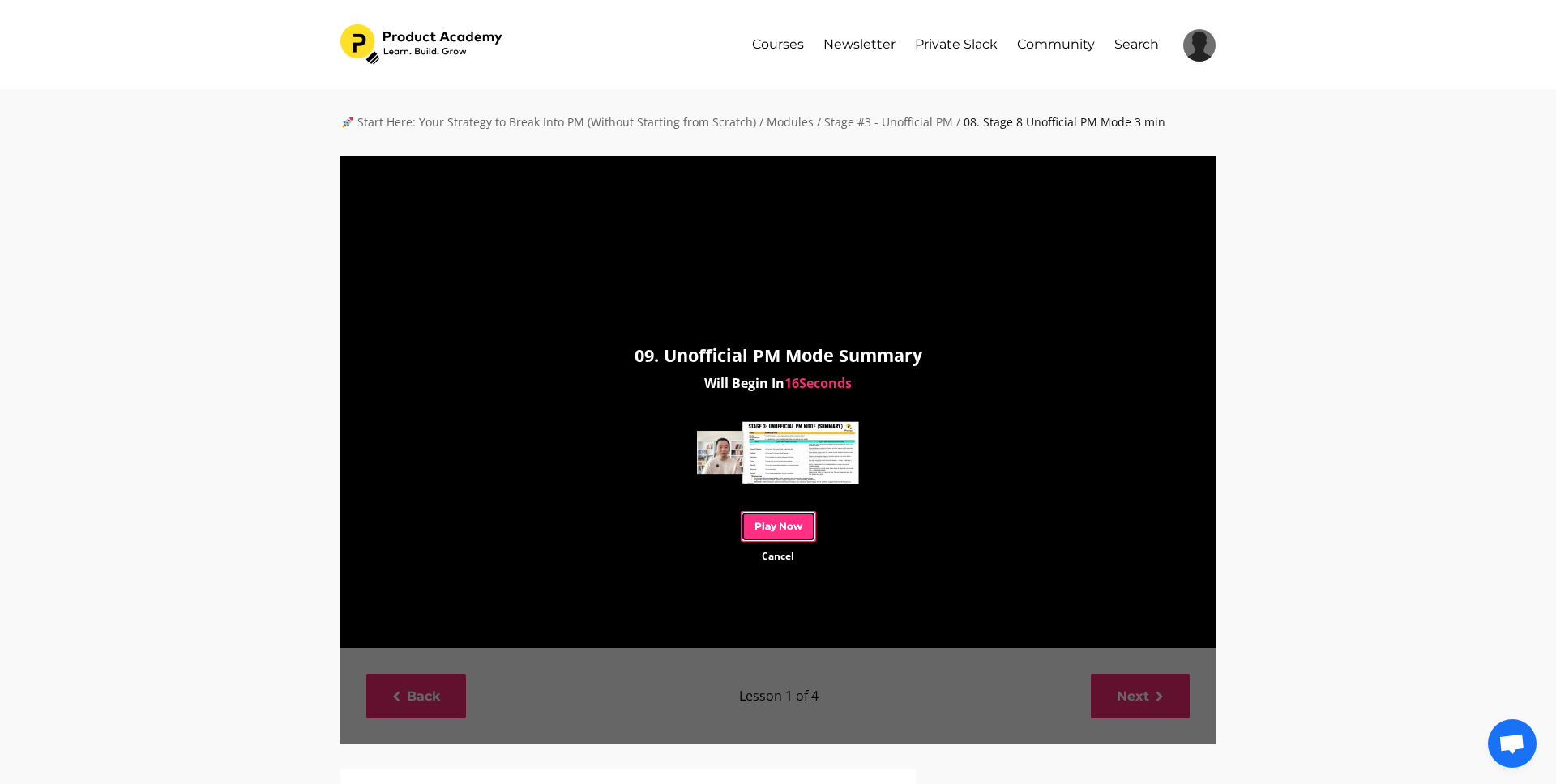 click on "Play Now" at bounding box center [778, 526] 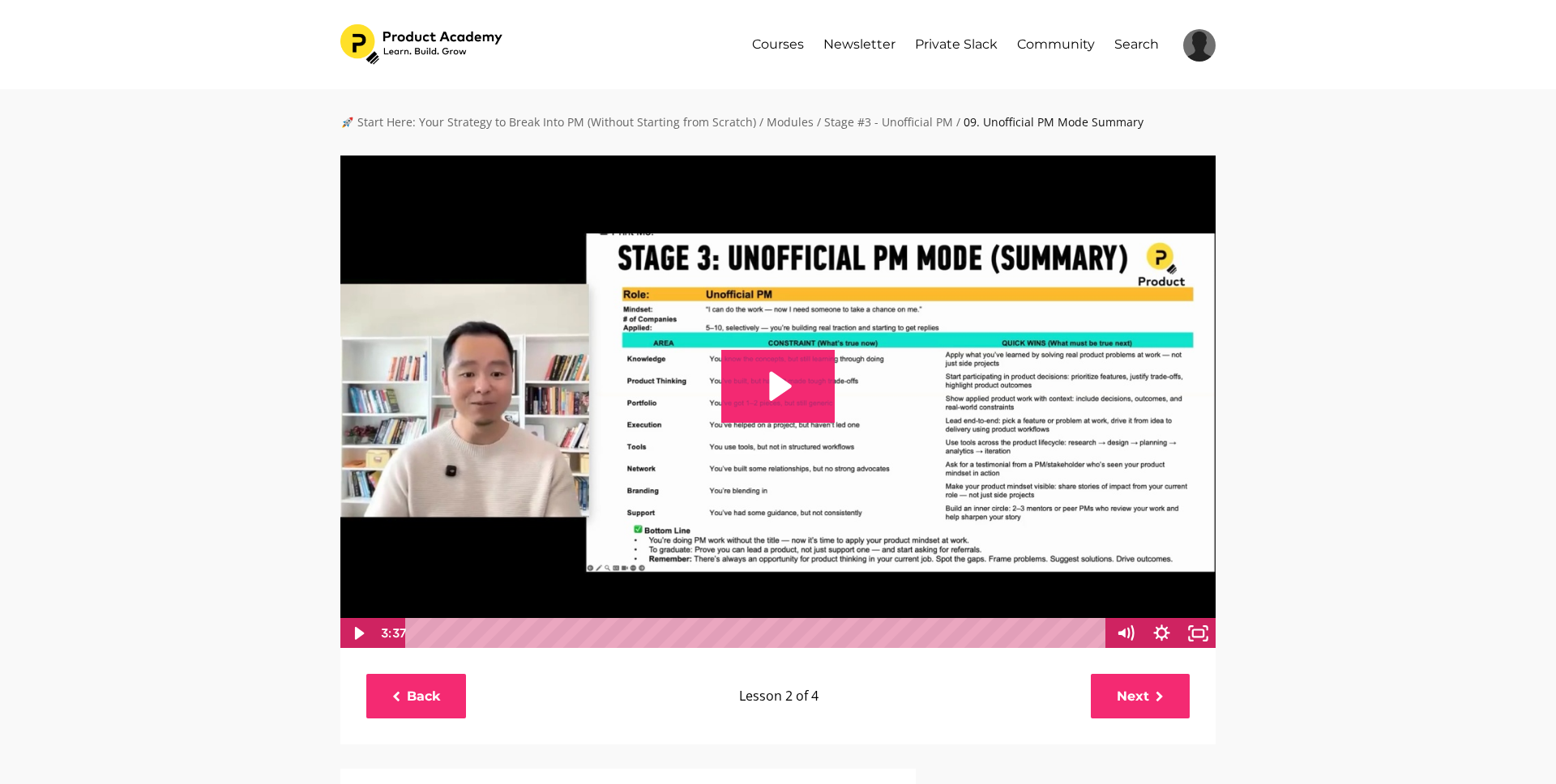 scroll, scrollTop: 0, scrollLeft: 0, axis: both 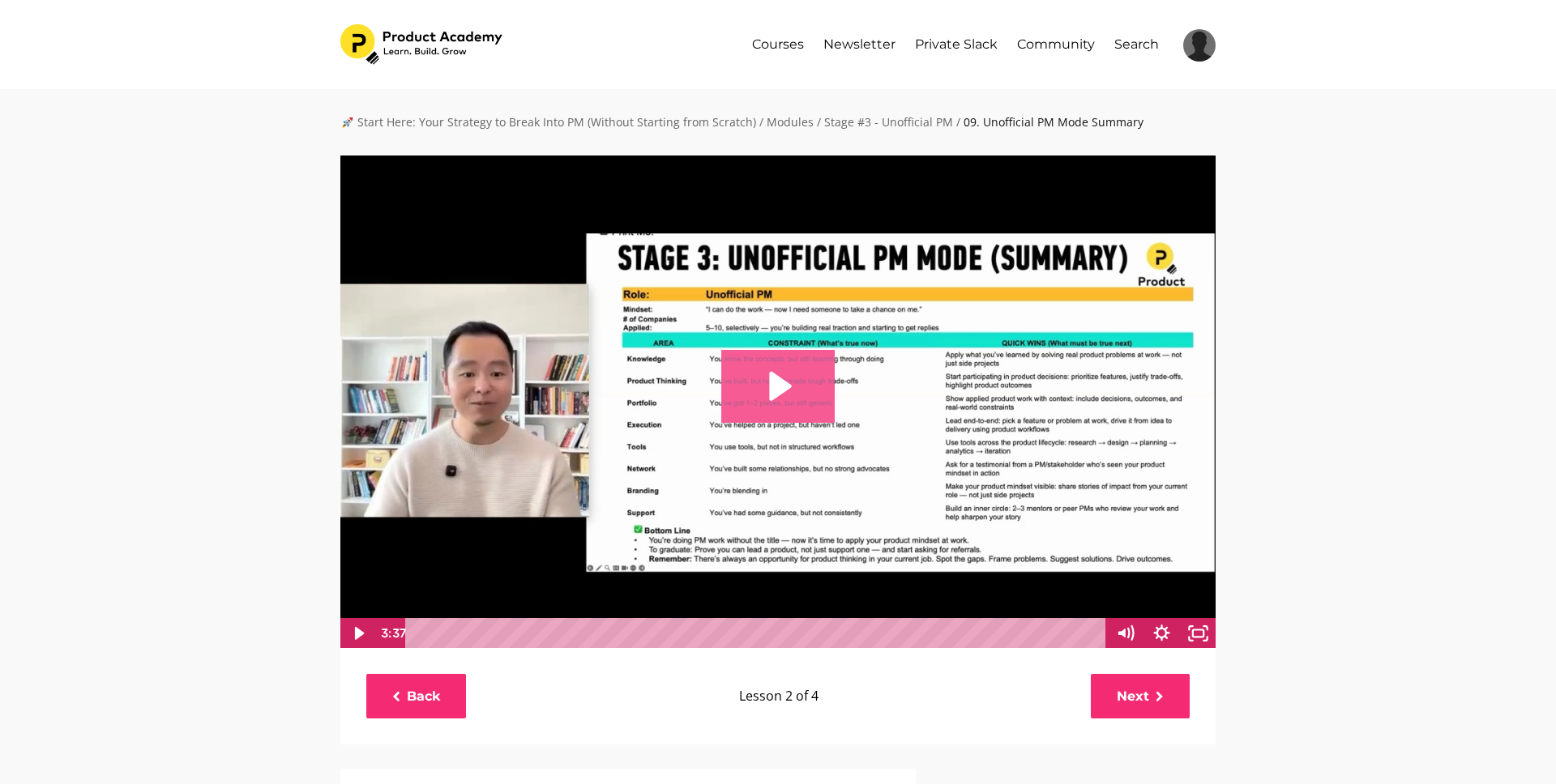 click at bounding box center [778, 386] 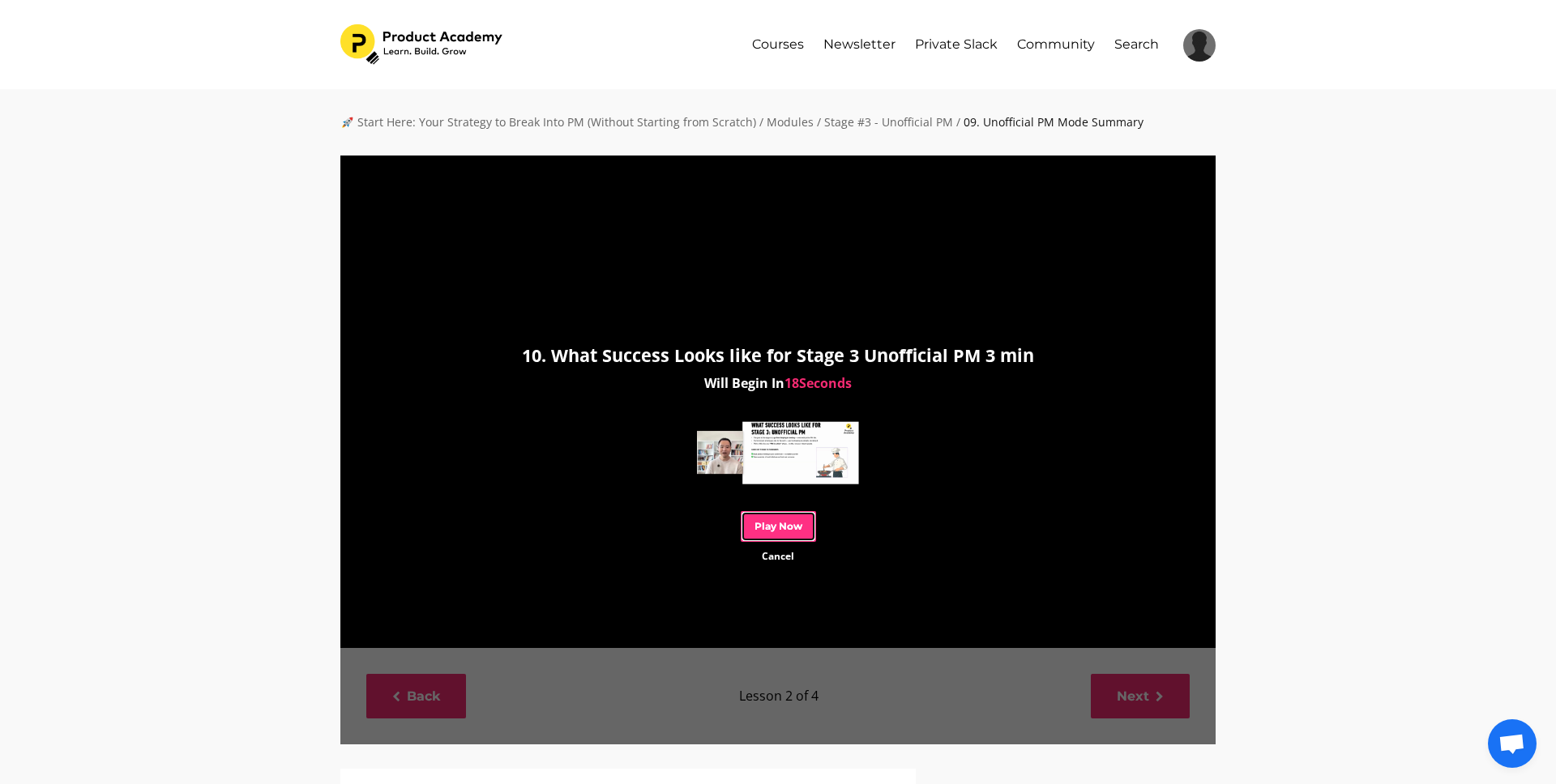 click on "Play Now" at bounding box center (778, 526) 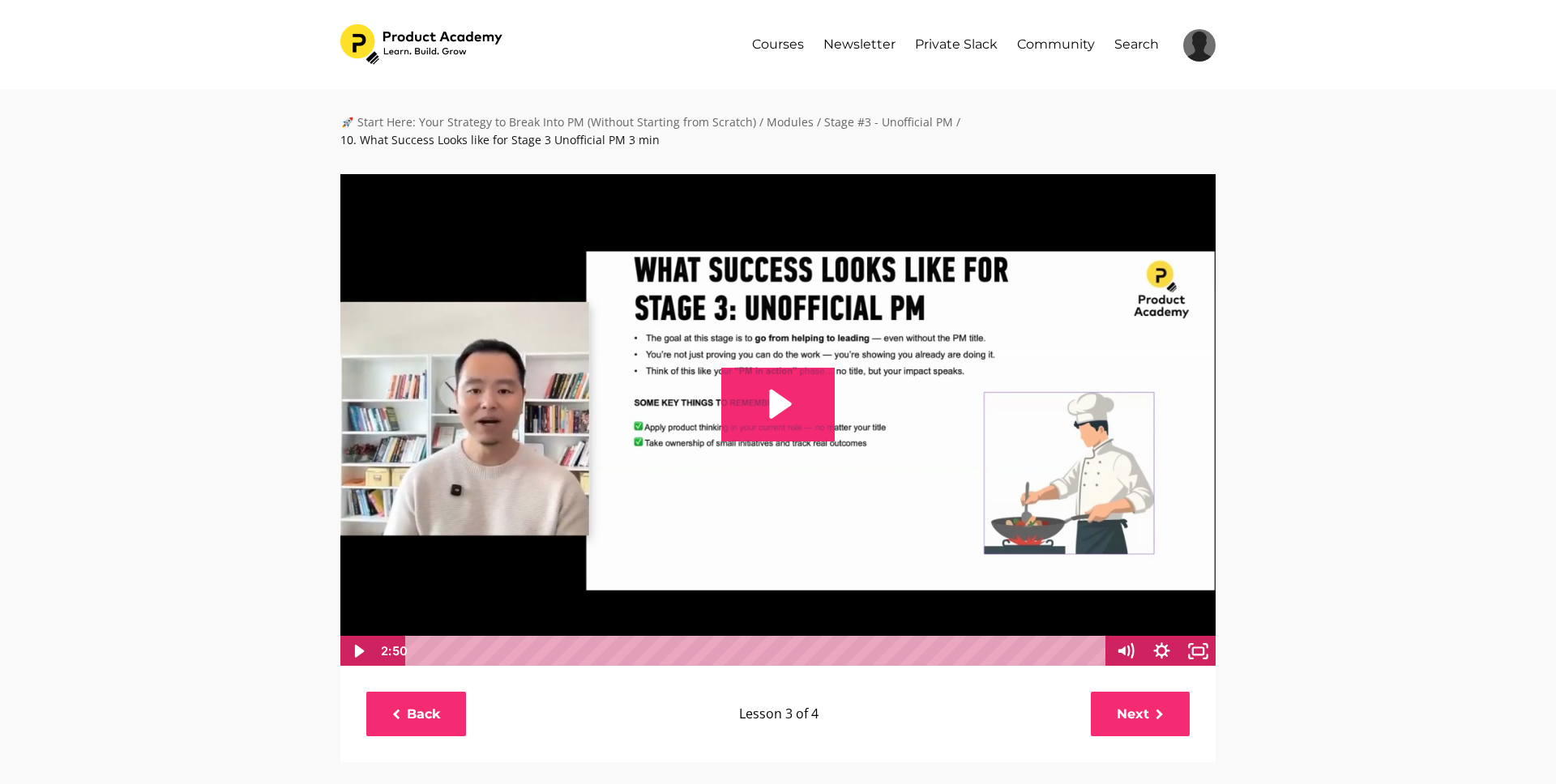 scroll, scrollTop: 0, scrollLeft: 0, axis: both 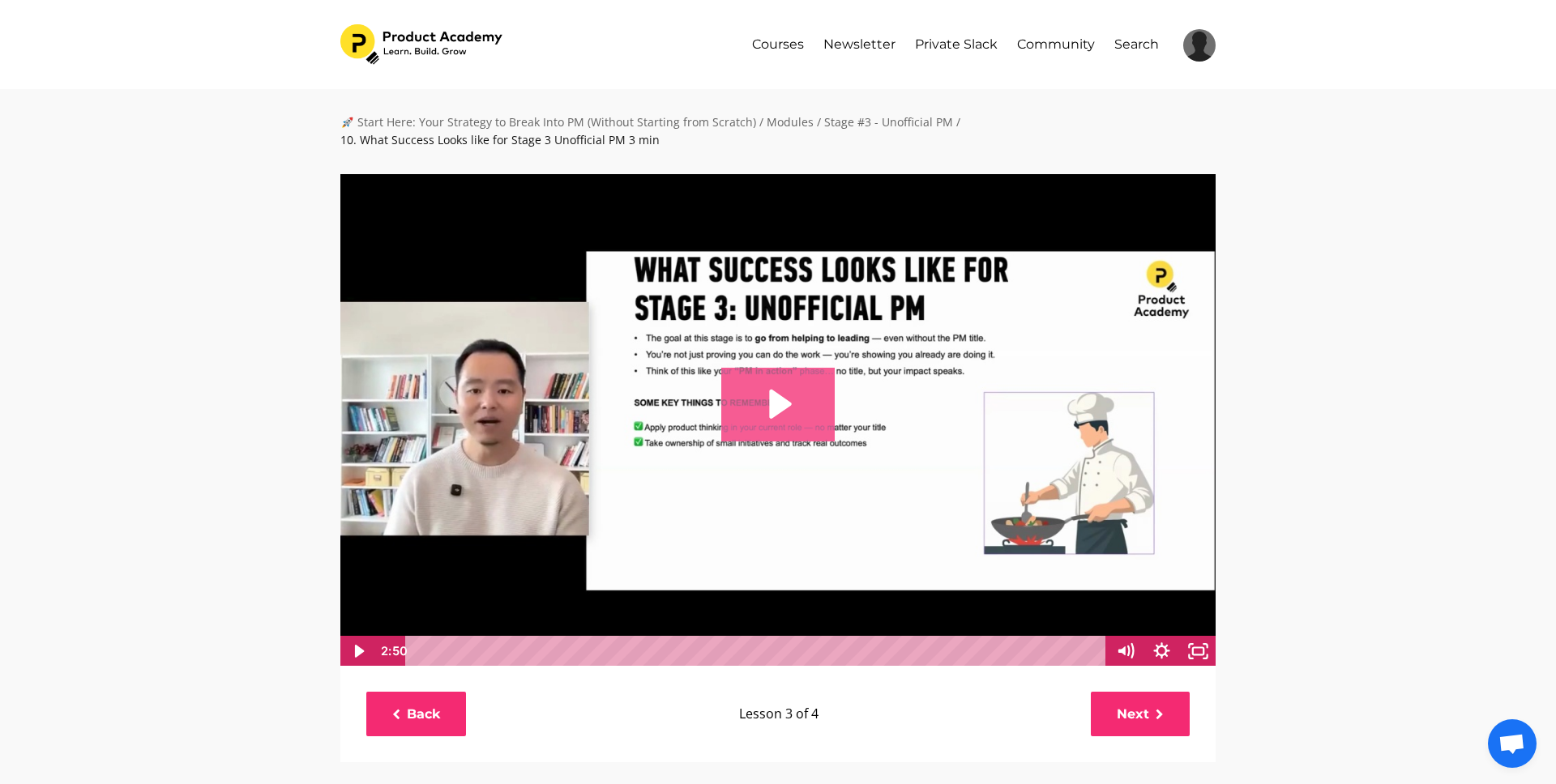 click at bounding box center [780, 404] 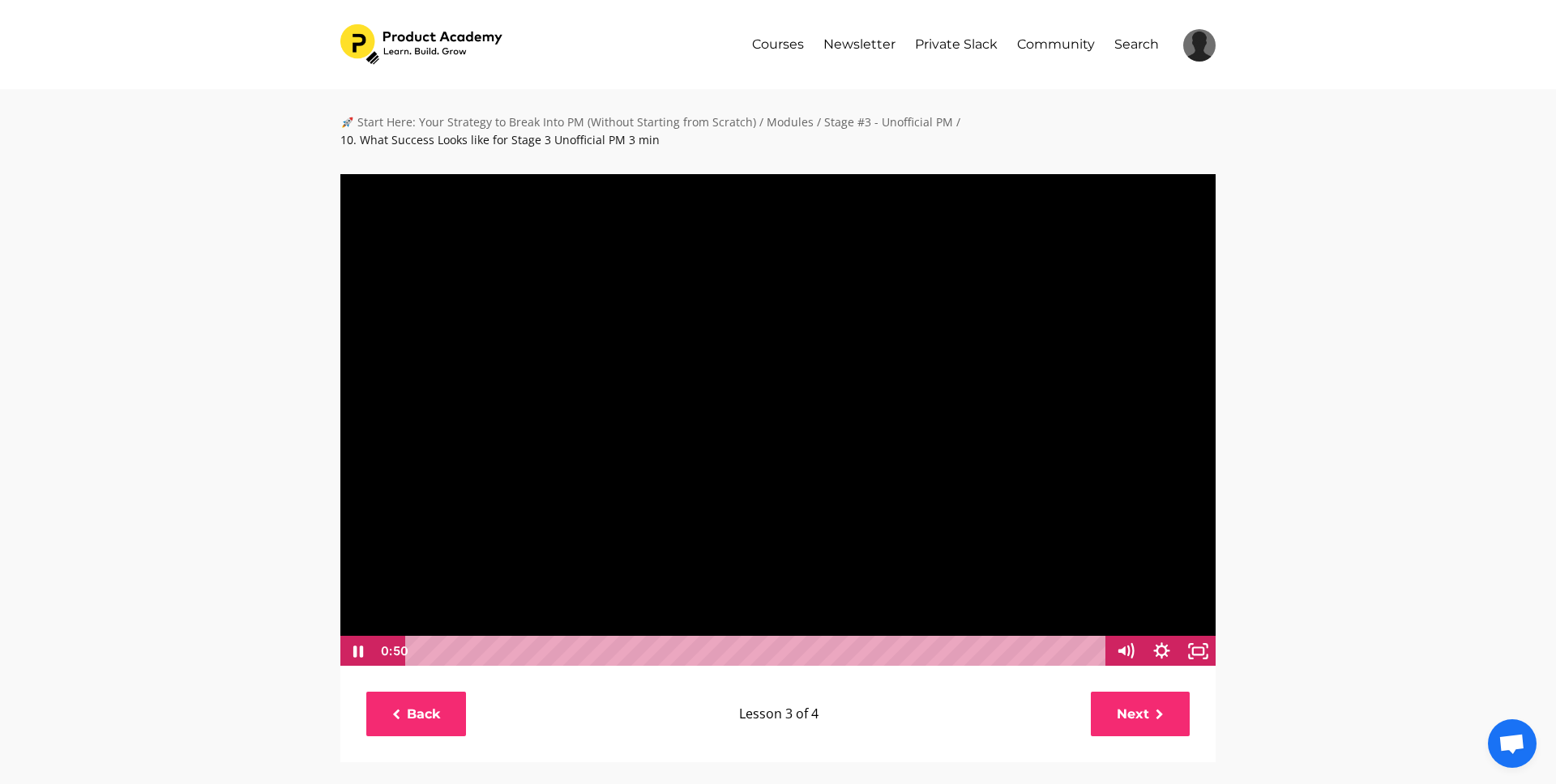 click at bounding box center (778, 420) 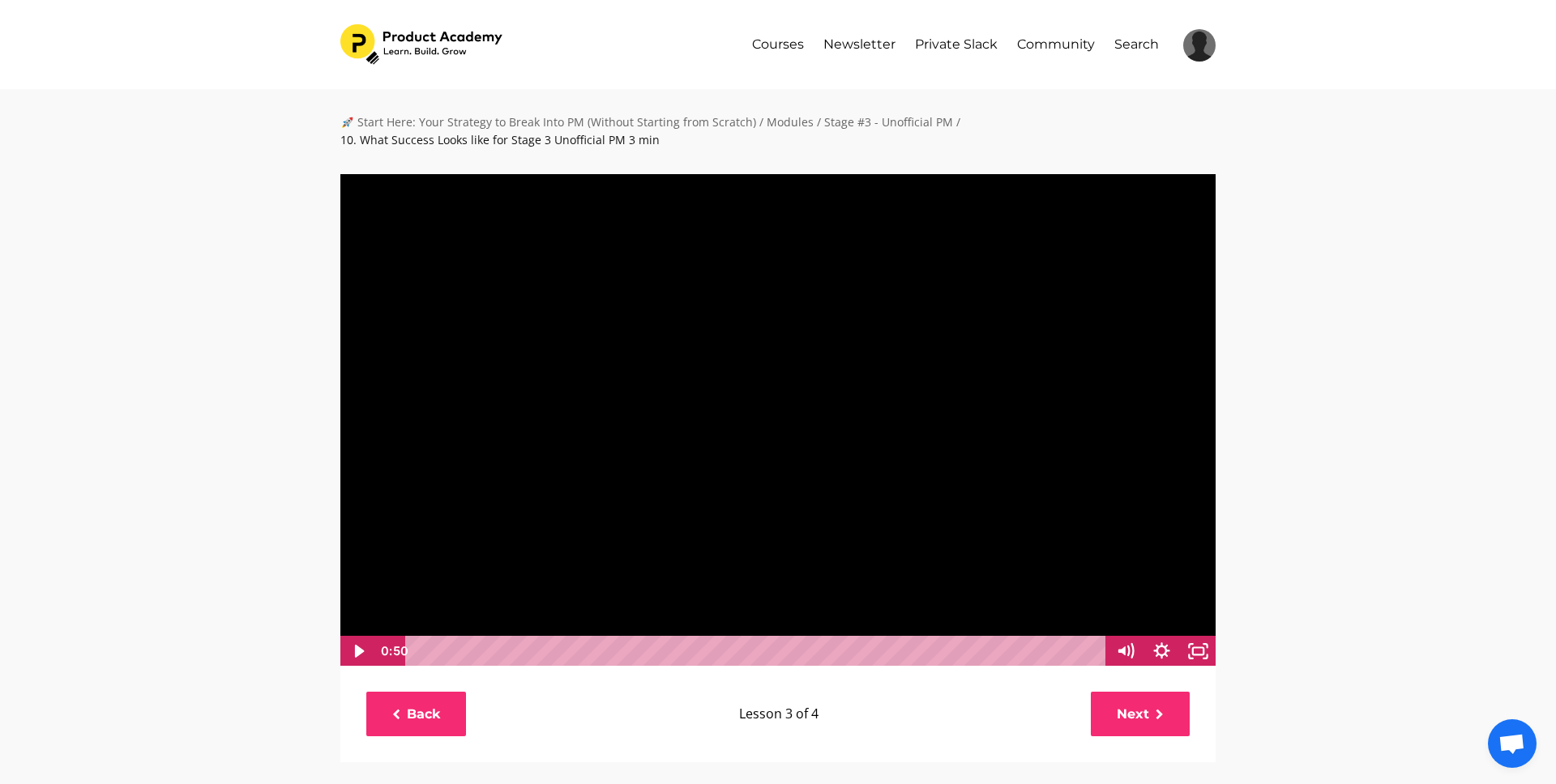click on "🚀 Start Here: Your Strategy to Break Into PM (Without Starting from Scratch)
/
Modules
/
Stage #3 - Unofficial PM
/
10. What Success Looks like for Stage 3 Unofficial PM 3 min
Click for sound 0:50 0:00
Quiz: Unofficial PM
Will Begin In  [TIME]  Seconds
Play Now
Cancel
Stage #3 - Unofficial PM" at bounding box center [778, 750] 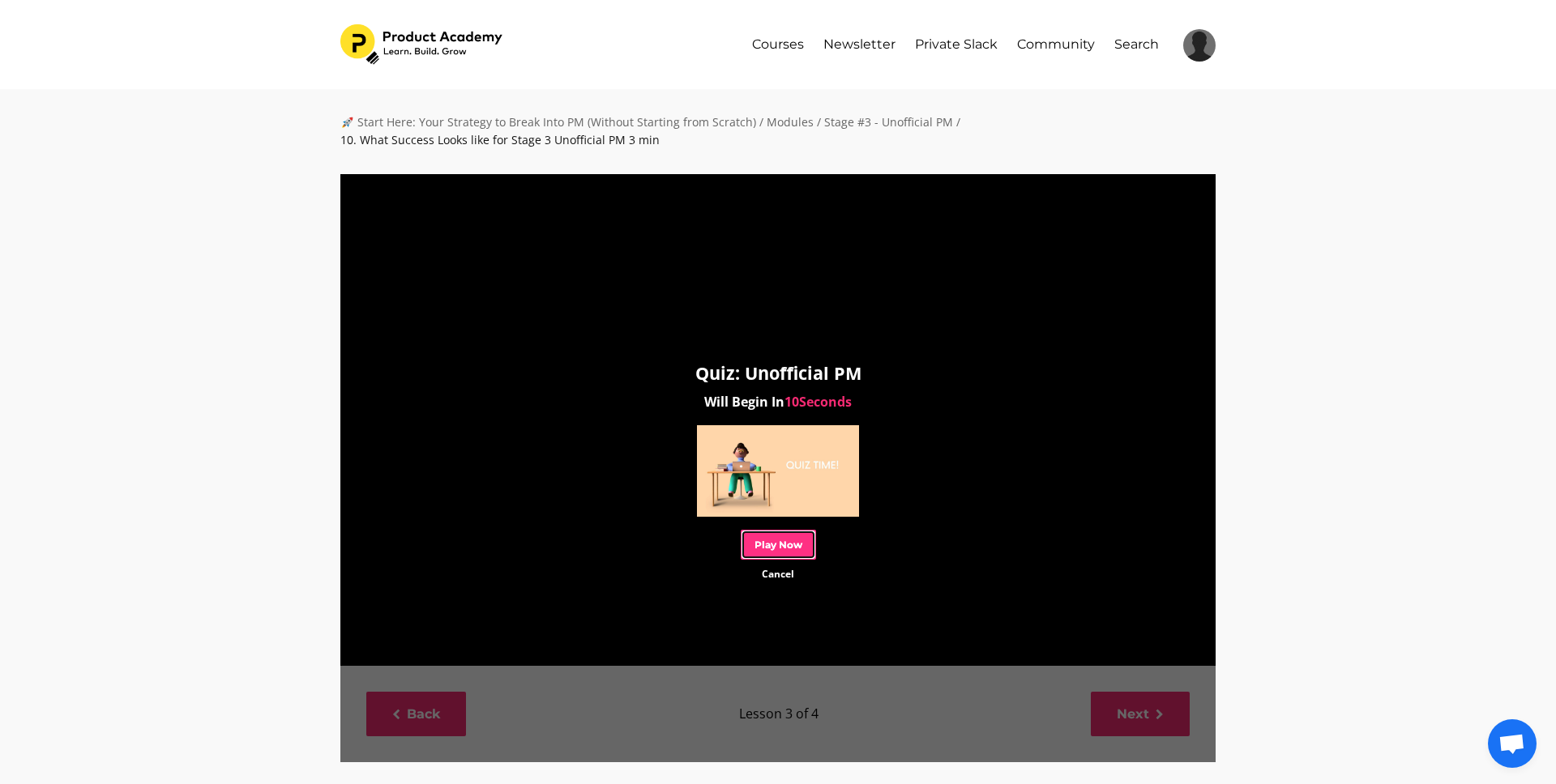 click on "Play Now" at bounding box center [778, 544] 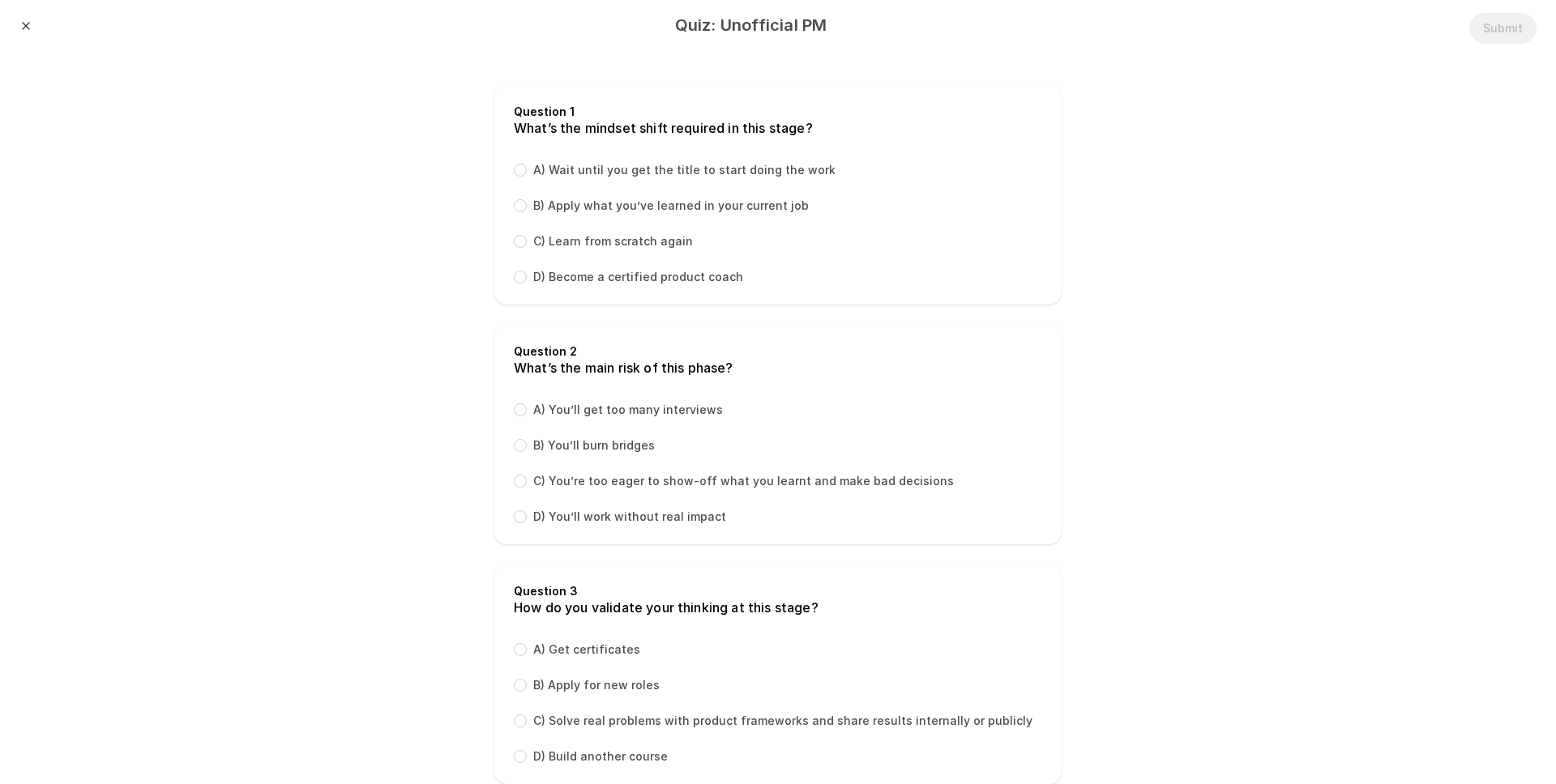 scroll, scrollTop: 0, scrollLeft: 0, axis: both 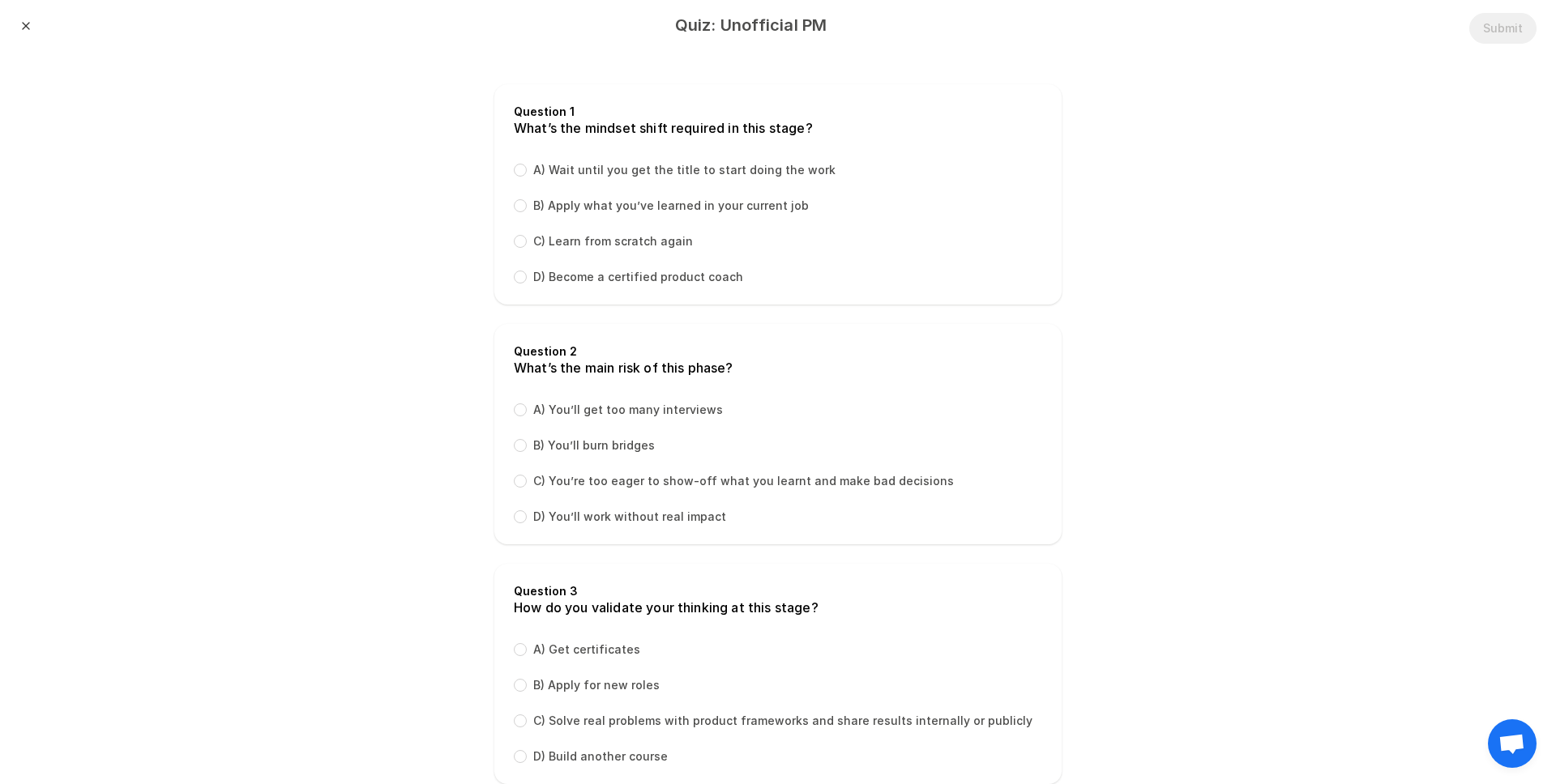click on "B) Apply what you’ve learned in your current job" at bounding box center (671, 206) 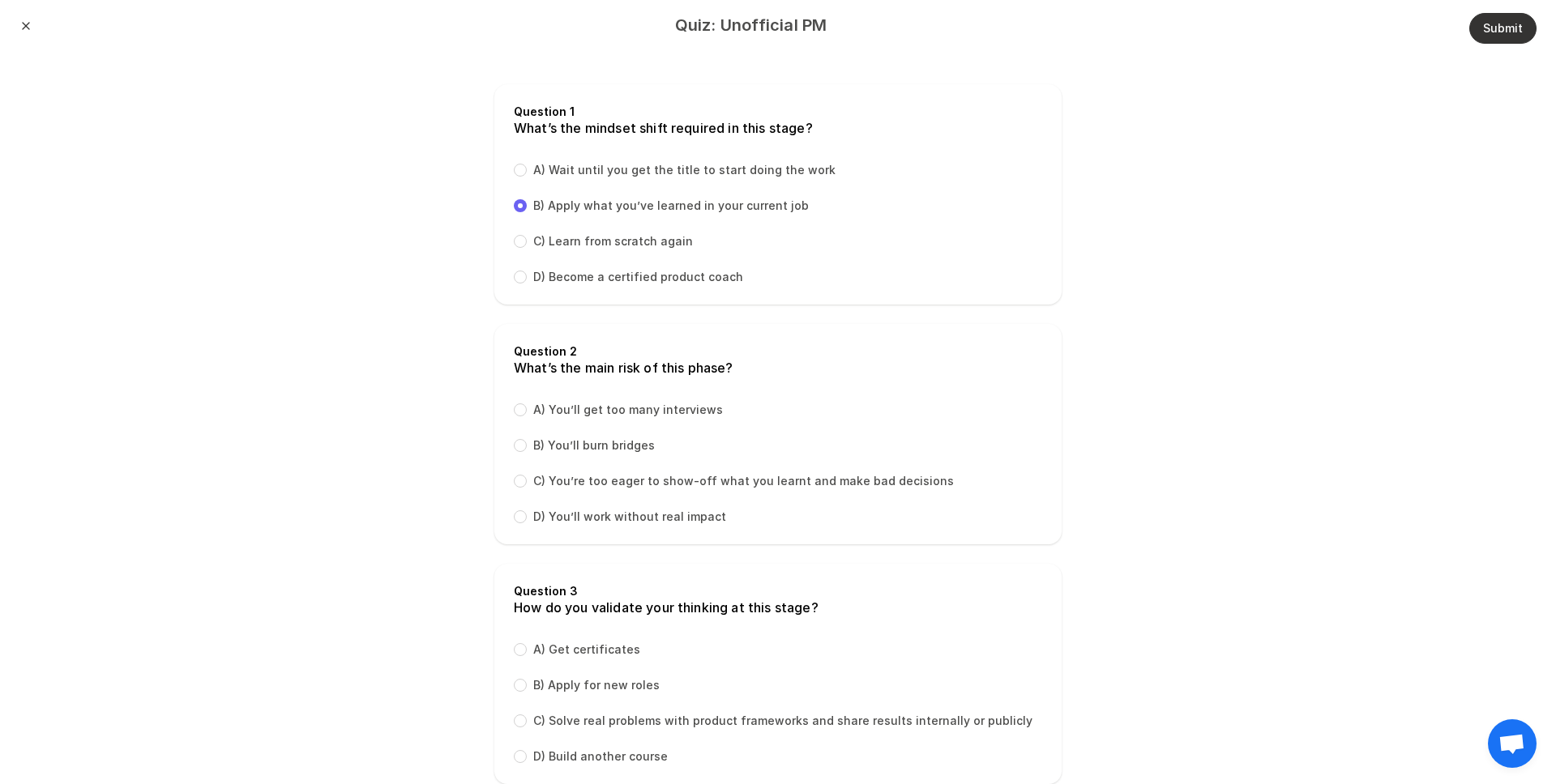 click on "C) You’re too eager to show-off what you learnt and make bad decisions" at bounding box center [743, 481] 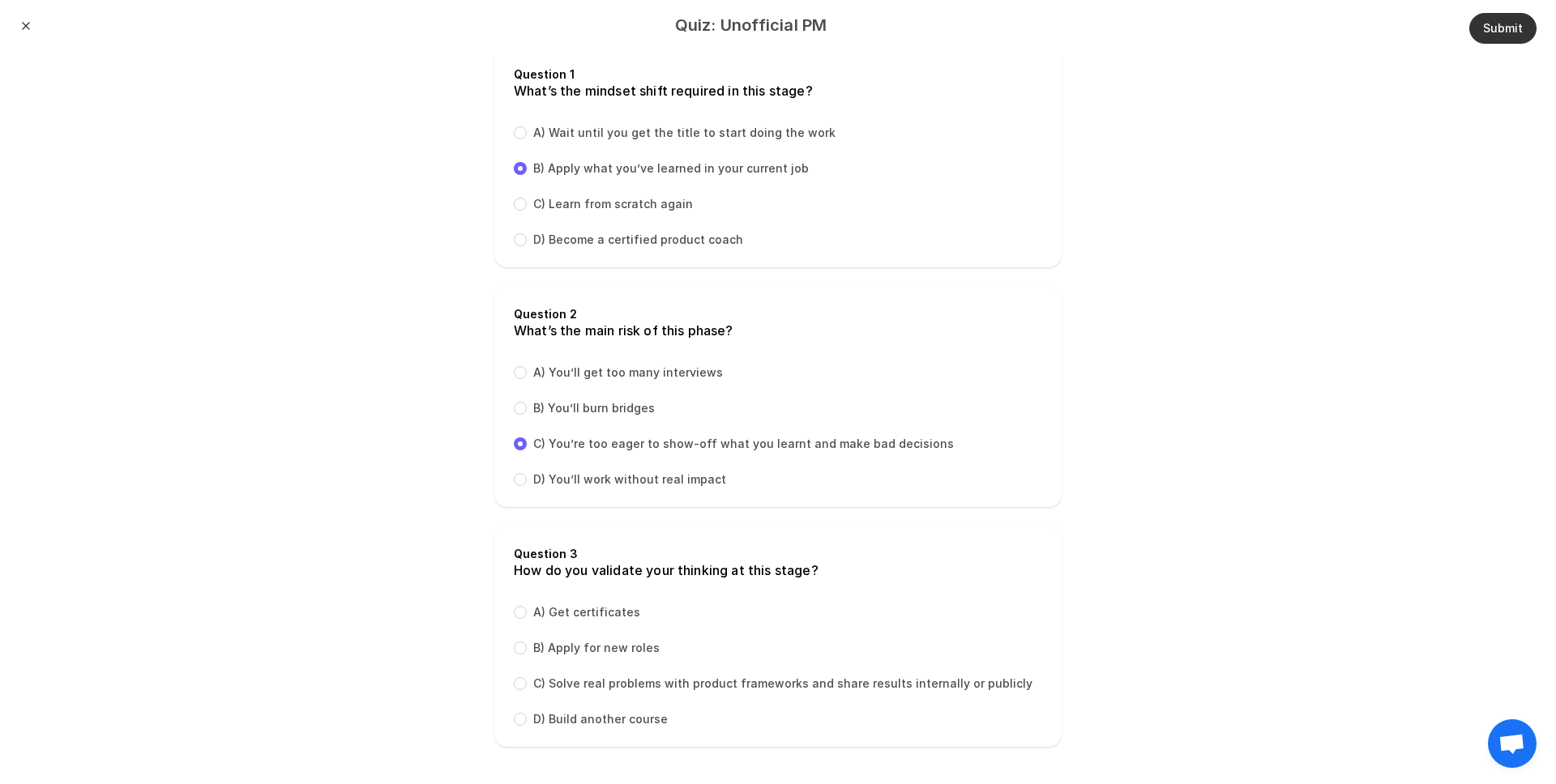 scroll, scrollTop: 39, scrollLeft: 0, axis: vertical 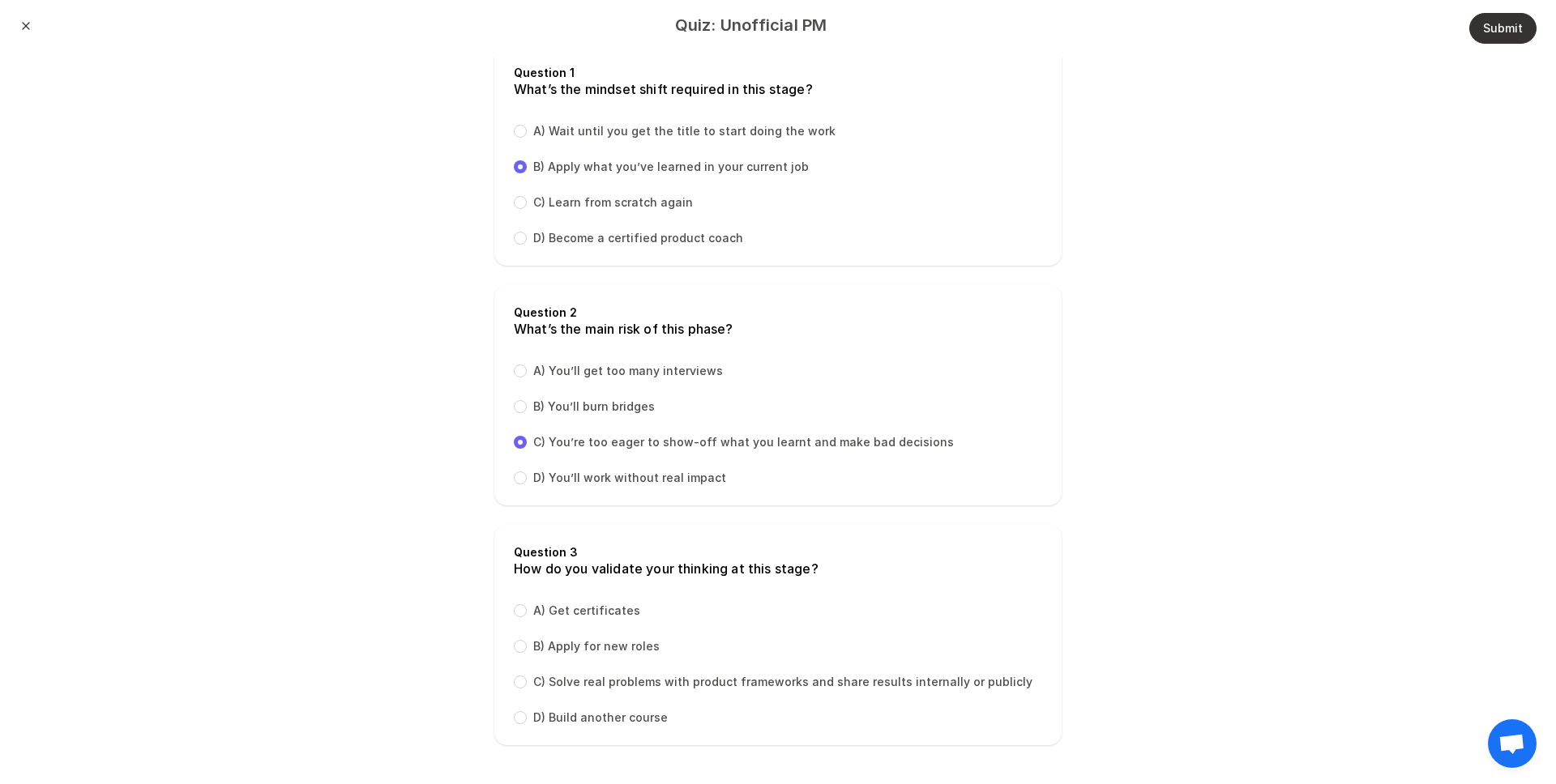 click on "C) Solve real problems with product frameworks and share results internally or publicly" at bounding box center [783, 682] 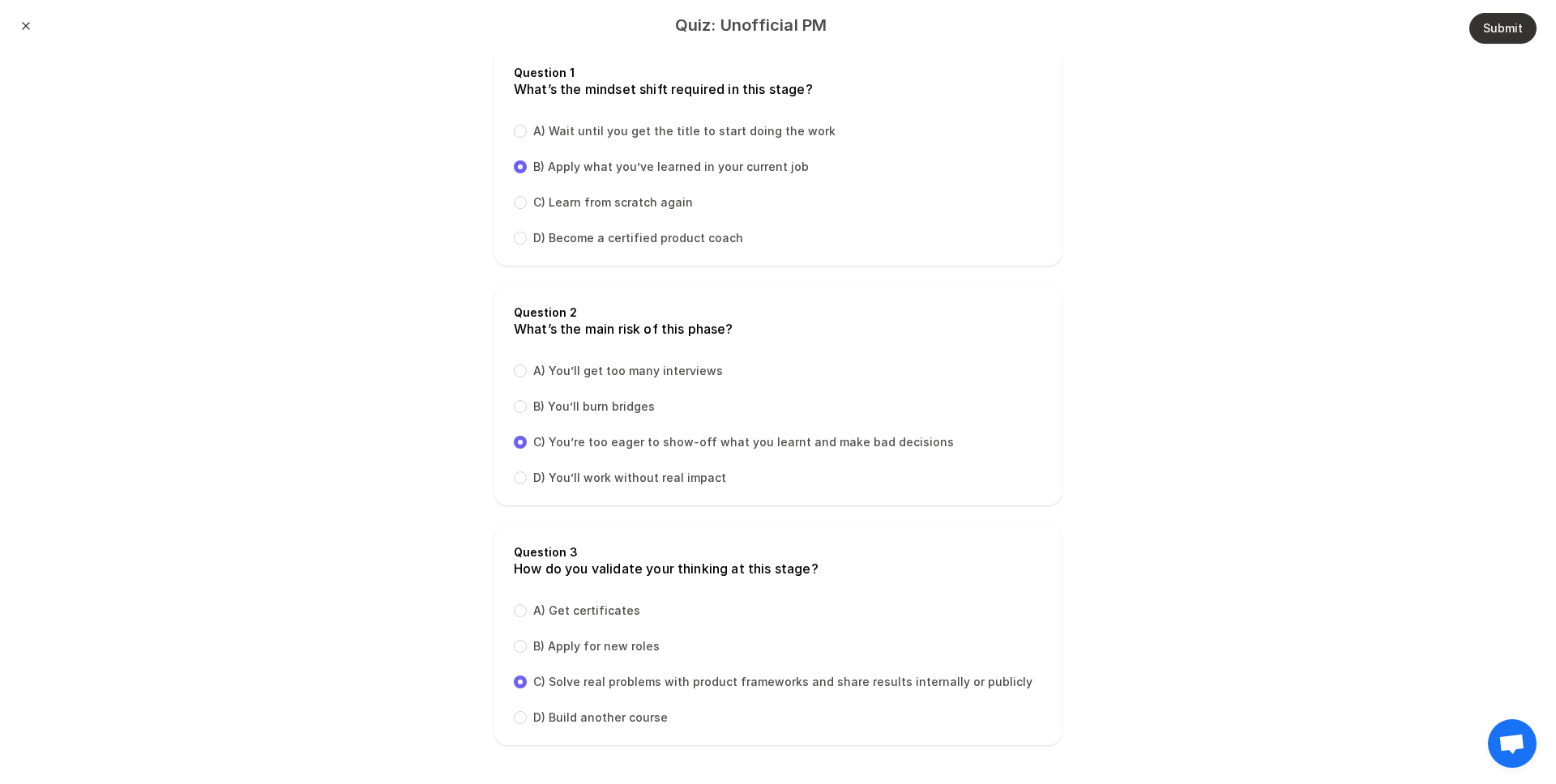 click on "Submit" at bounding box center (1503, 28) 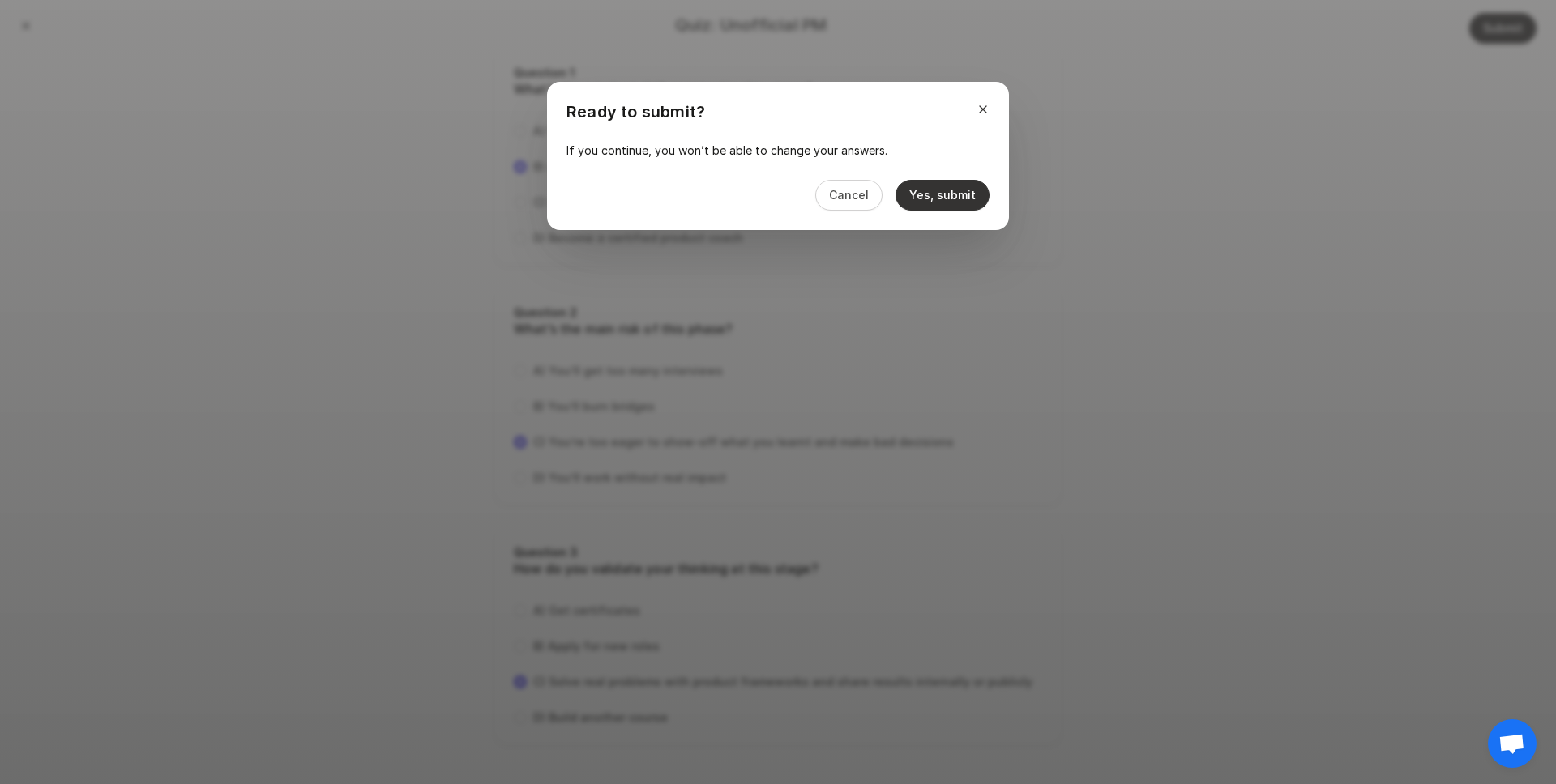 click on "Yes, submit" at bounding box center (943, 195) 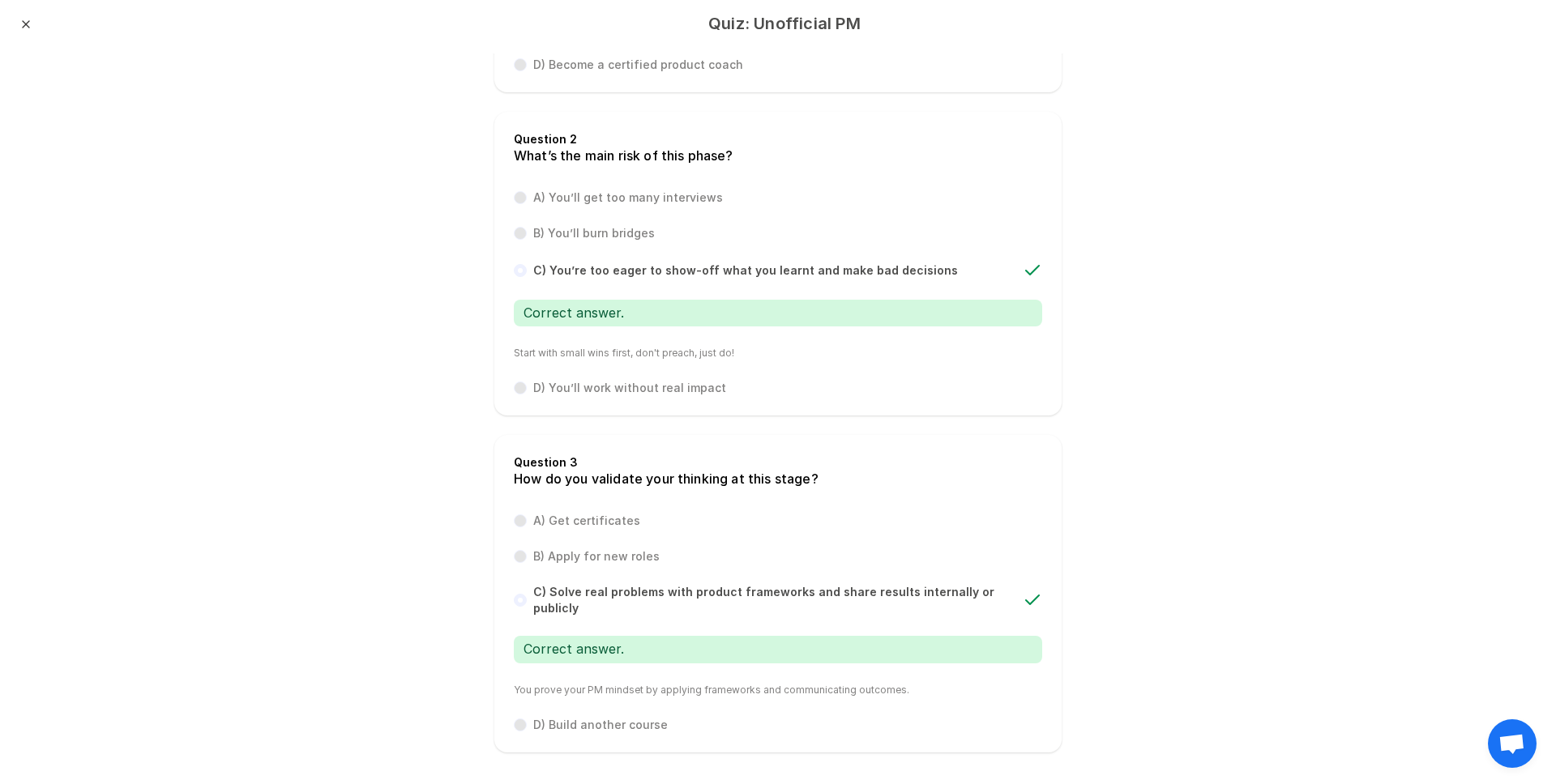 scroll, scrollTop: 464, scrollLeft: 0, axis: vertical 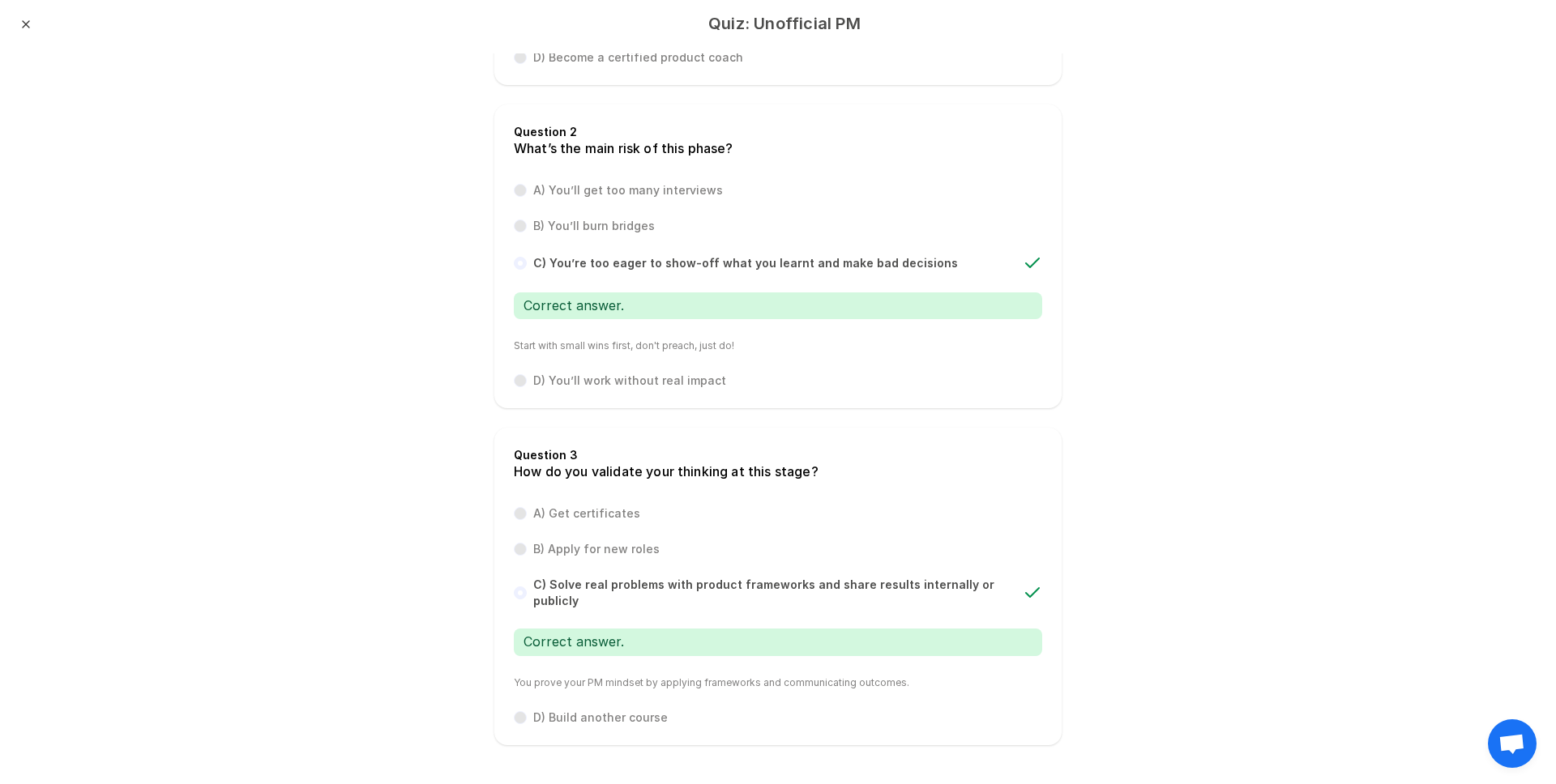 click on "Close" at bounding box center (26, 24) 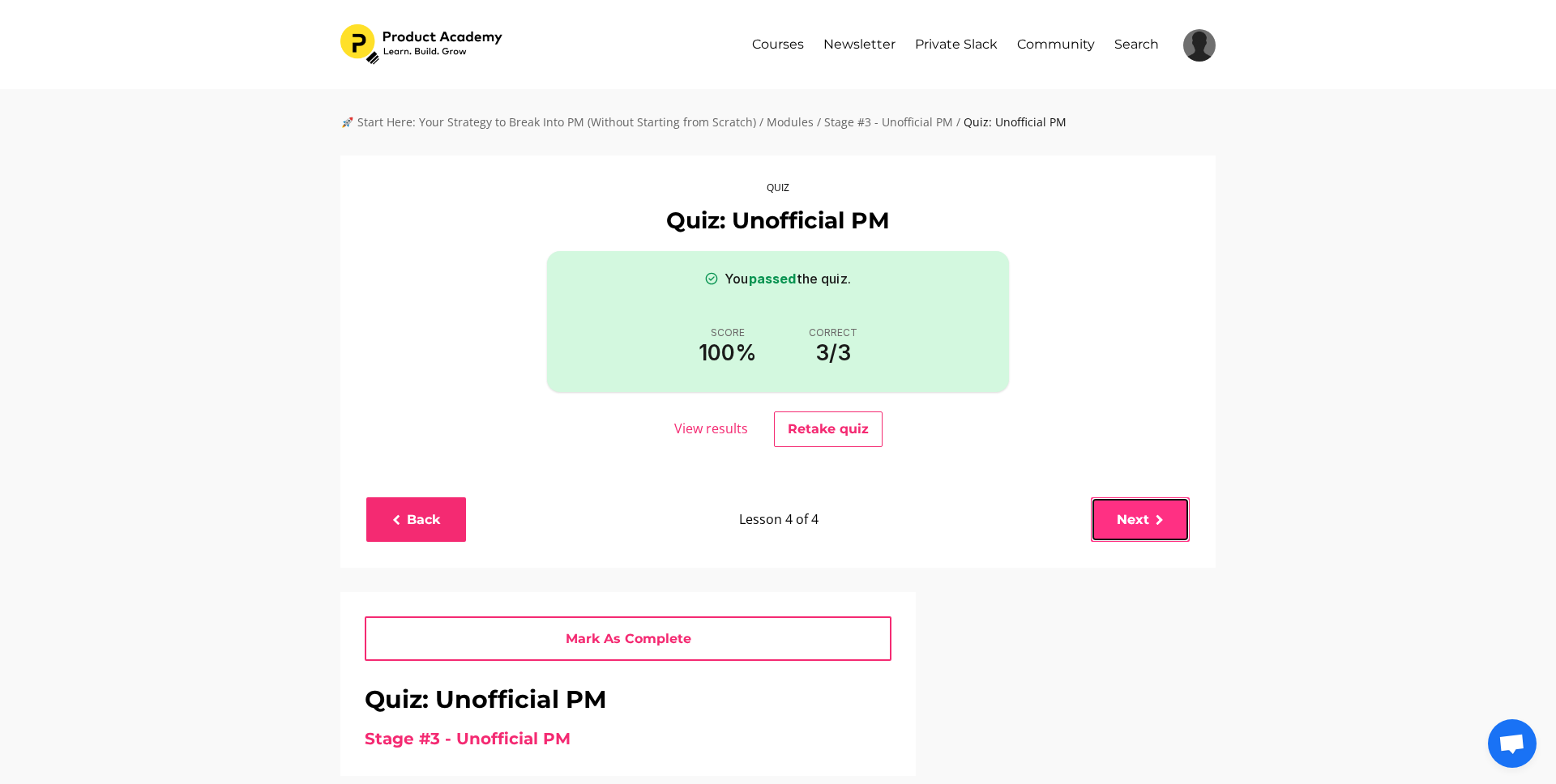 click on "Next" at bounding box center [1140, 519] 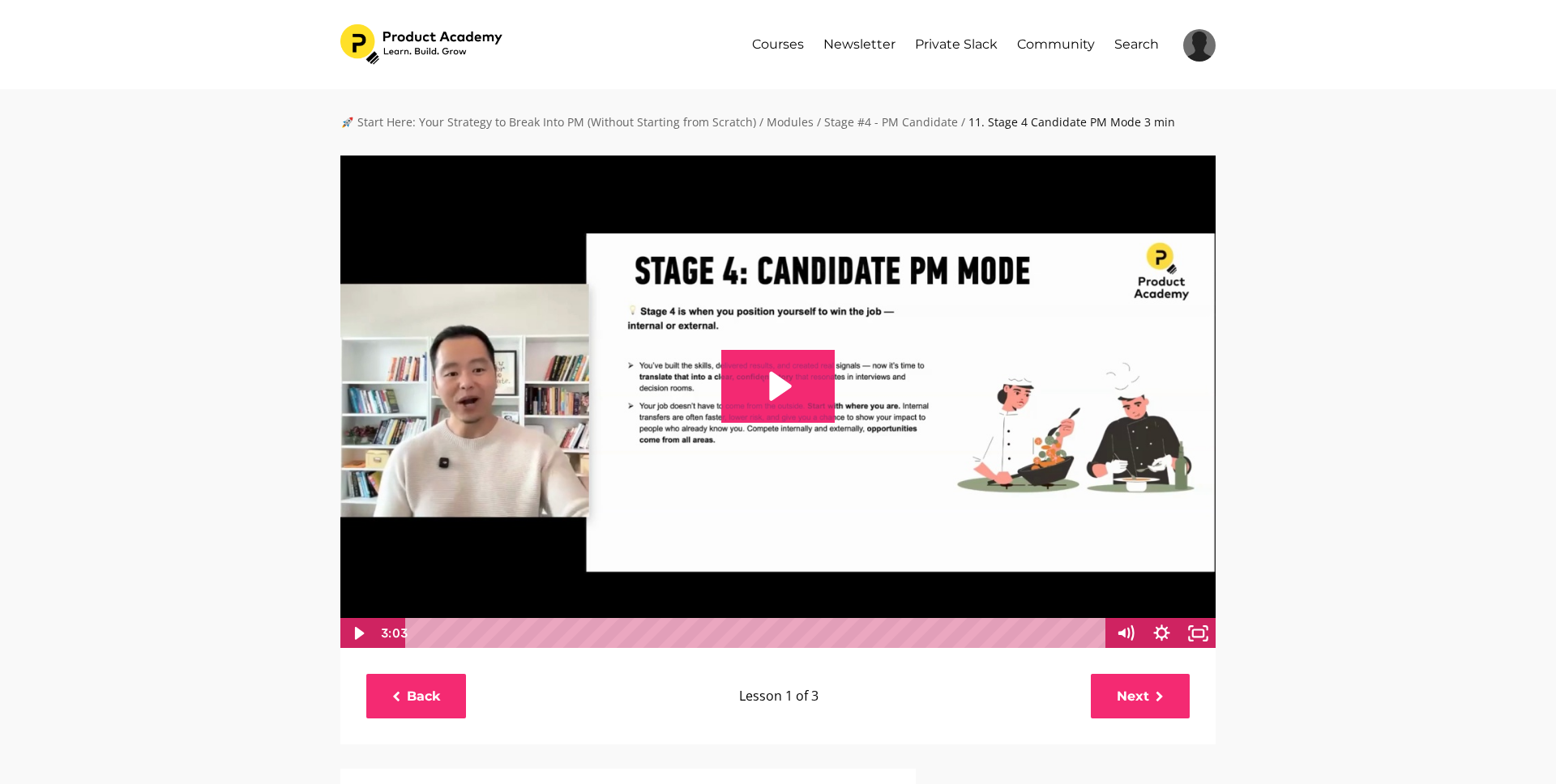 scroll, scrollTop: 0, scrollLeft: 0, axis: both 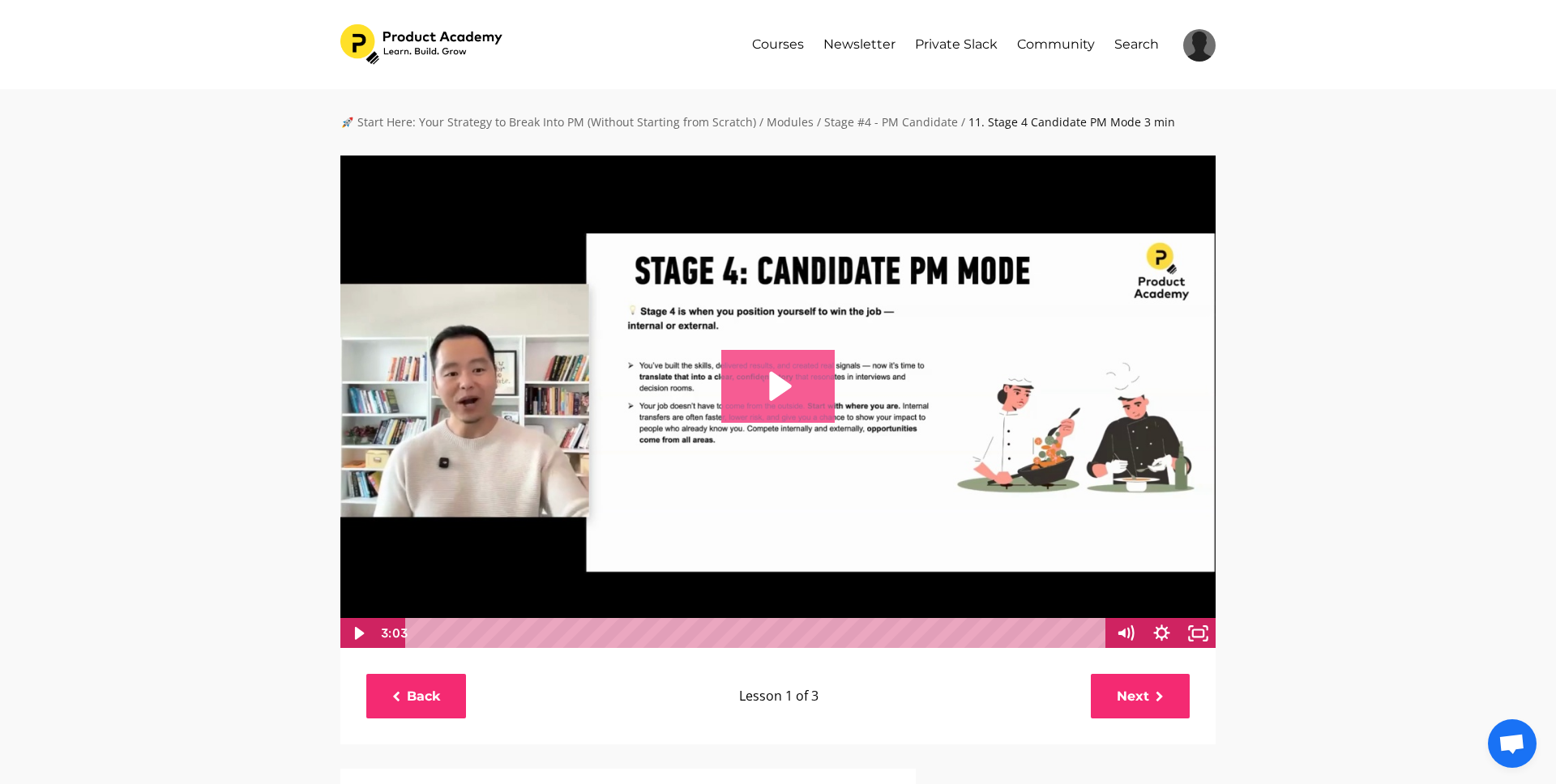 click at bounding box center [778, 386] 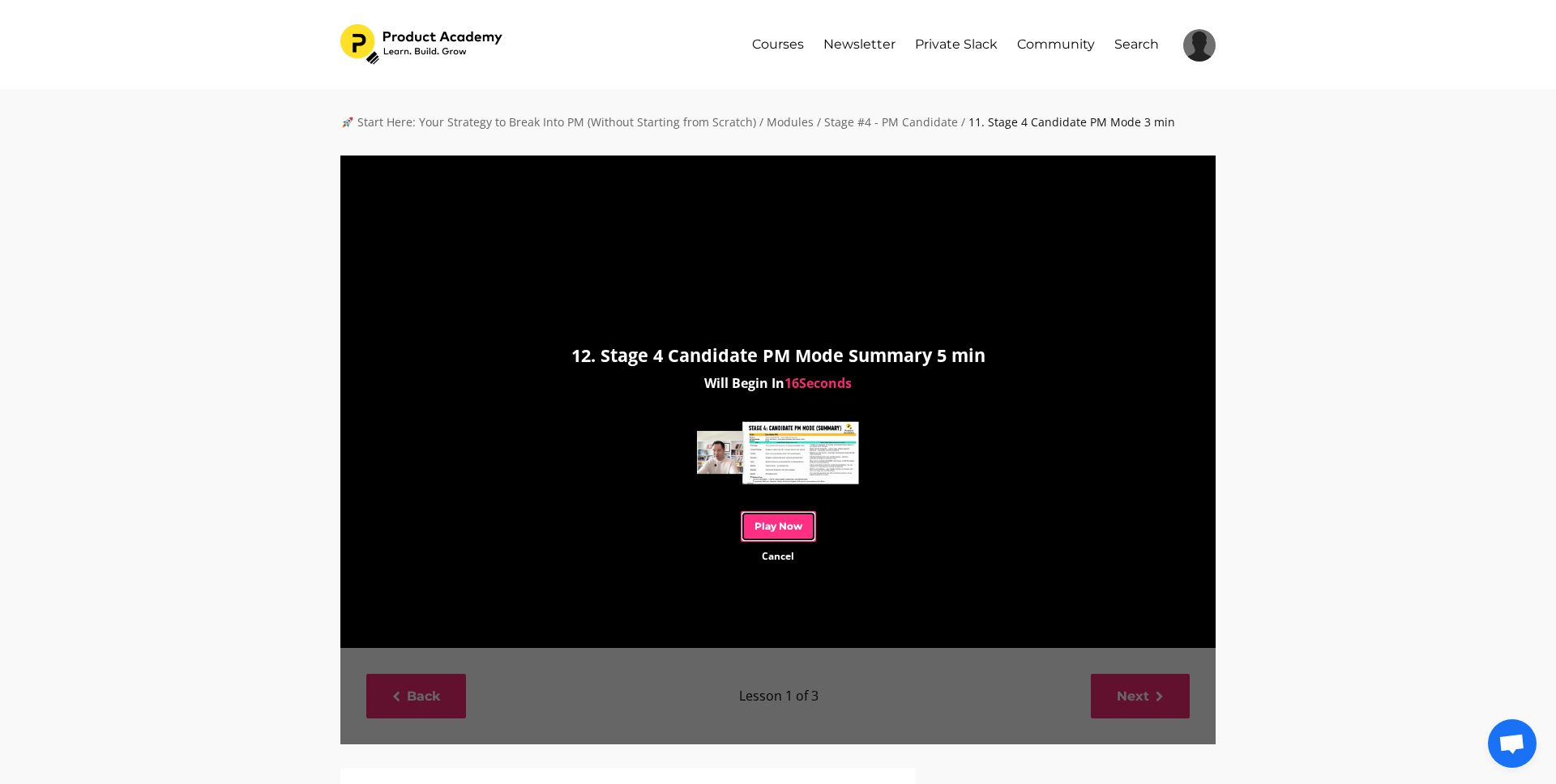 click on "Play Now" at bounding box center [778, 526] 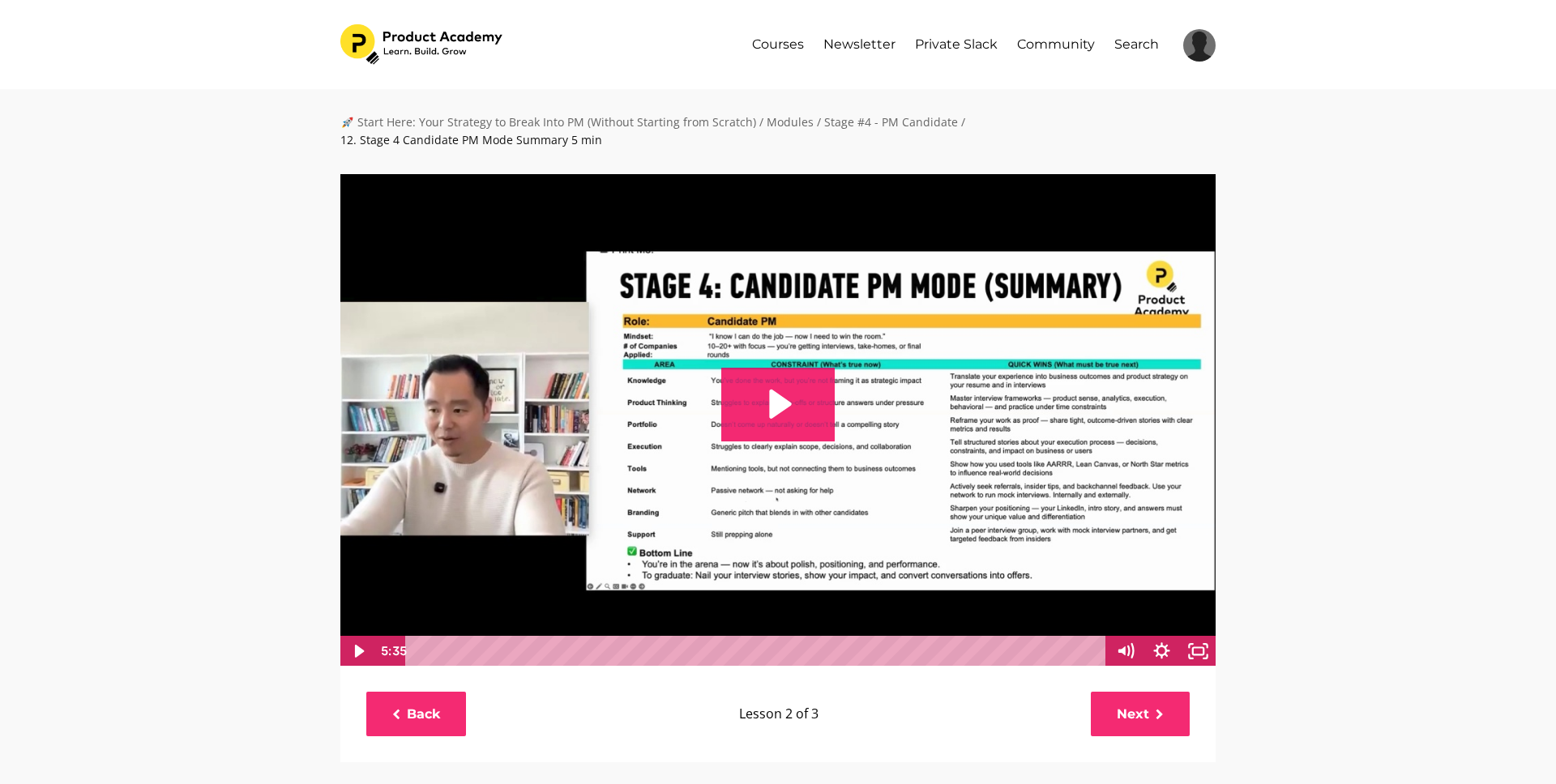 scroll, scrollTop: 0, scrollLeft: 0, axis: both 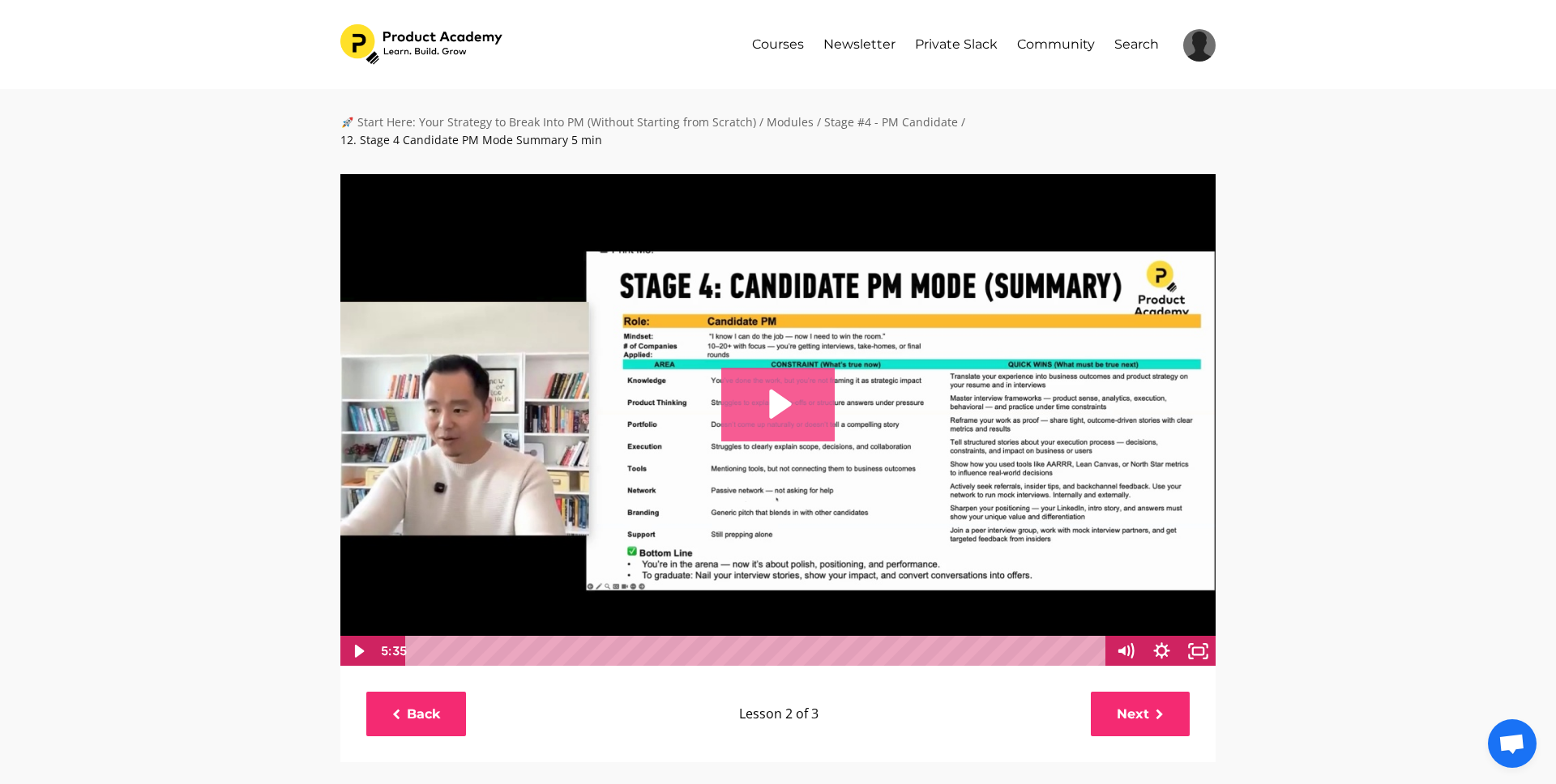 click at bounding box center [780, 404] 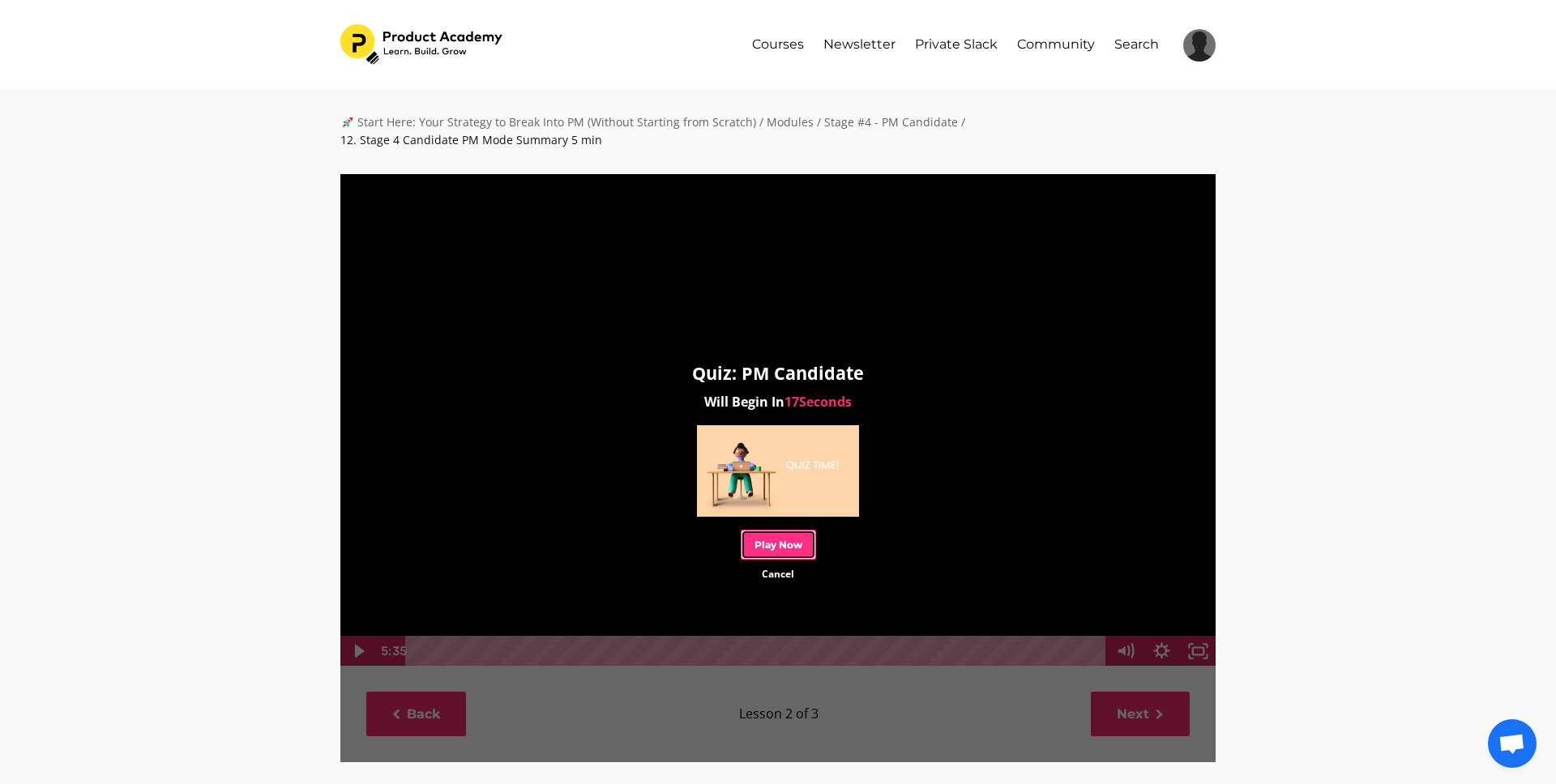 click on "Play Now" at bounding box center [778, 544] 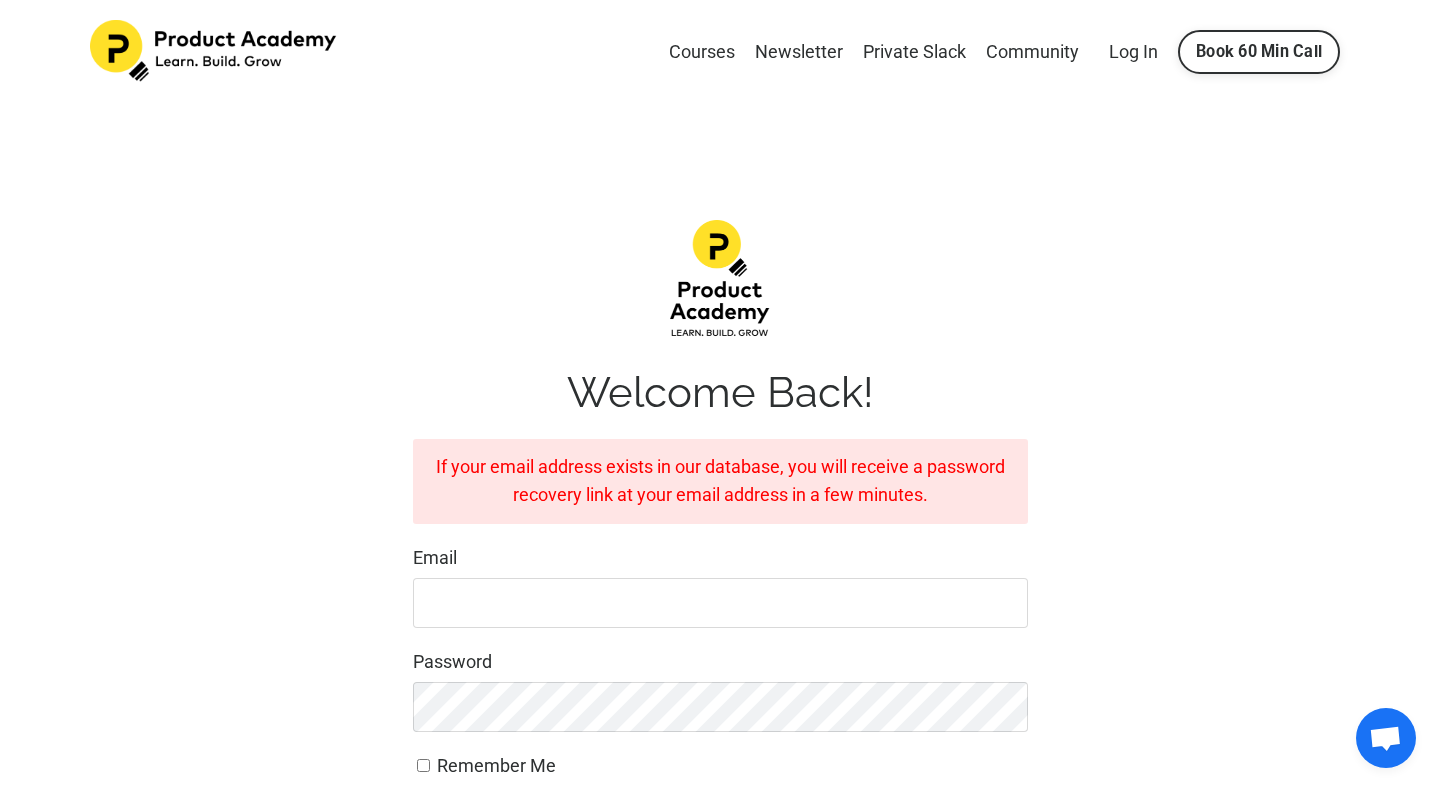 scroll, scrollTop: 0, scrollLeft: 0, axis: both 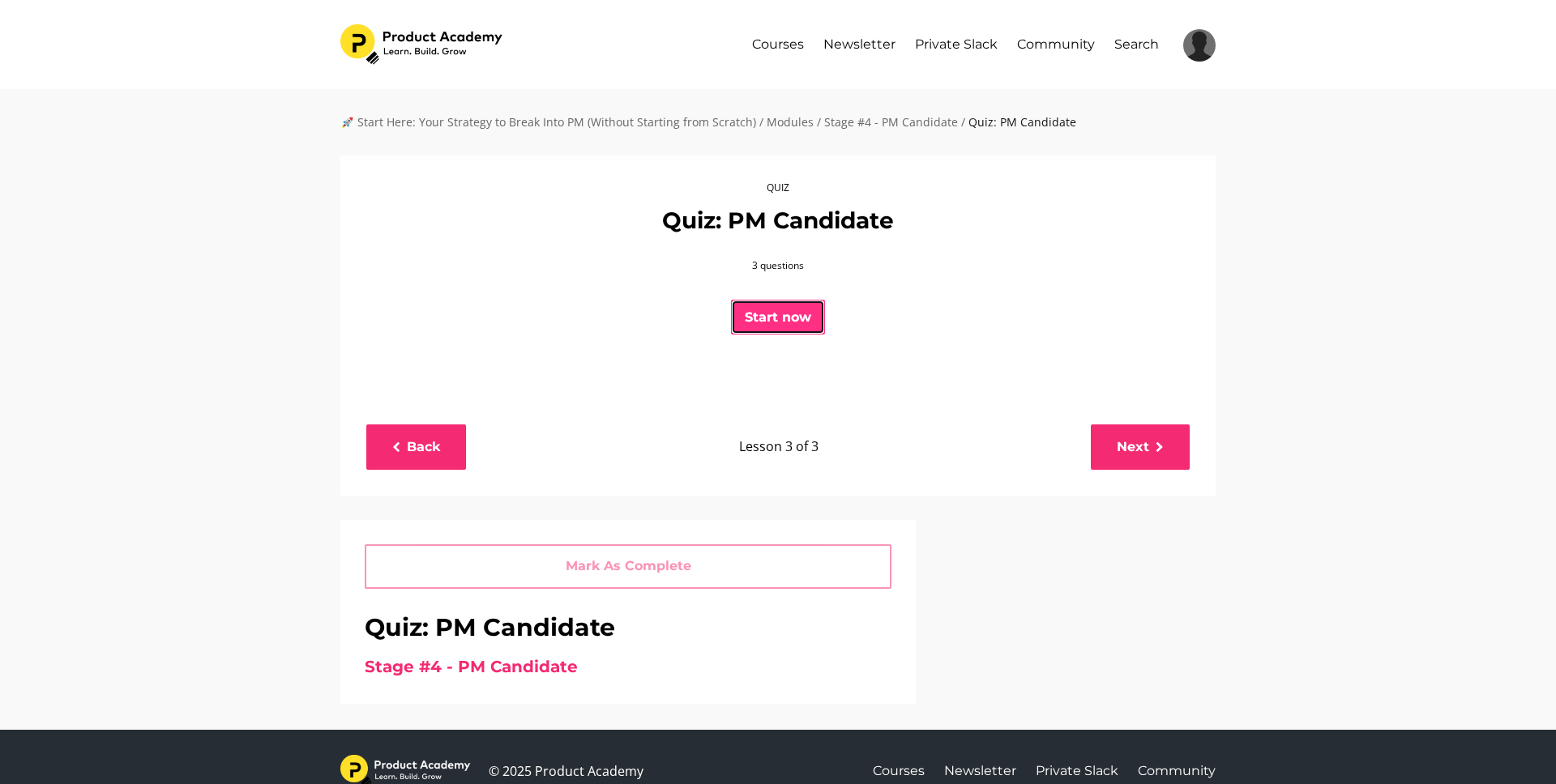 click on "Start now" at bounding box center (778, 317) 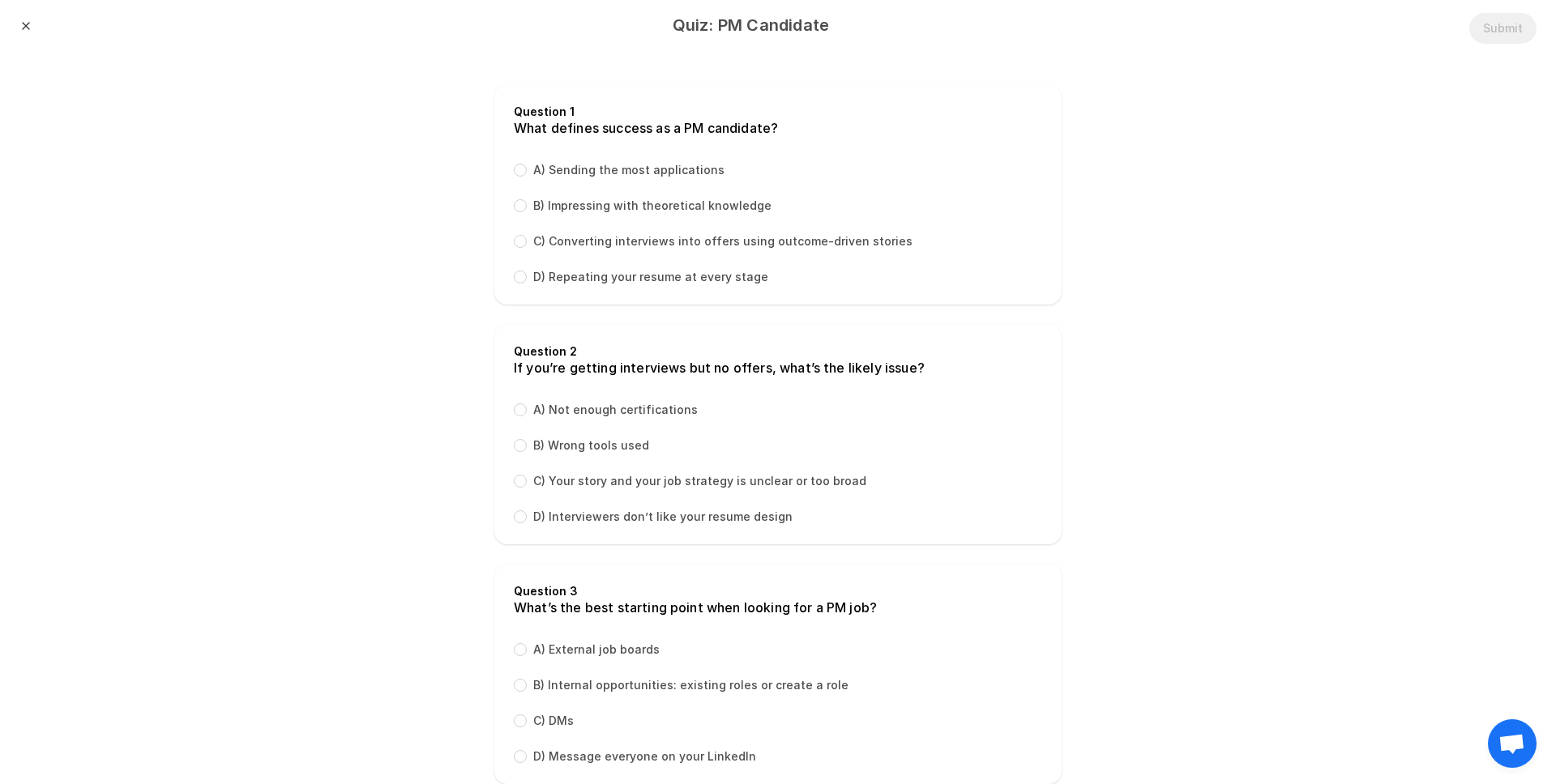 click on "C) Converting interviews into offers using outcome-driven stories" at bounding box center [723, 241] 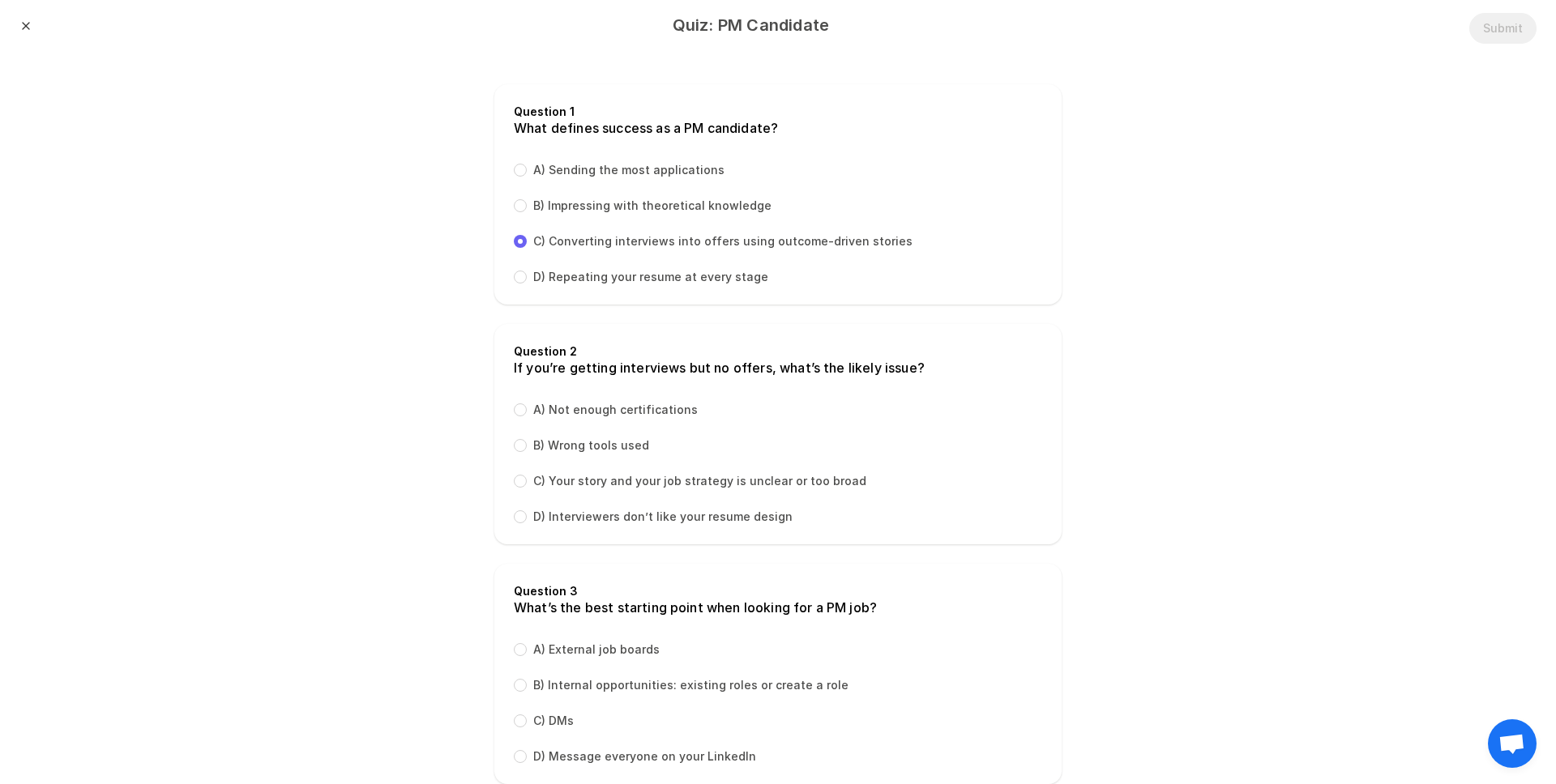radio on "true" 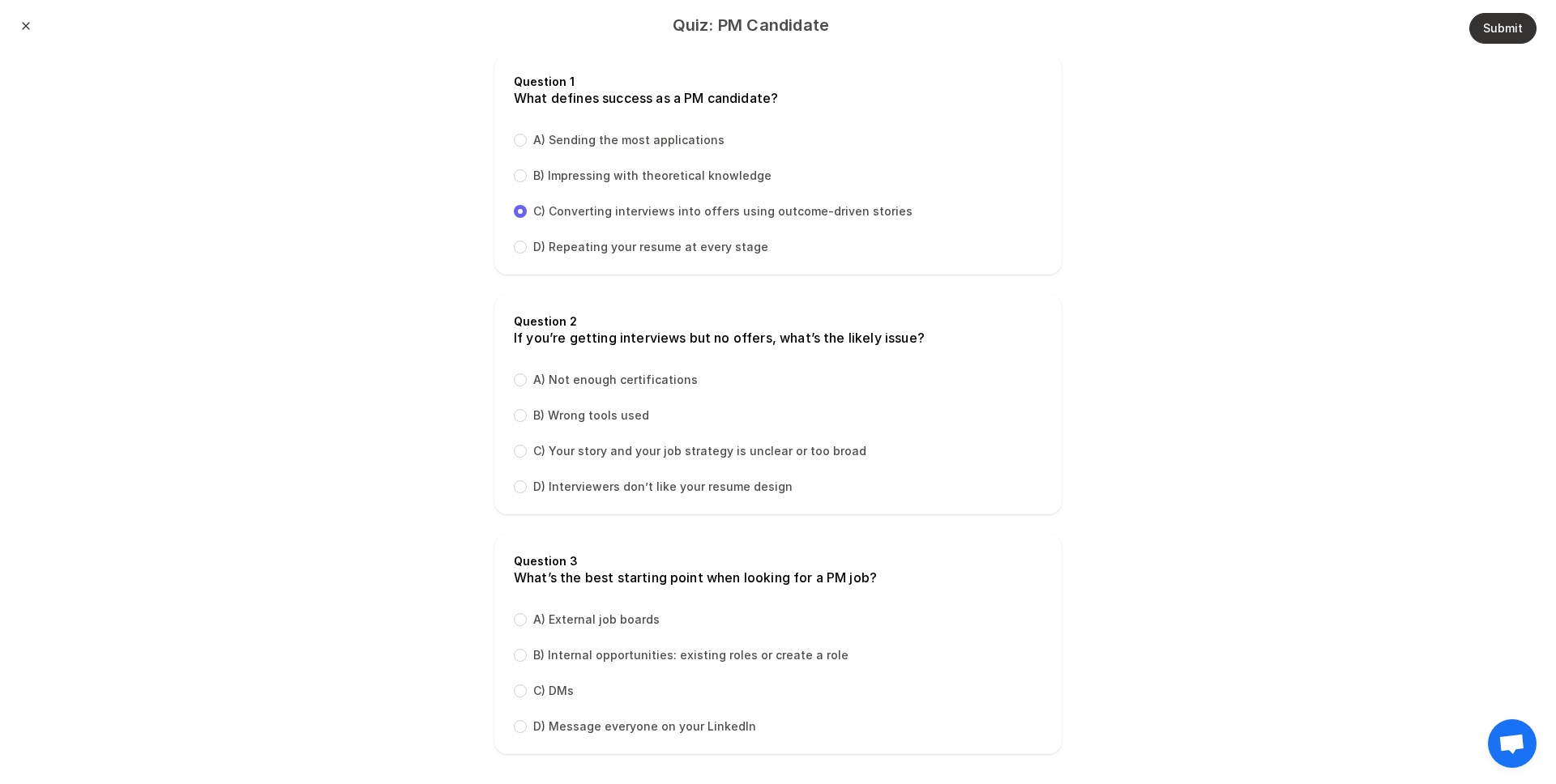 scroll, scrollTop: 39, scrollLeft: 0, axis: vertical 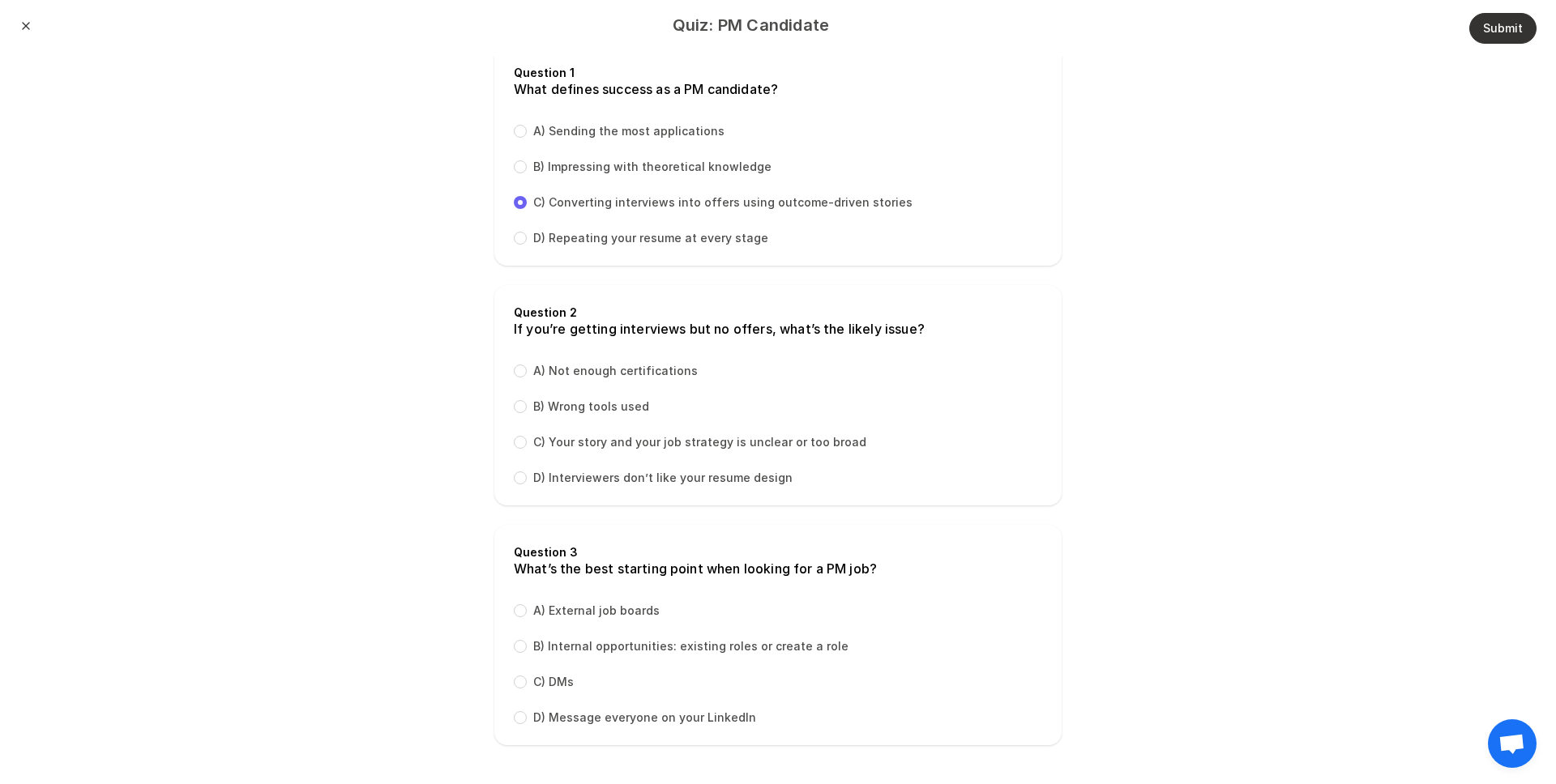 click on "C) Your story and your job strategy is unclear or too broad" at bounding box center (699, 442) 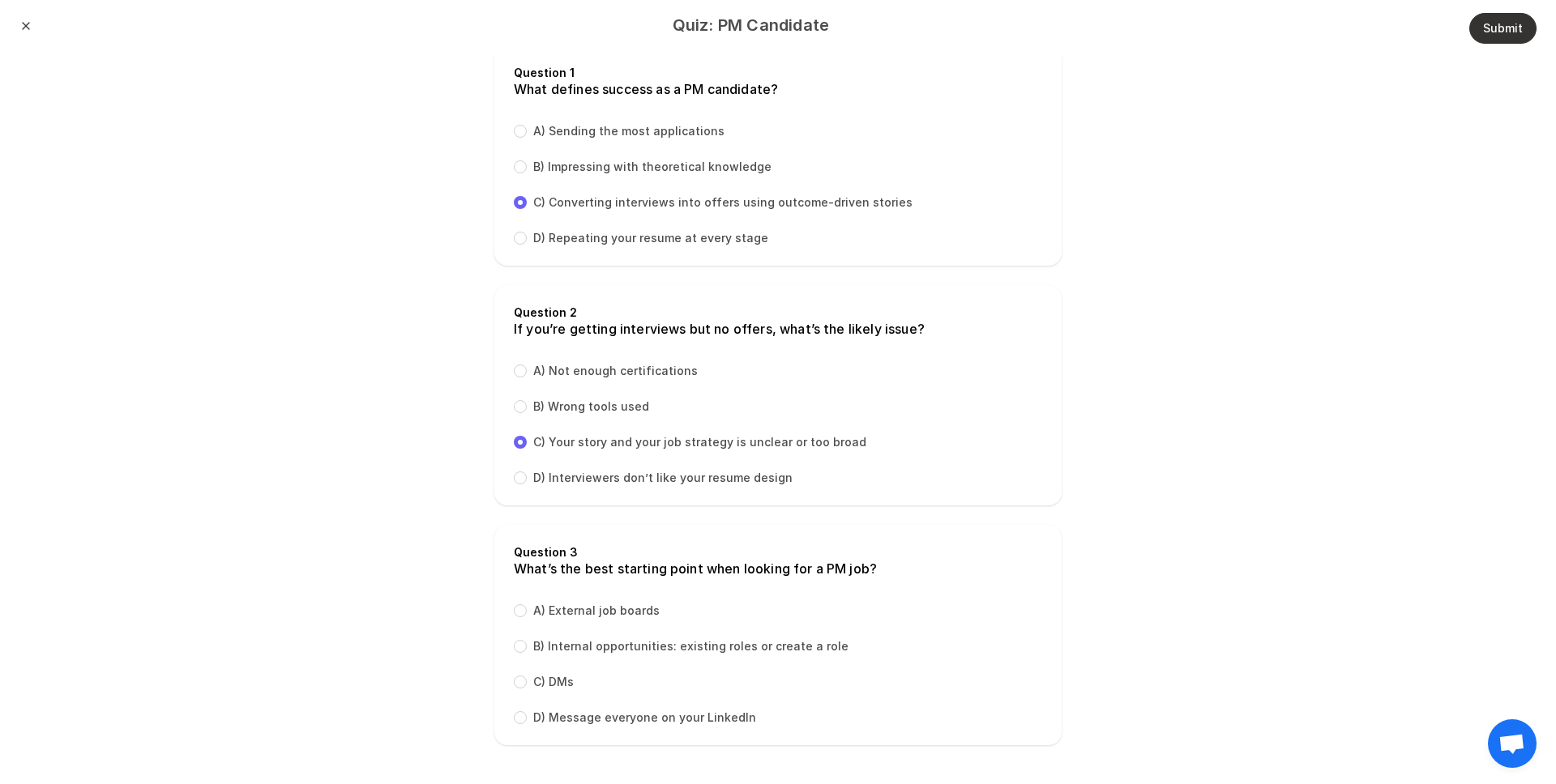 radio on "true" 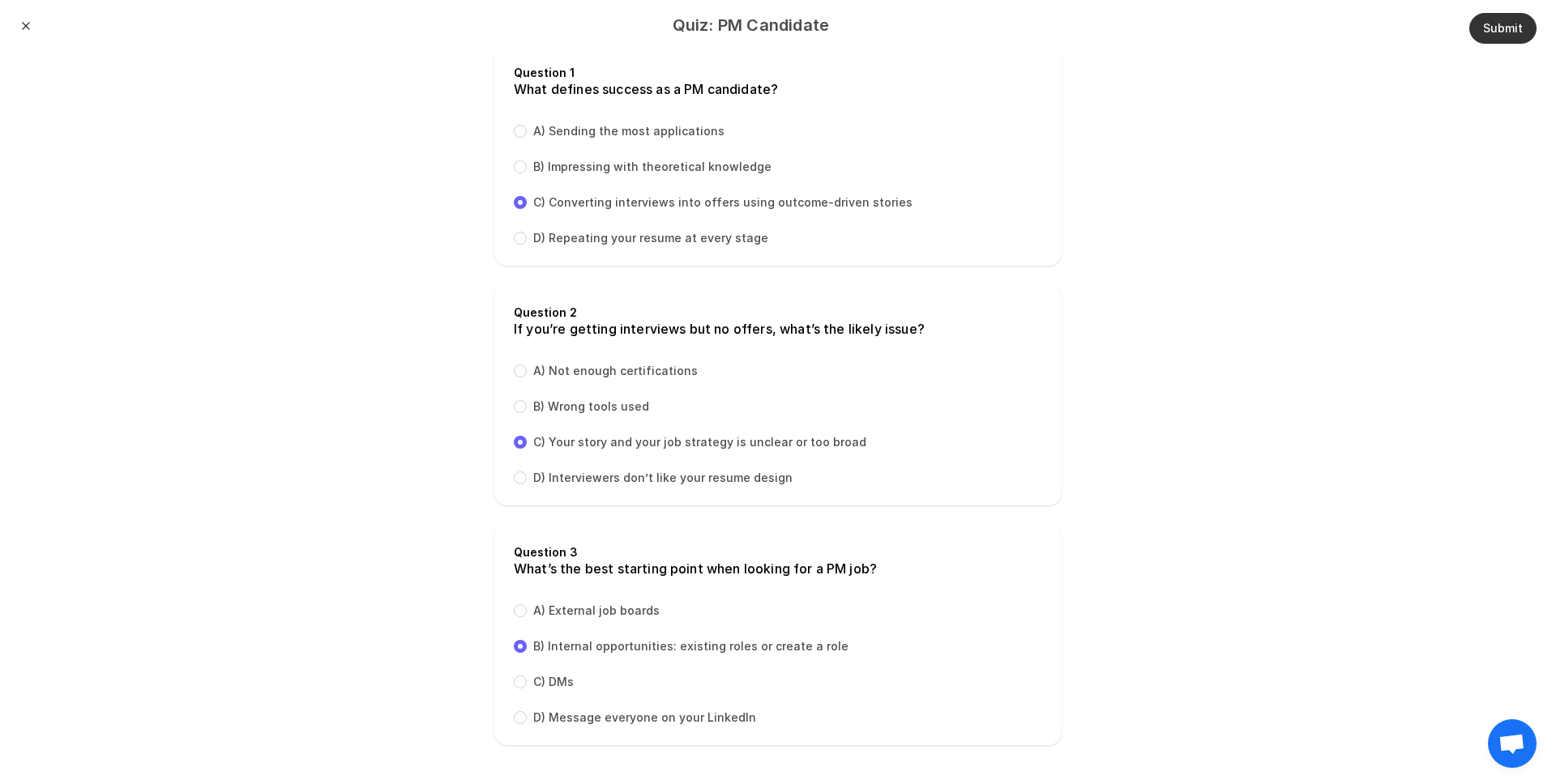 radio on "true" 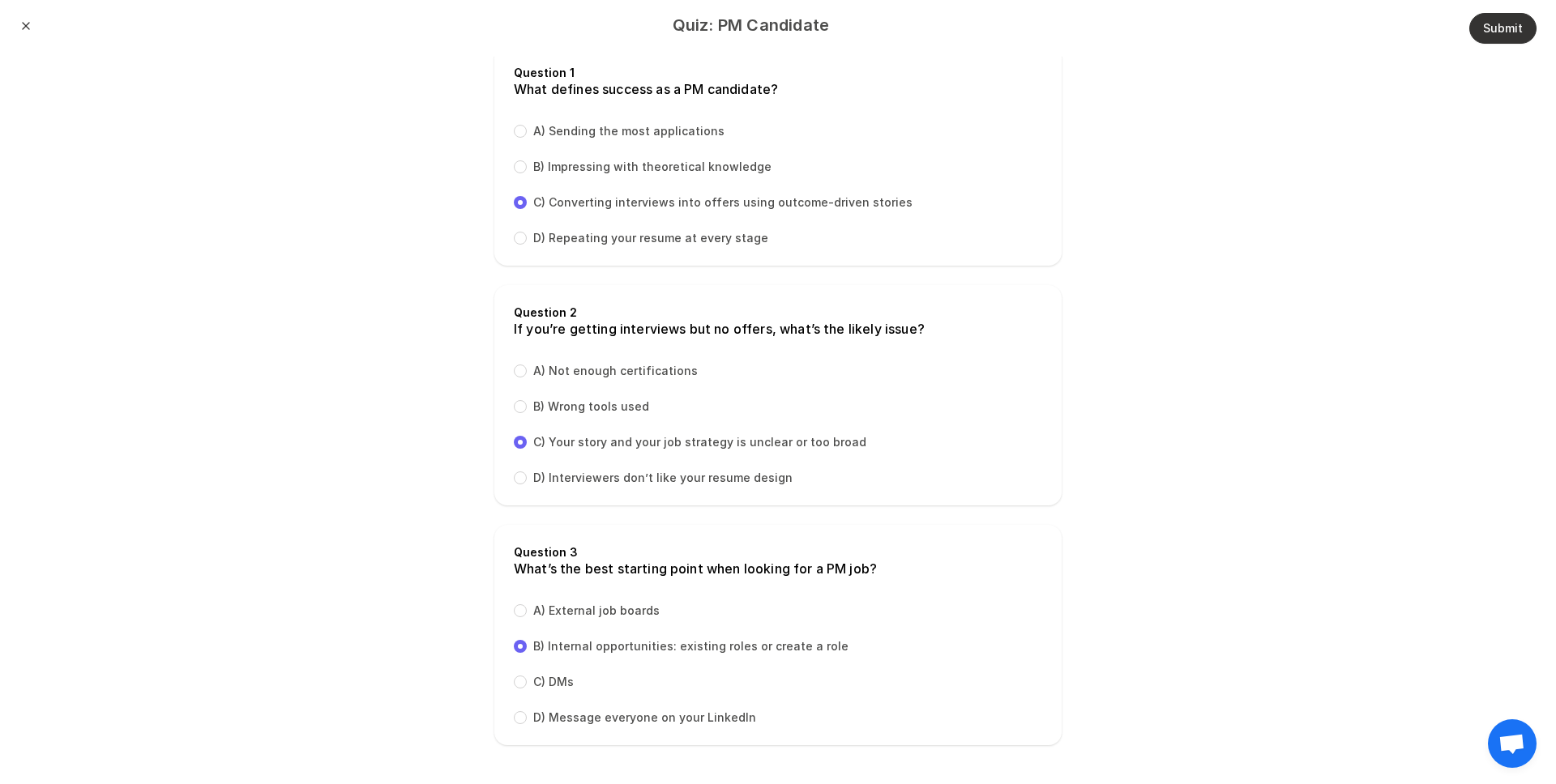 click on "Submit" at bounding box center (1503, 28) 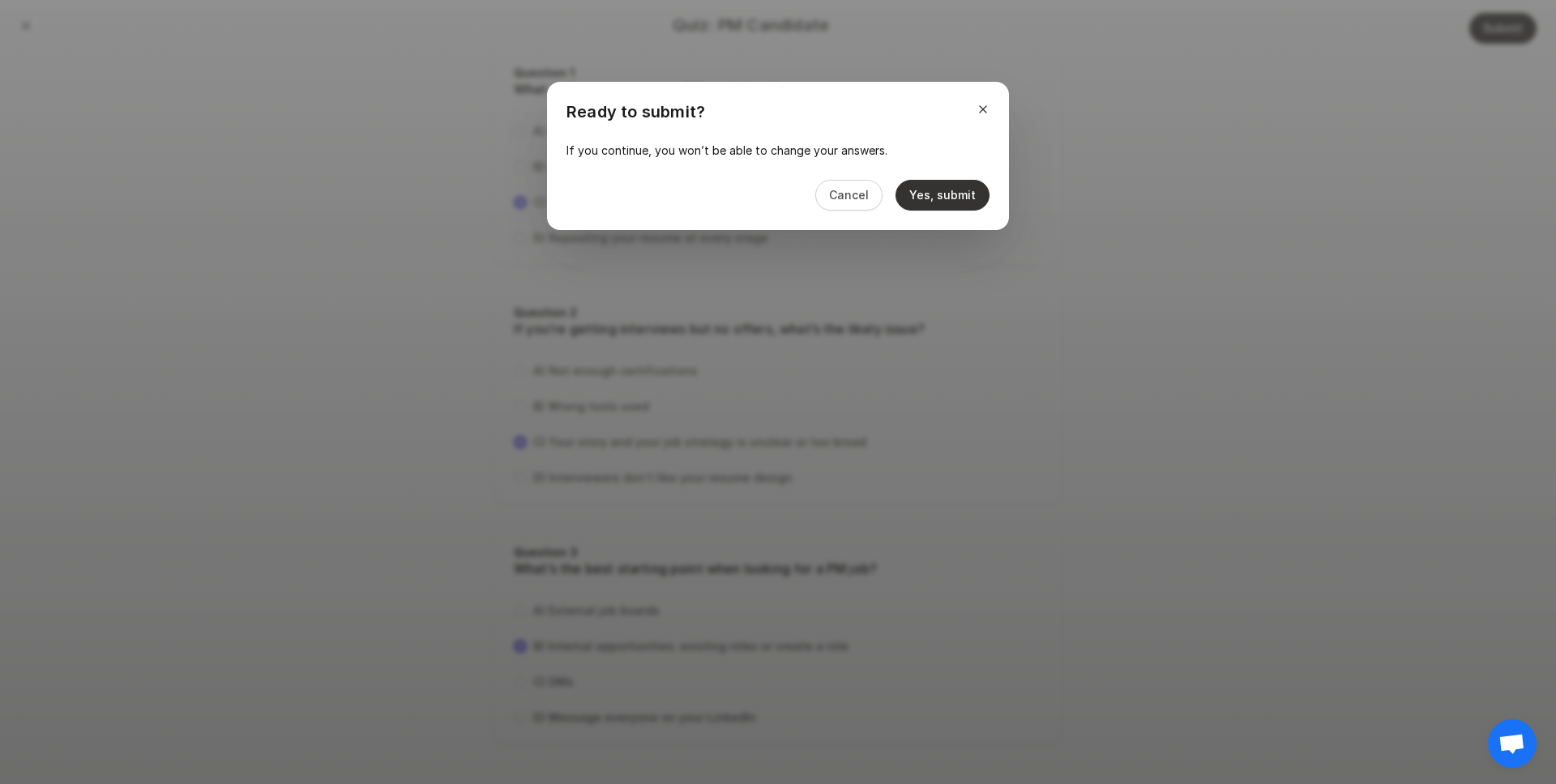click on "Yes, submit" at bounding box center (943, 195) 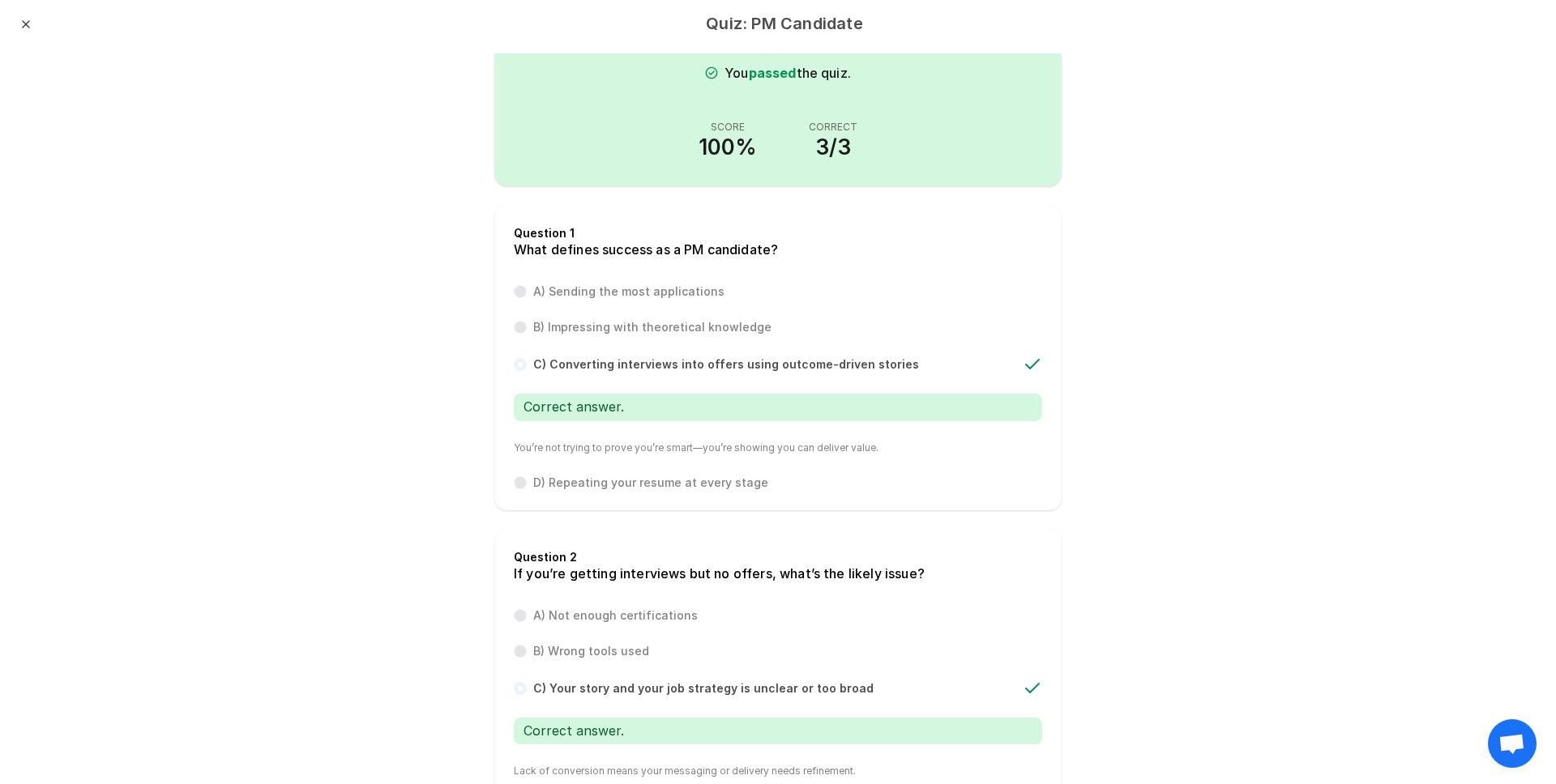 scroll, scrollTop: 0, scrollLeft: 0, axis: both 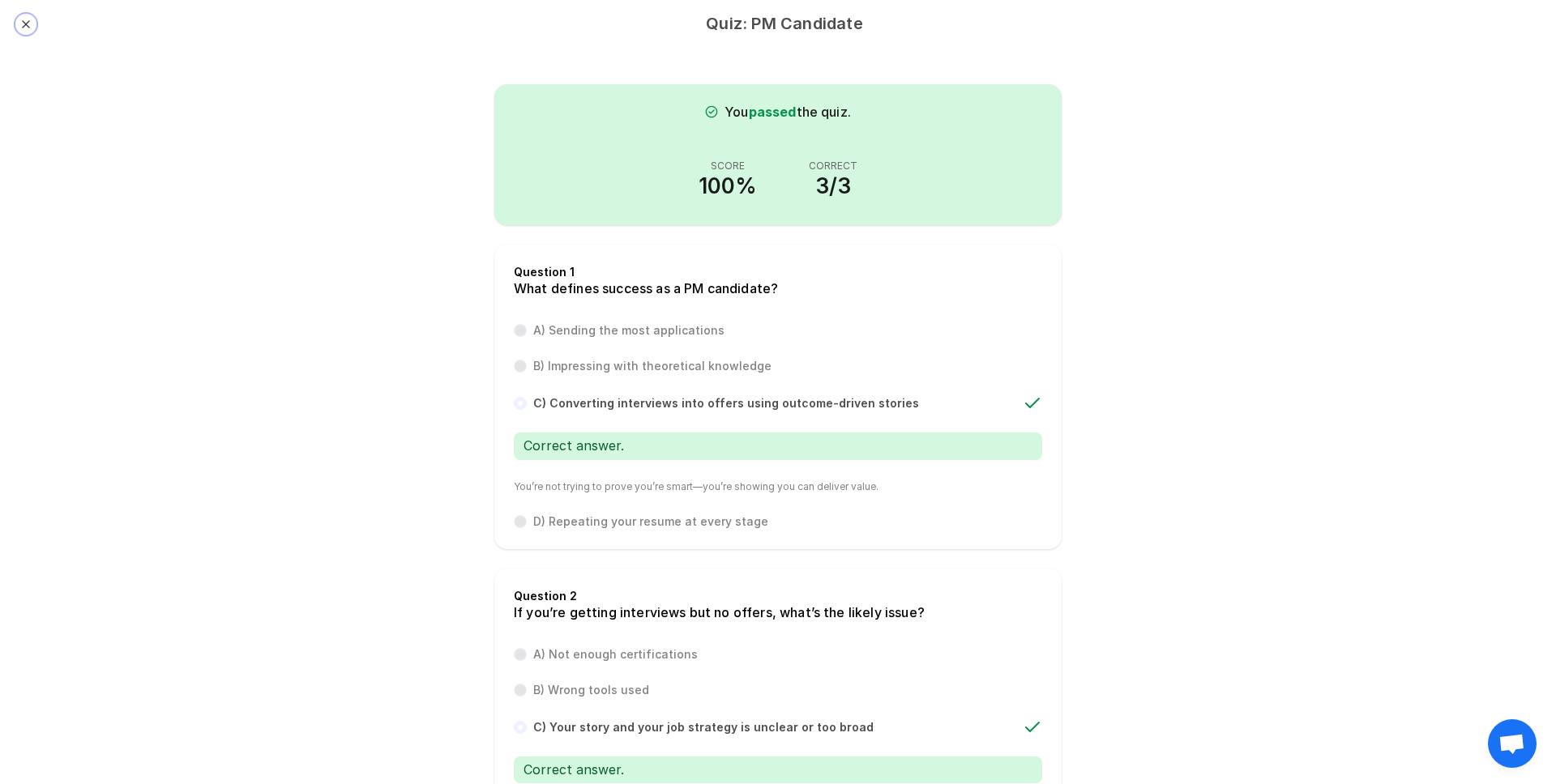 click on "Close" at bounding box center (26, 24) 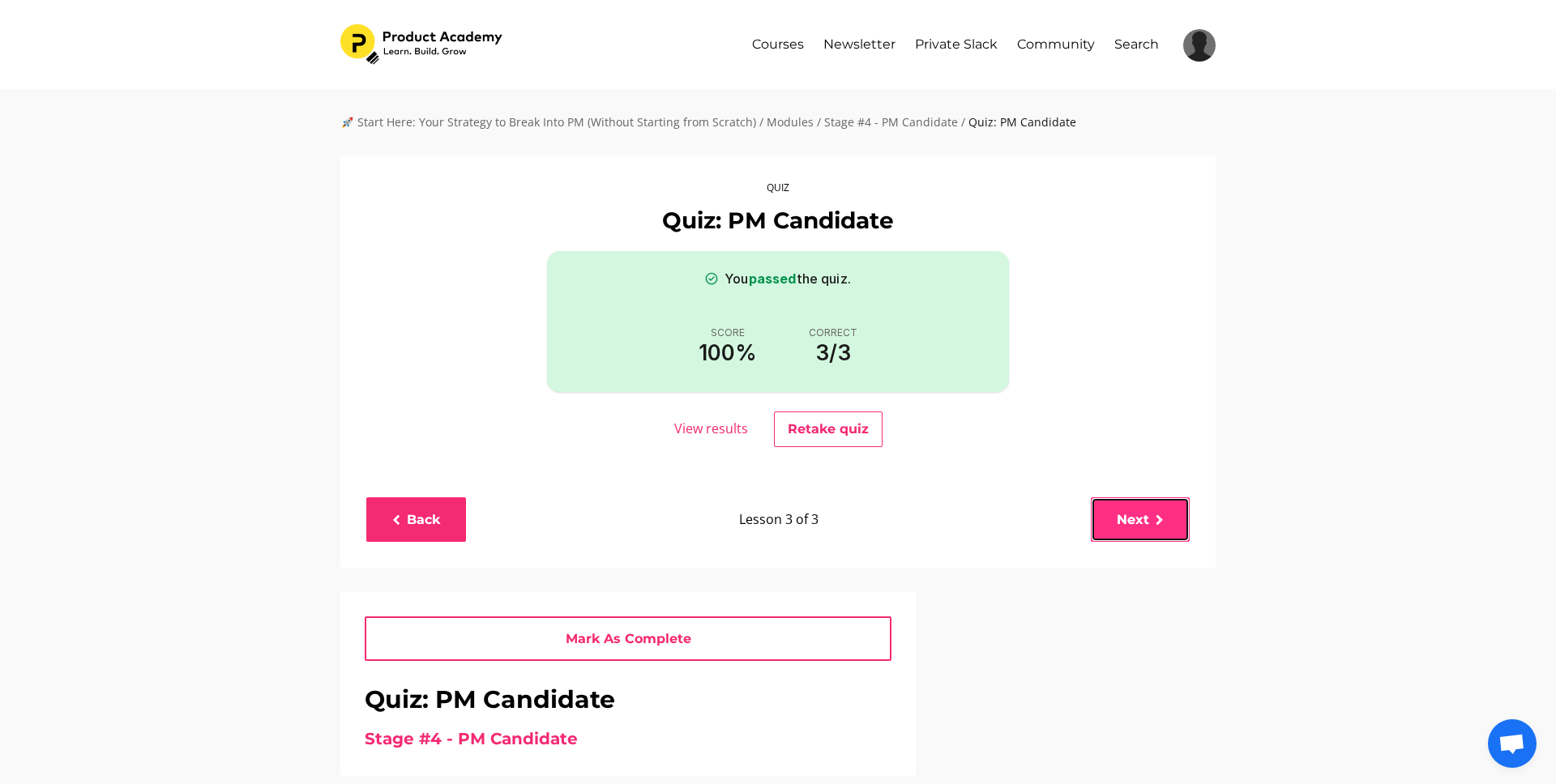 click on "Next" at bounding box center [1140, 519] 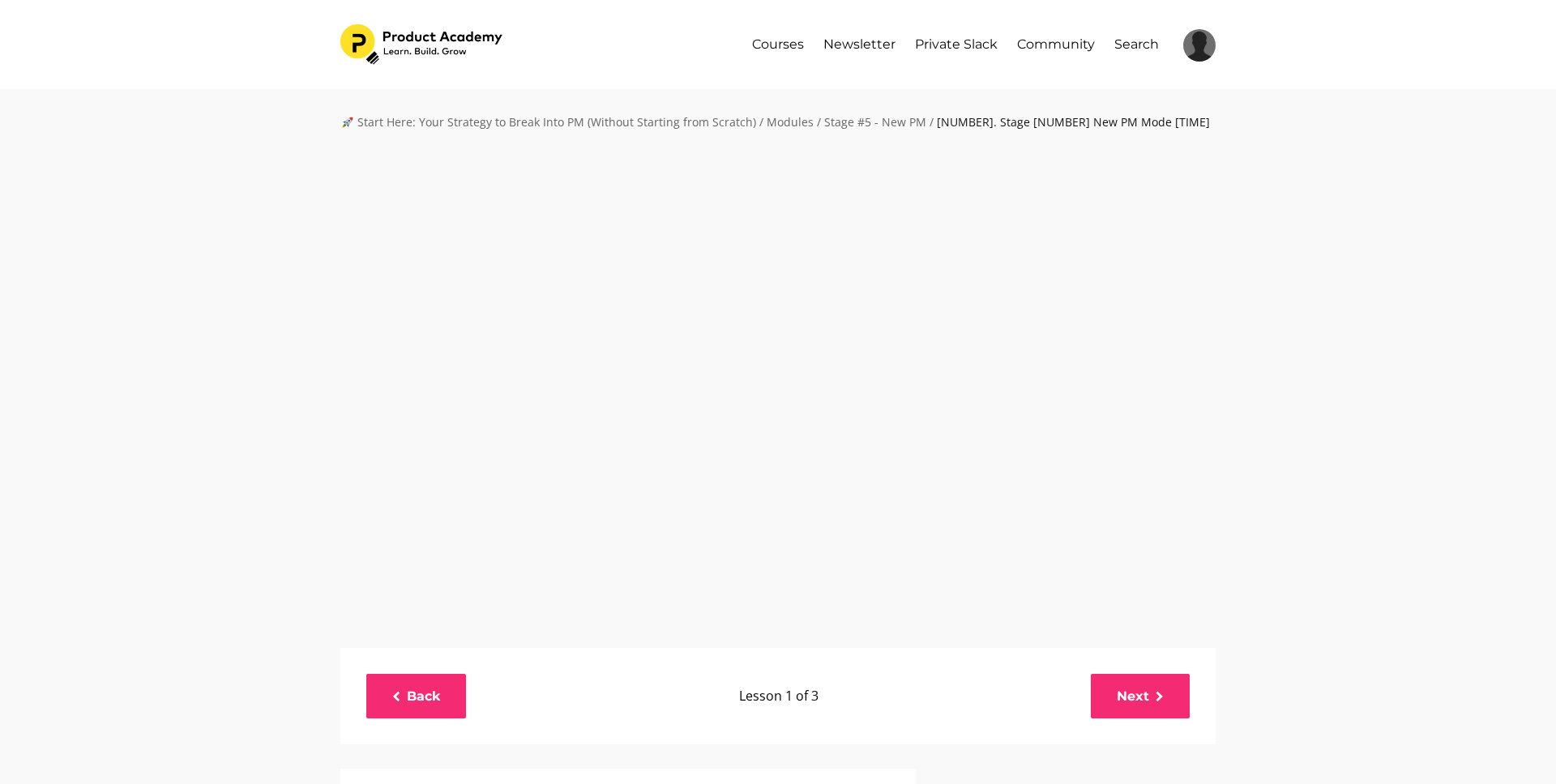 scroll, scrollTop: 0, scrollLeft: 0, axis: both 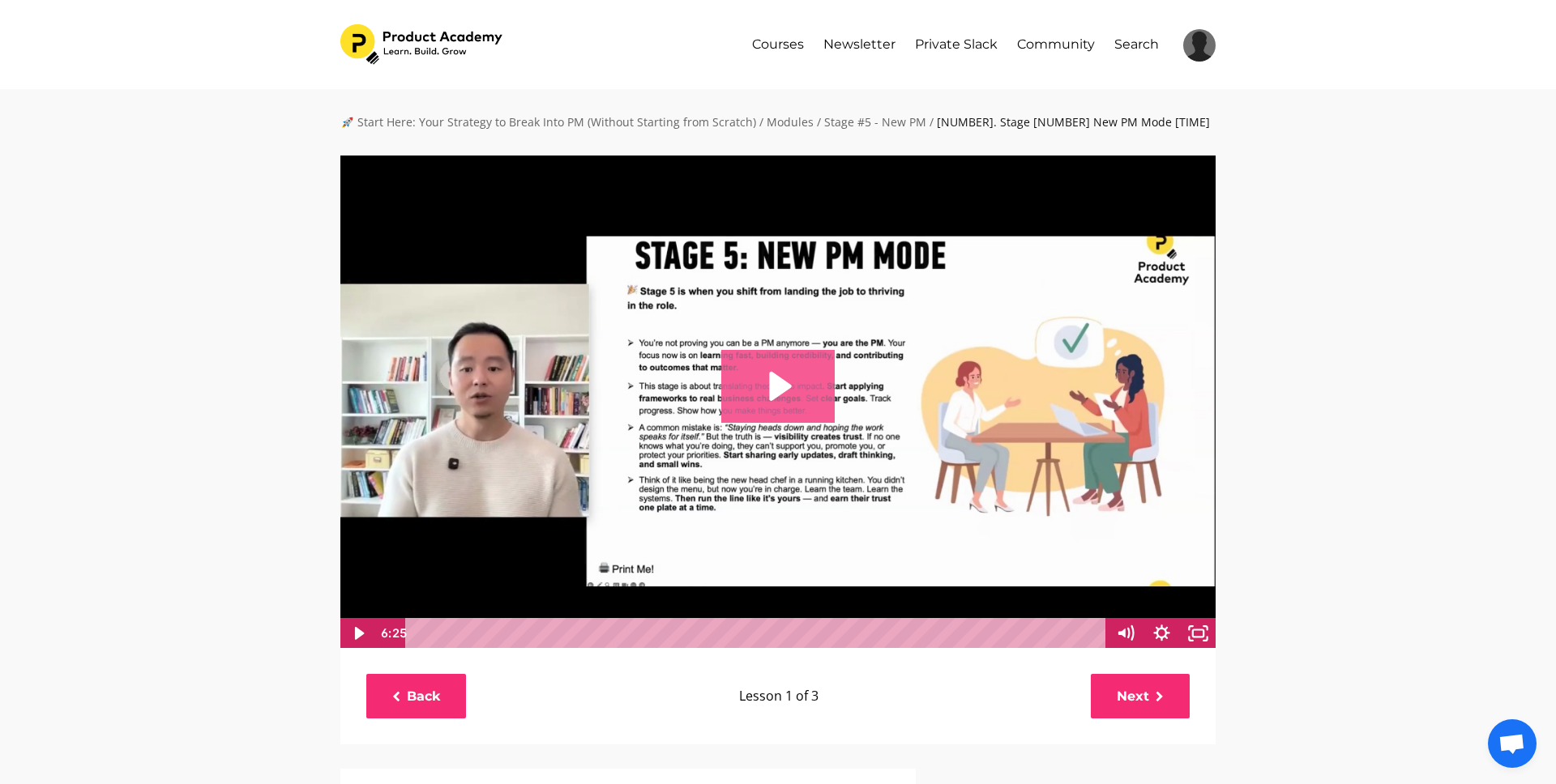 drag, startPoint x: 772, startPoint y: 381, endPoint x: 740, endPoint y: 382, distance: 32.015621 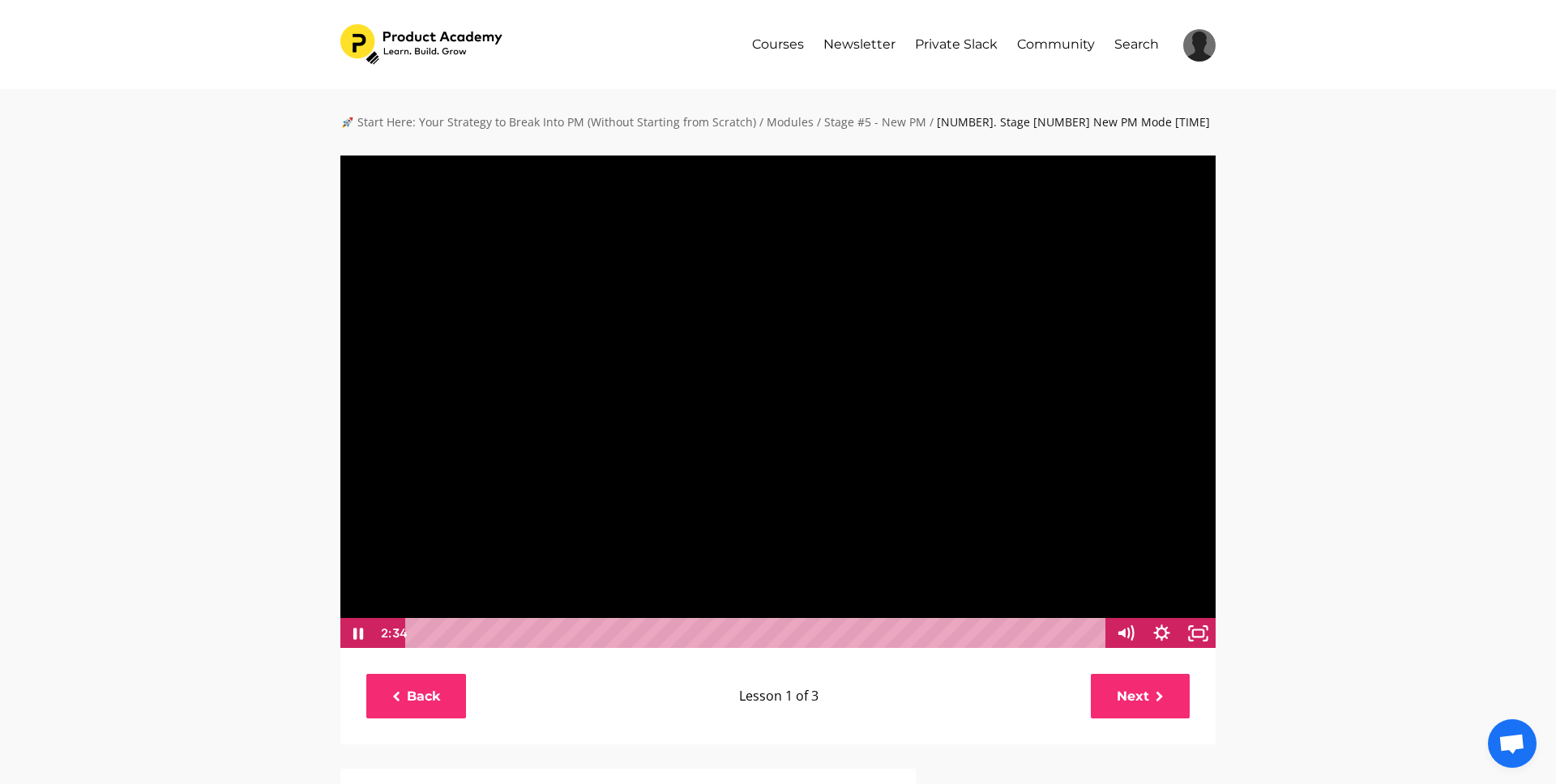 click on "🚀 Start Here: Your Strategy to Break Into PM (Without Starting from Scratch)
/
Modules
/
Stage #5 - New PM
/
13. Stage 5 New PM Mode 6 min
Click for sound 2:34 3:31
14. Stage 5 New PM Mode Summary 1 min
Will Begin In  20  Seconds
Play Now
Cancel
Stage #5 - New PM
2 3" at bounding box center (778, 695) 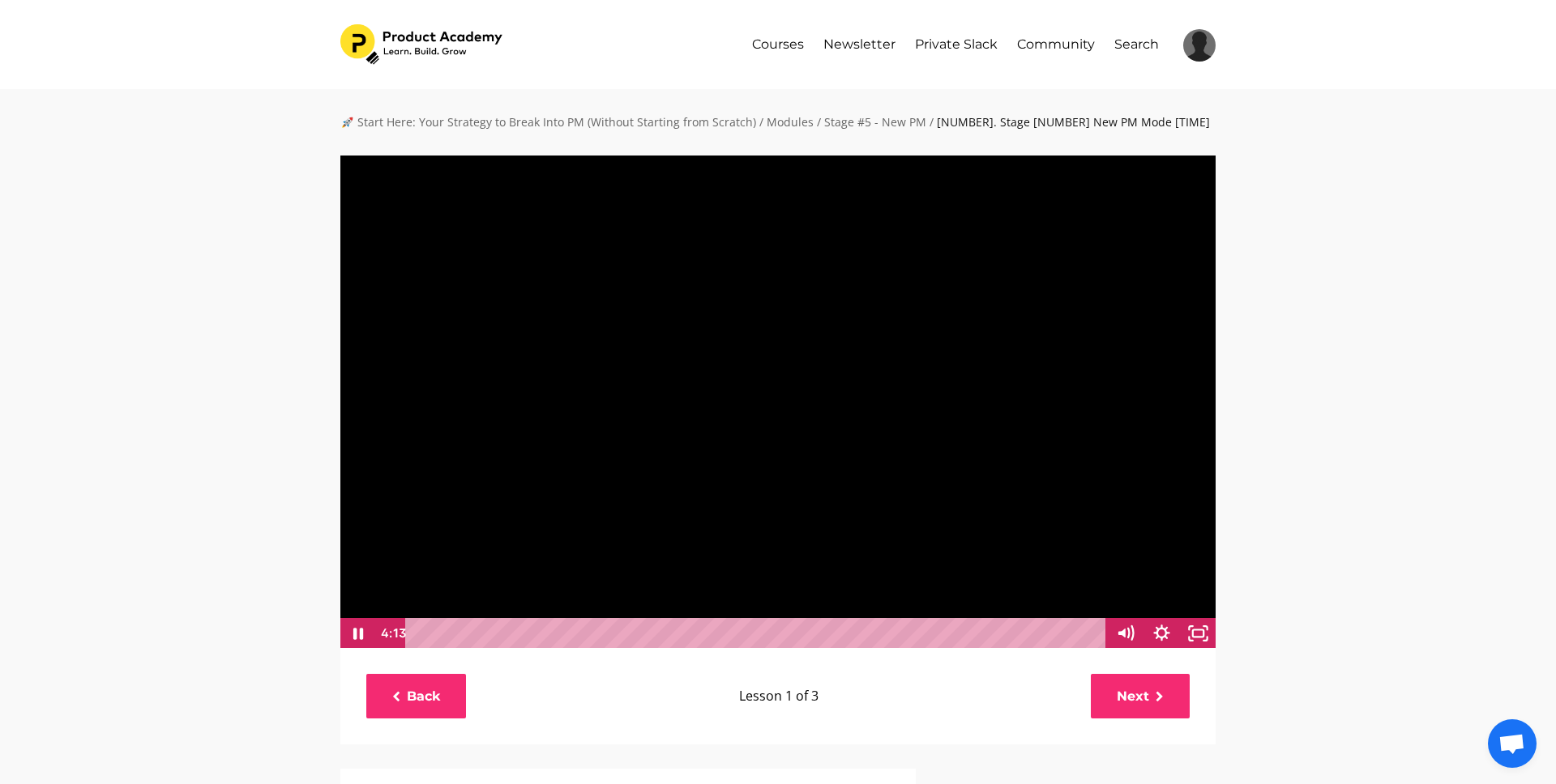 click at bounding box center [778, 402] 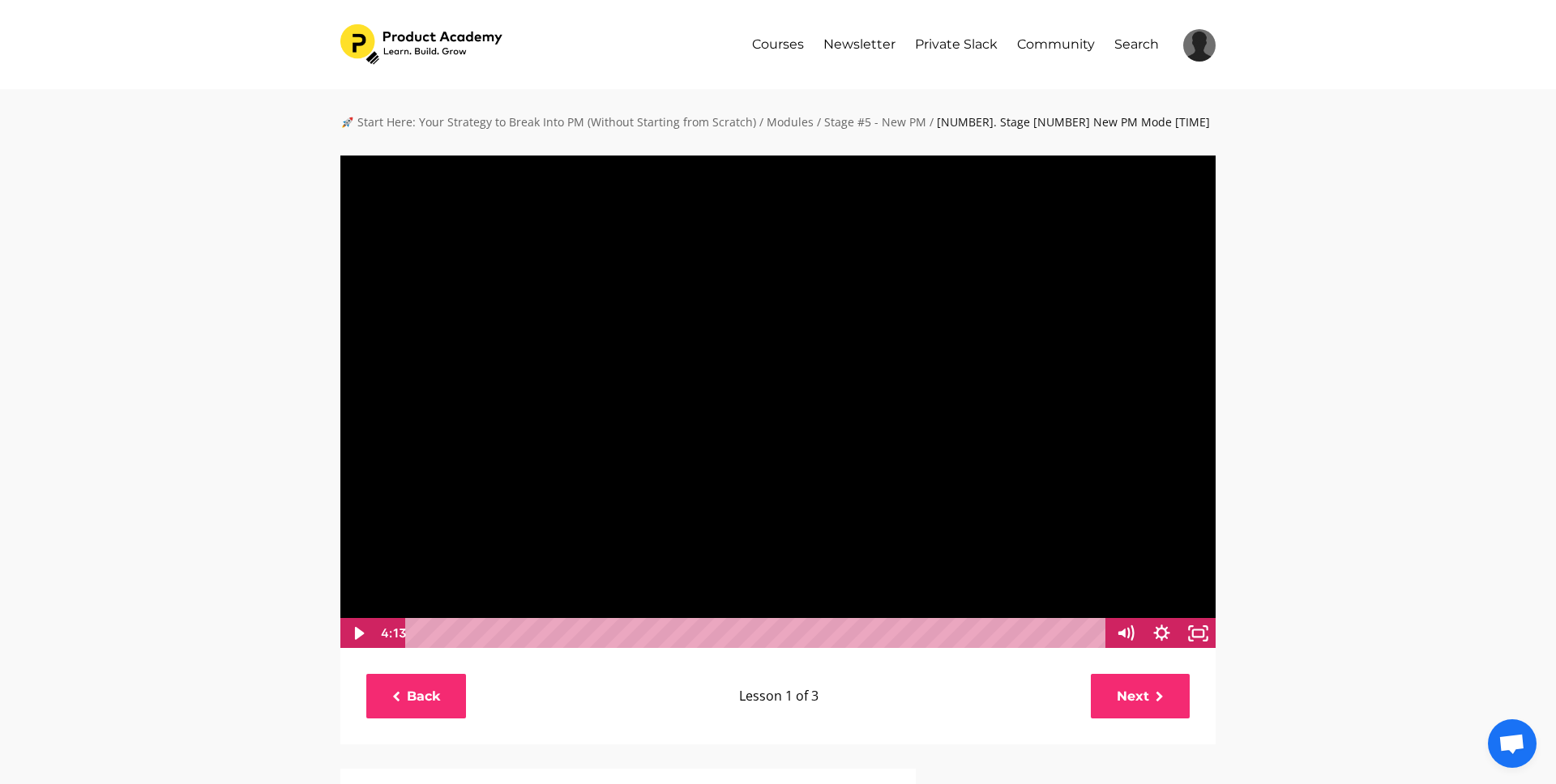 click at bounding box center (778, 402) 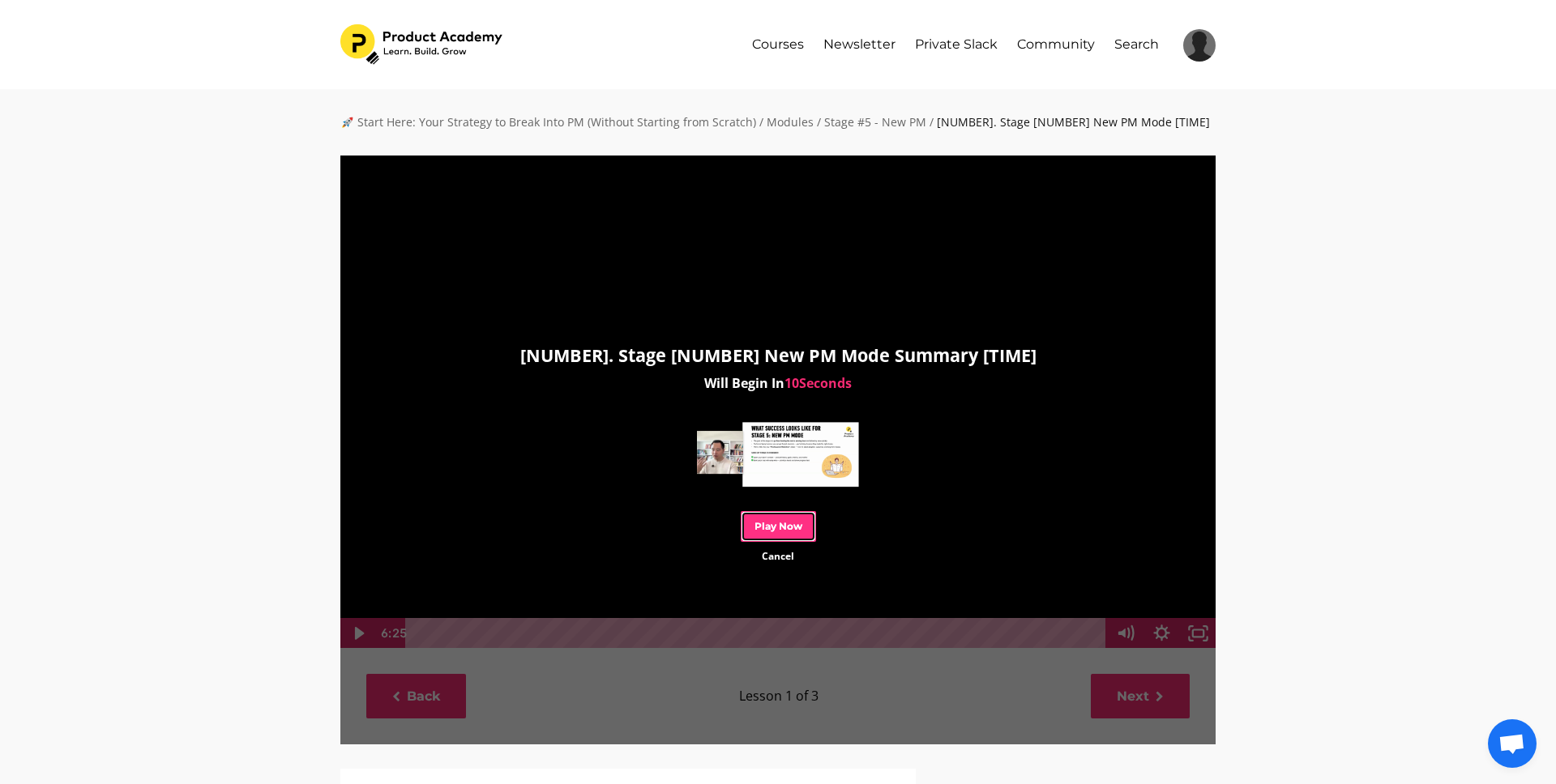 click on "Play Now" at bounding box center (778, 526) 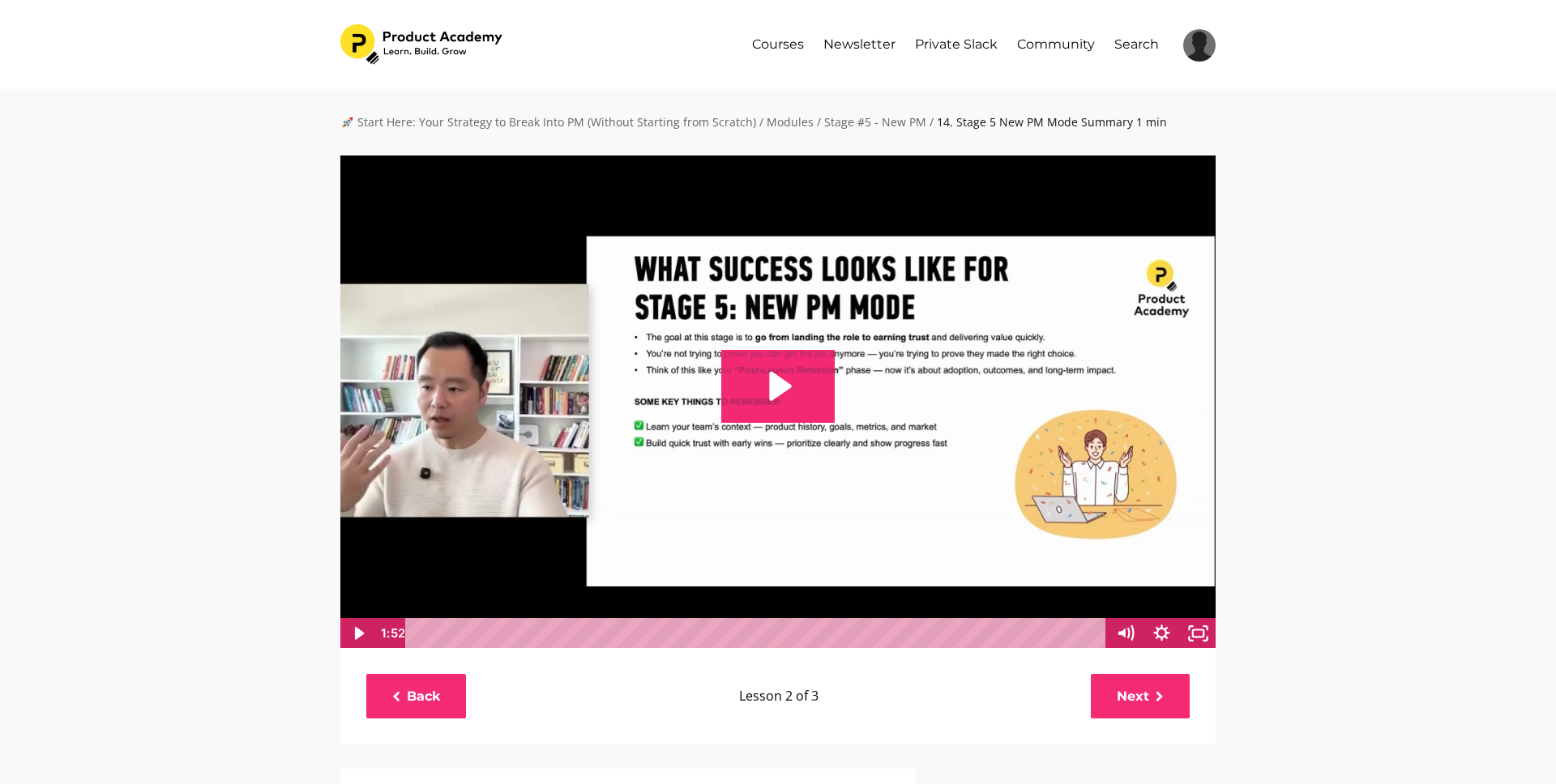 scroll, scrollTop: 0, scrollLeft: 0, axis: both 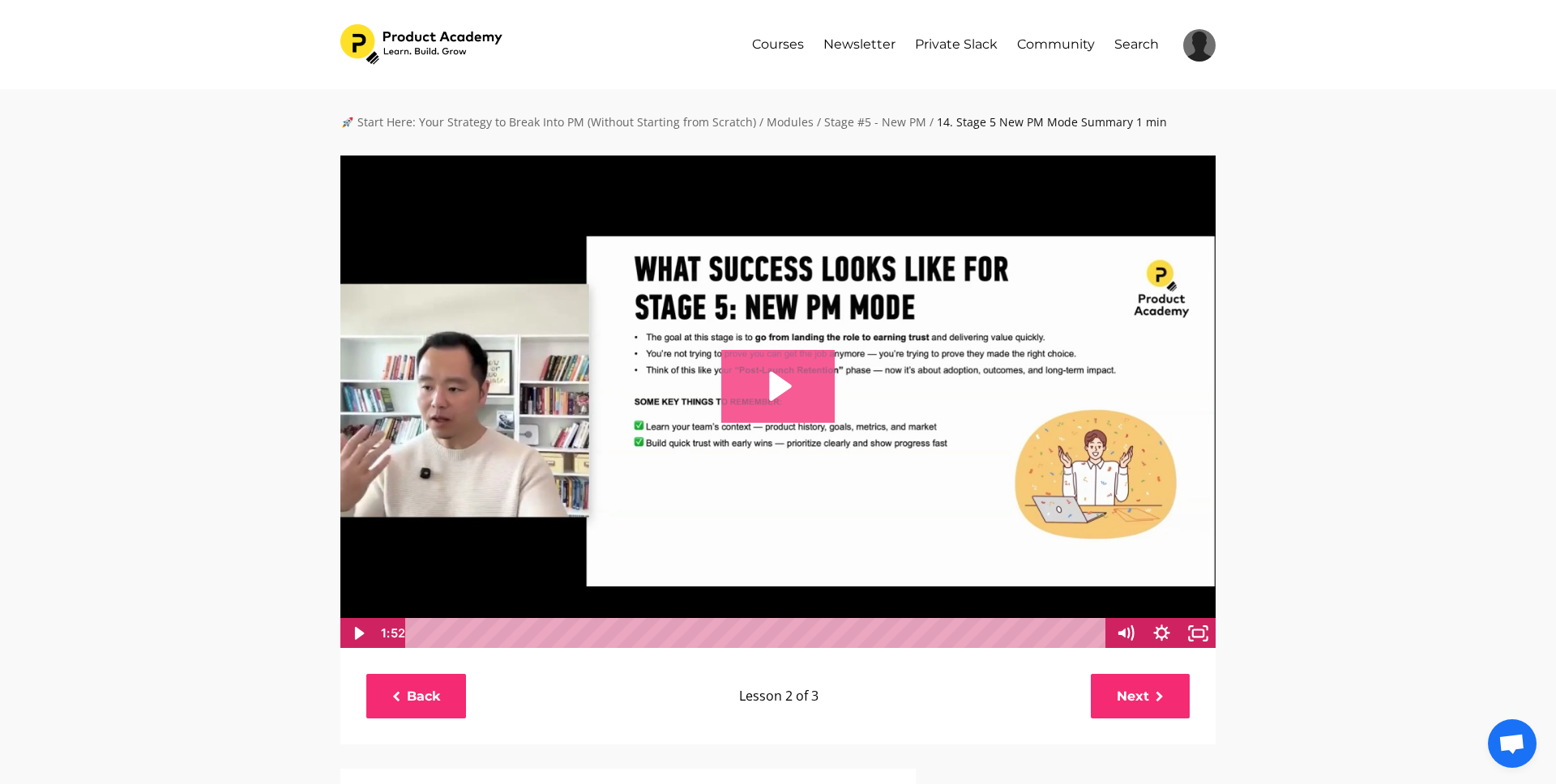 click at bounding box center [778, 386] 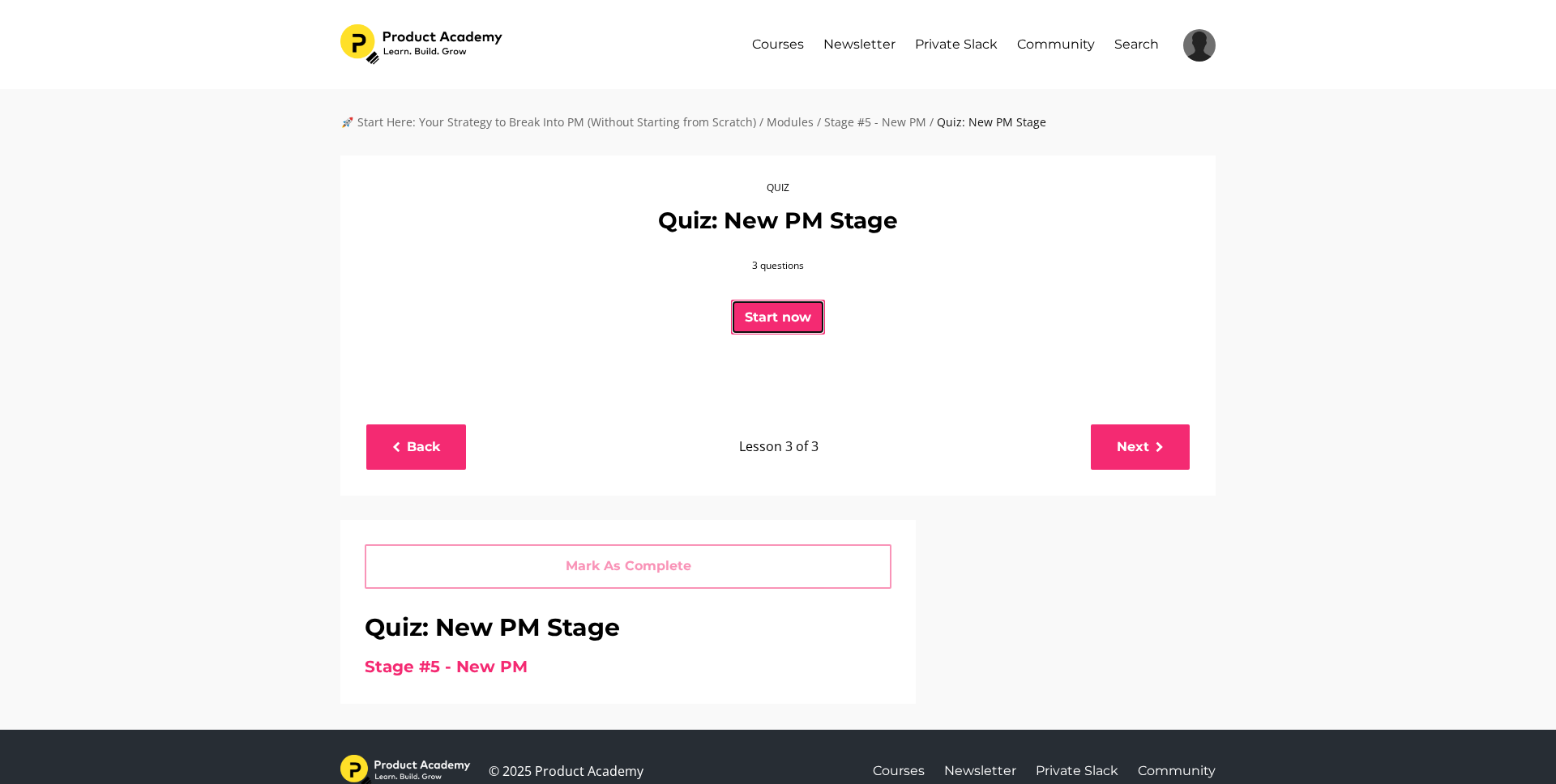 scroll, scrollTop: 0, scrollLeft: 0, axis: both 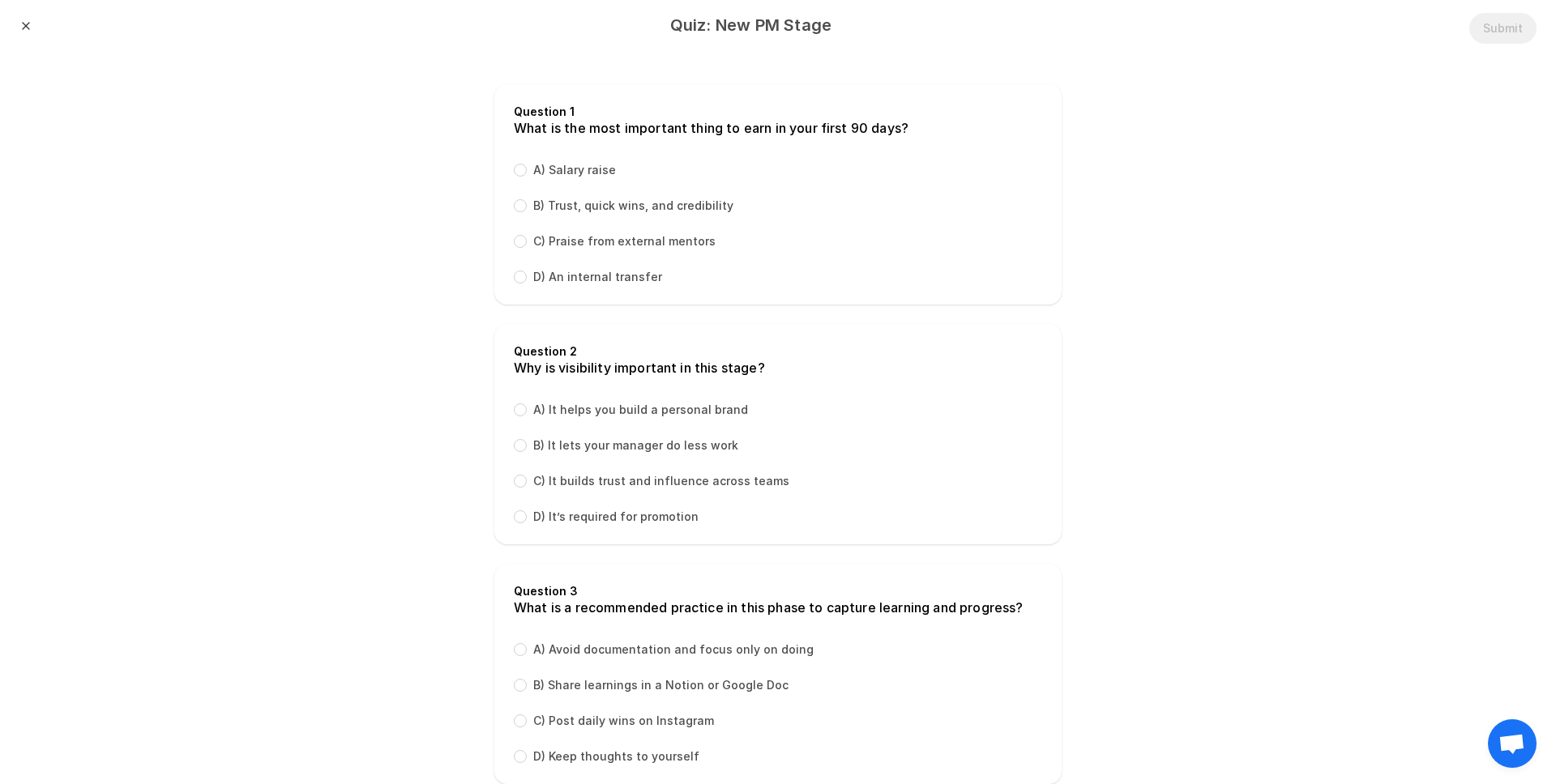 click on "B) Trust, quick wins, and credibility" at bounding box center (633, 206) 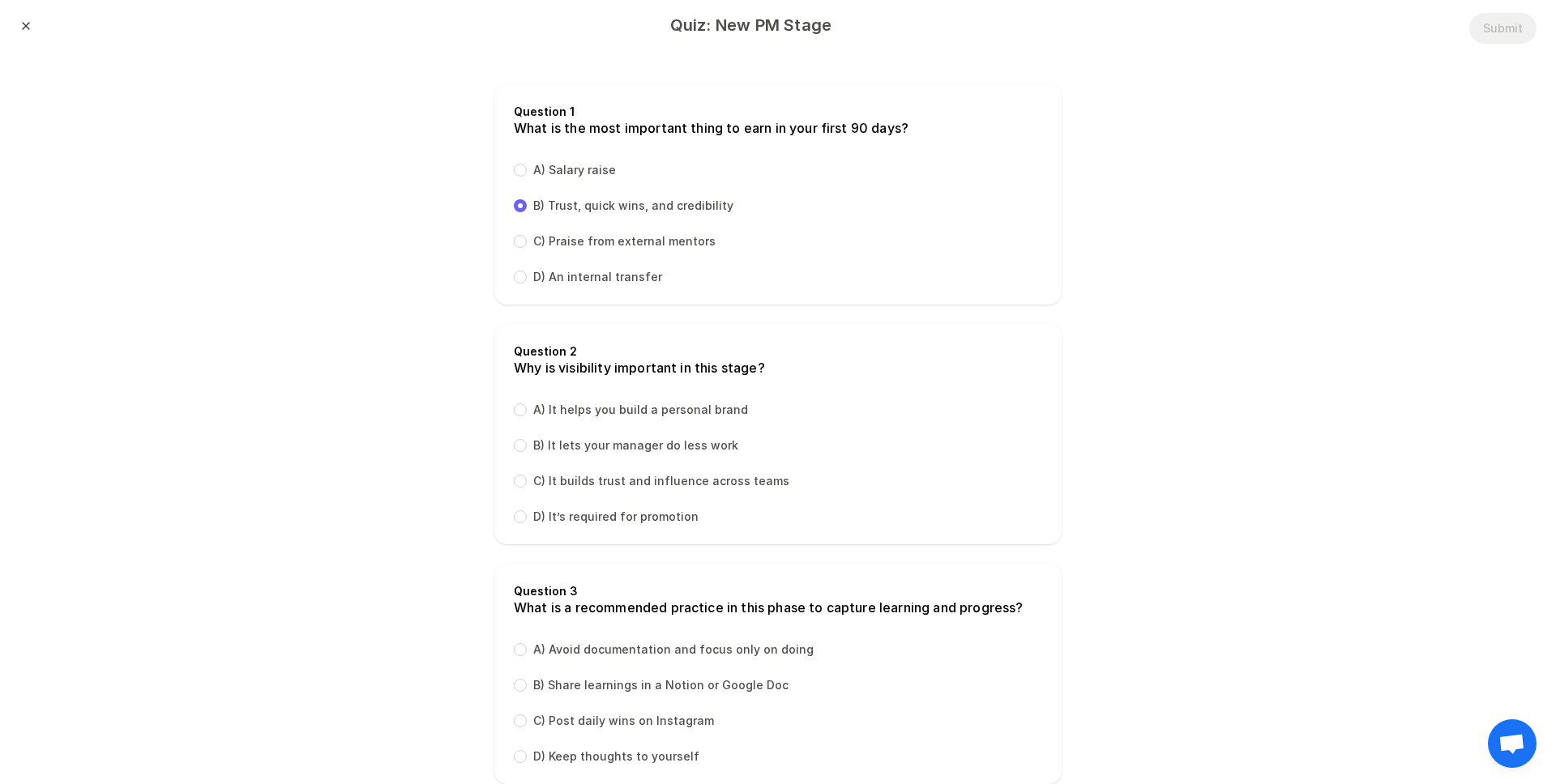 radio on "true" 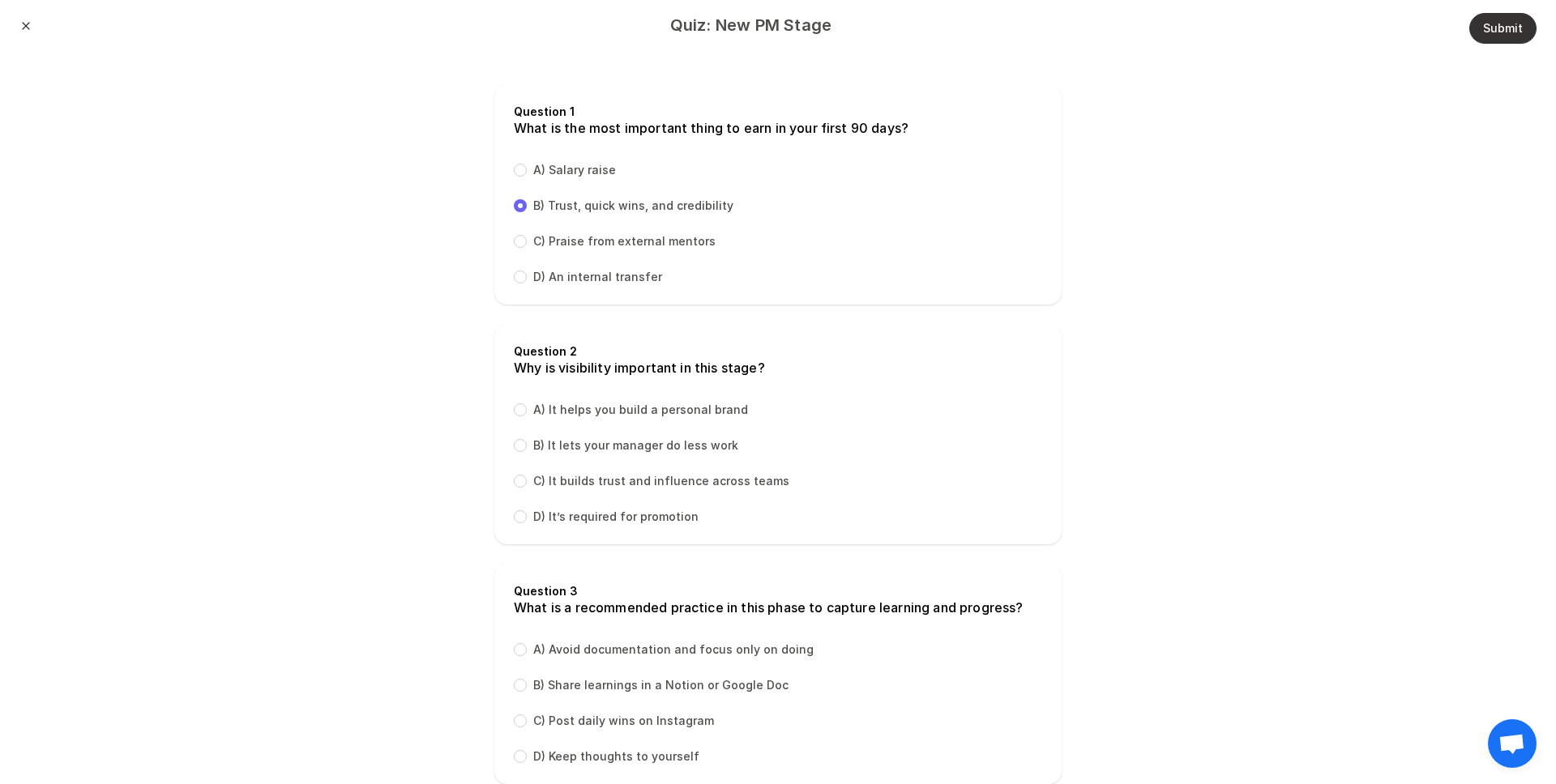click on "C) It builds trust and influence across teams" at bounding box center [661, 481] 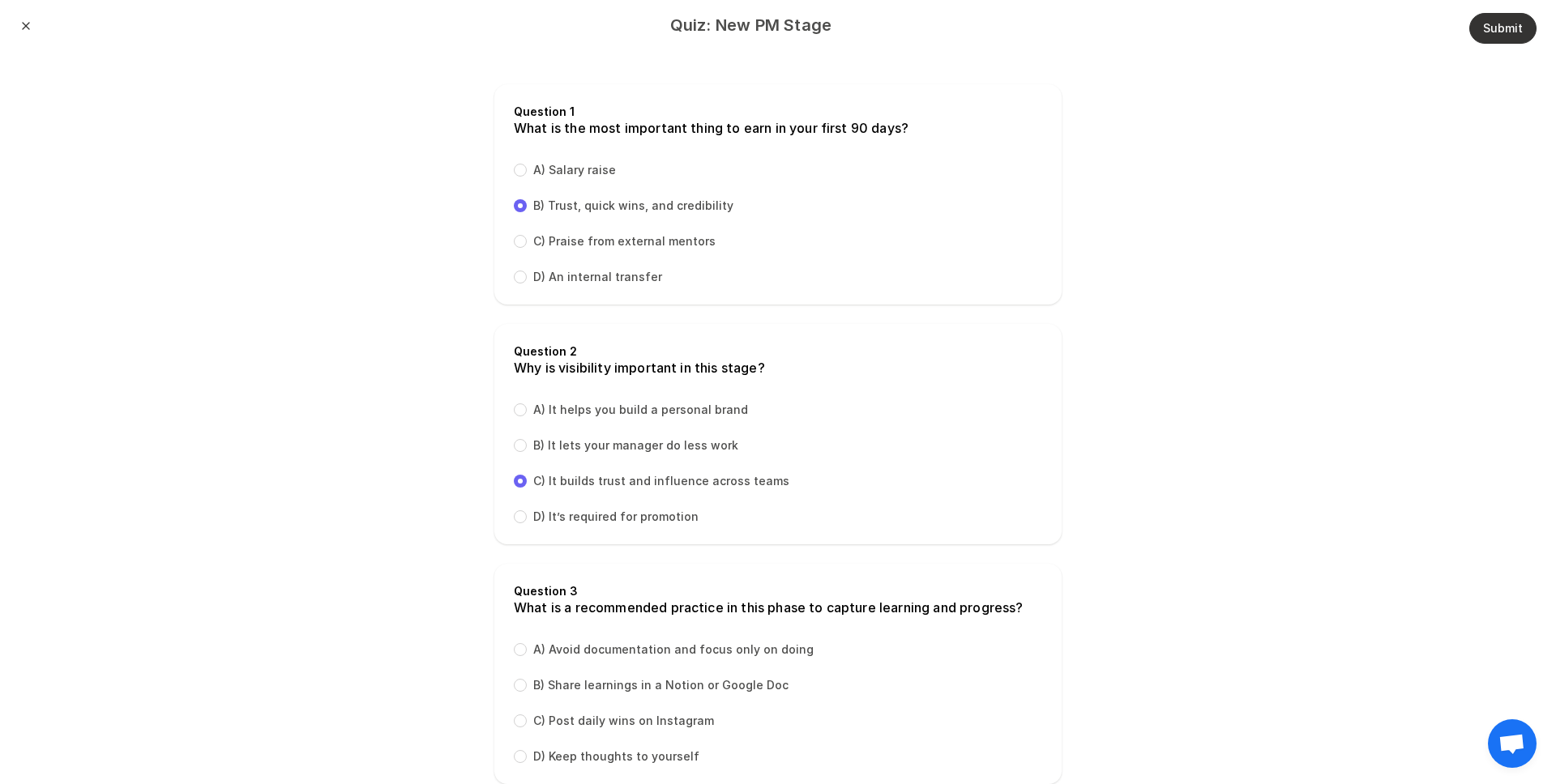 radio on "true" 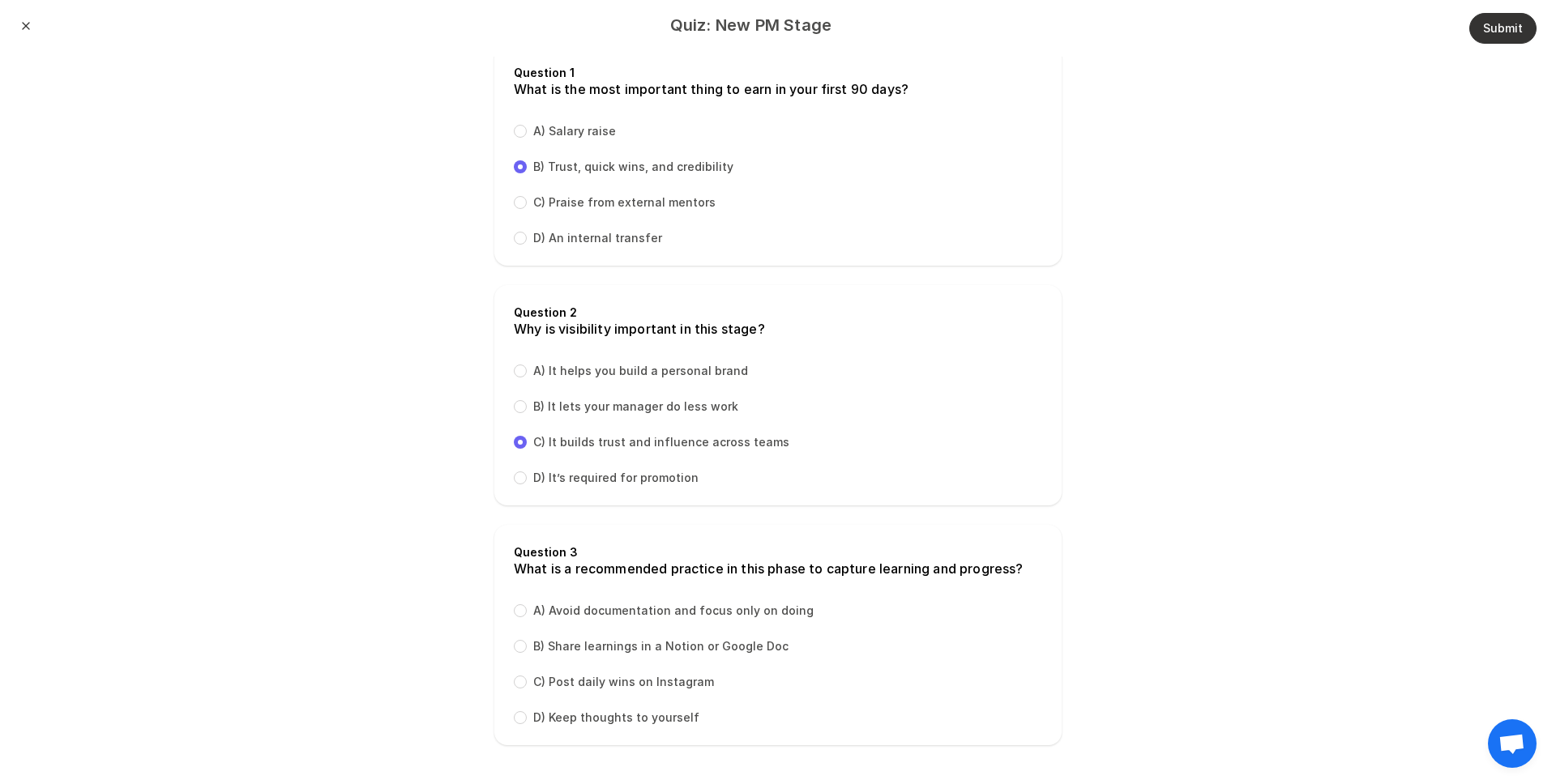 click on "B) Share learnings in a Notion or Google Doc" at bounding box center [660, 646] 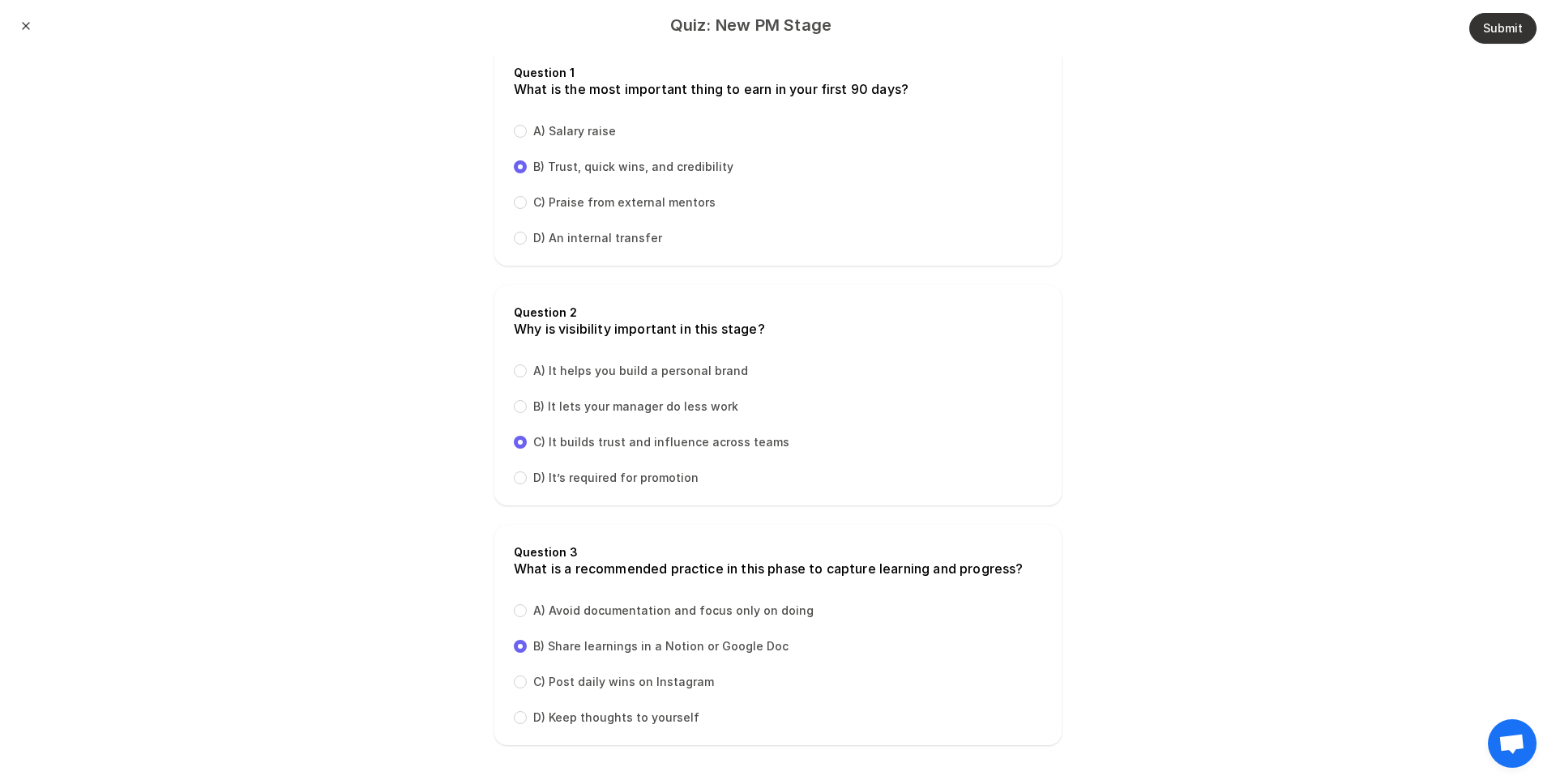 radio on "true" 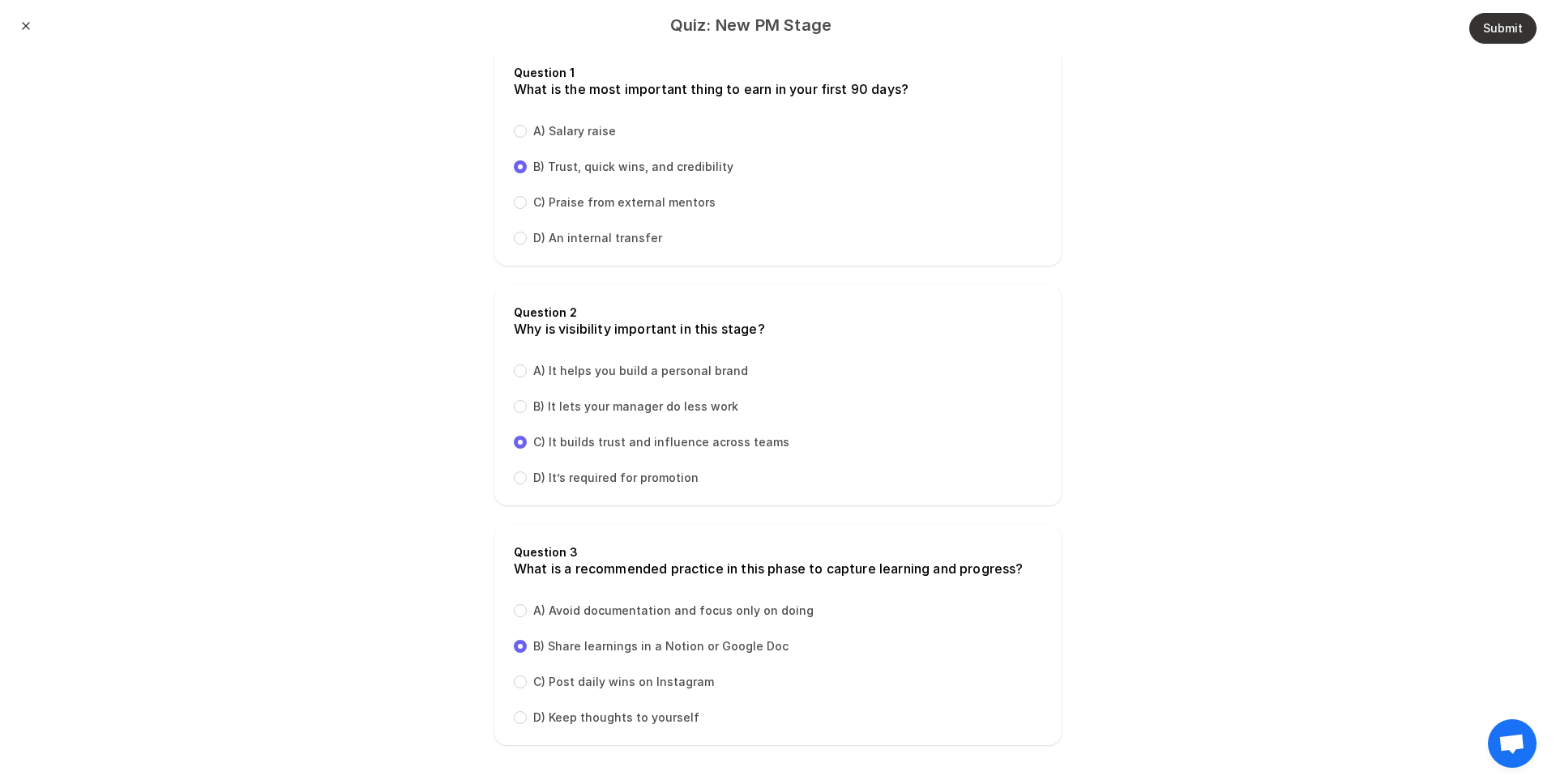 click on "Submit" at bounding box center [1503, 28] 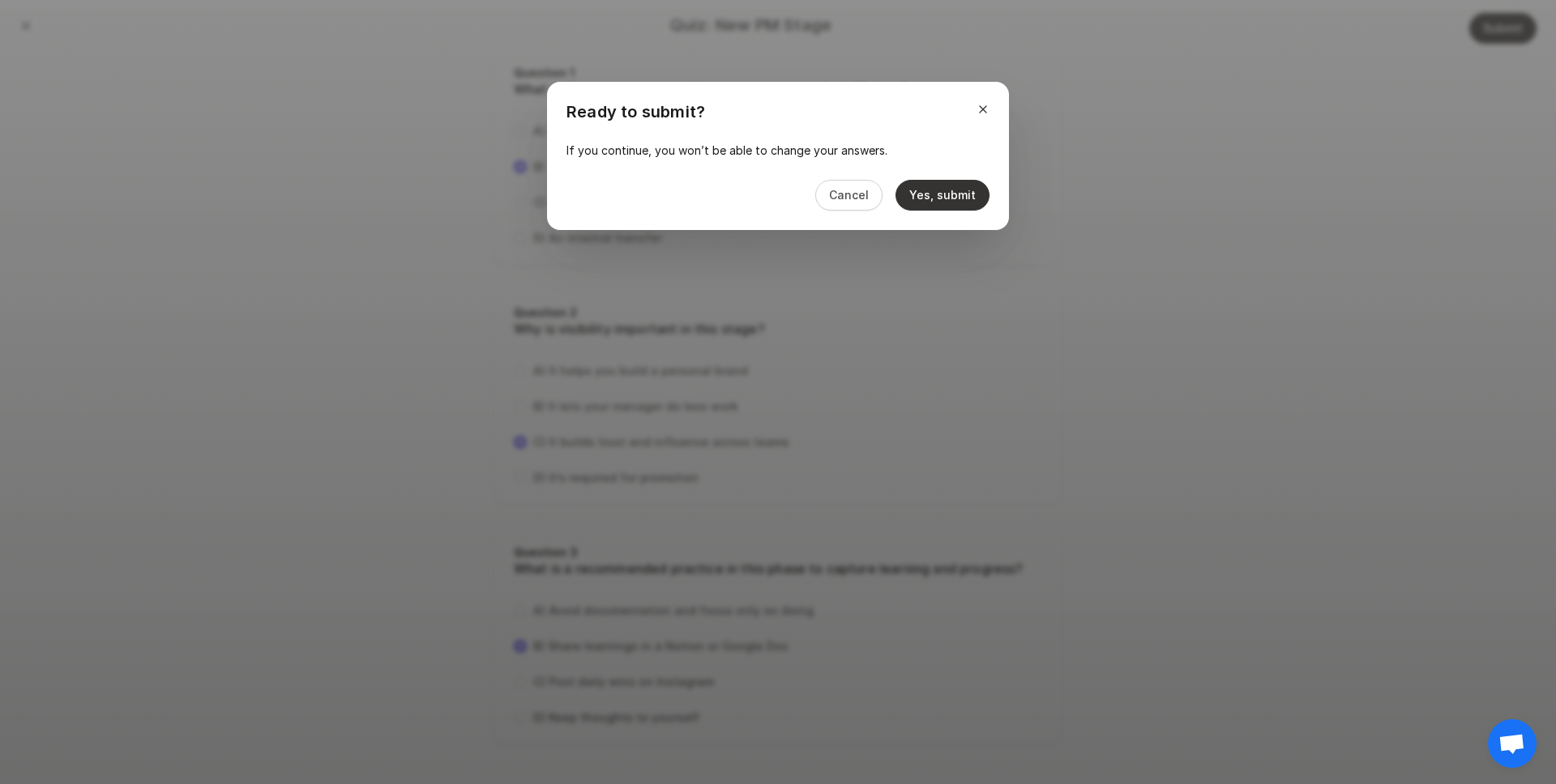 click on "Yes, submit" at bounding box center [943, 195] 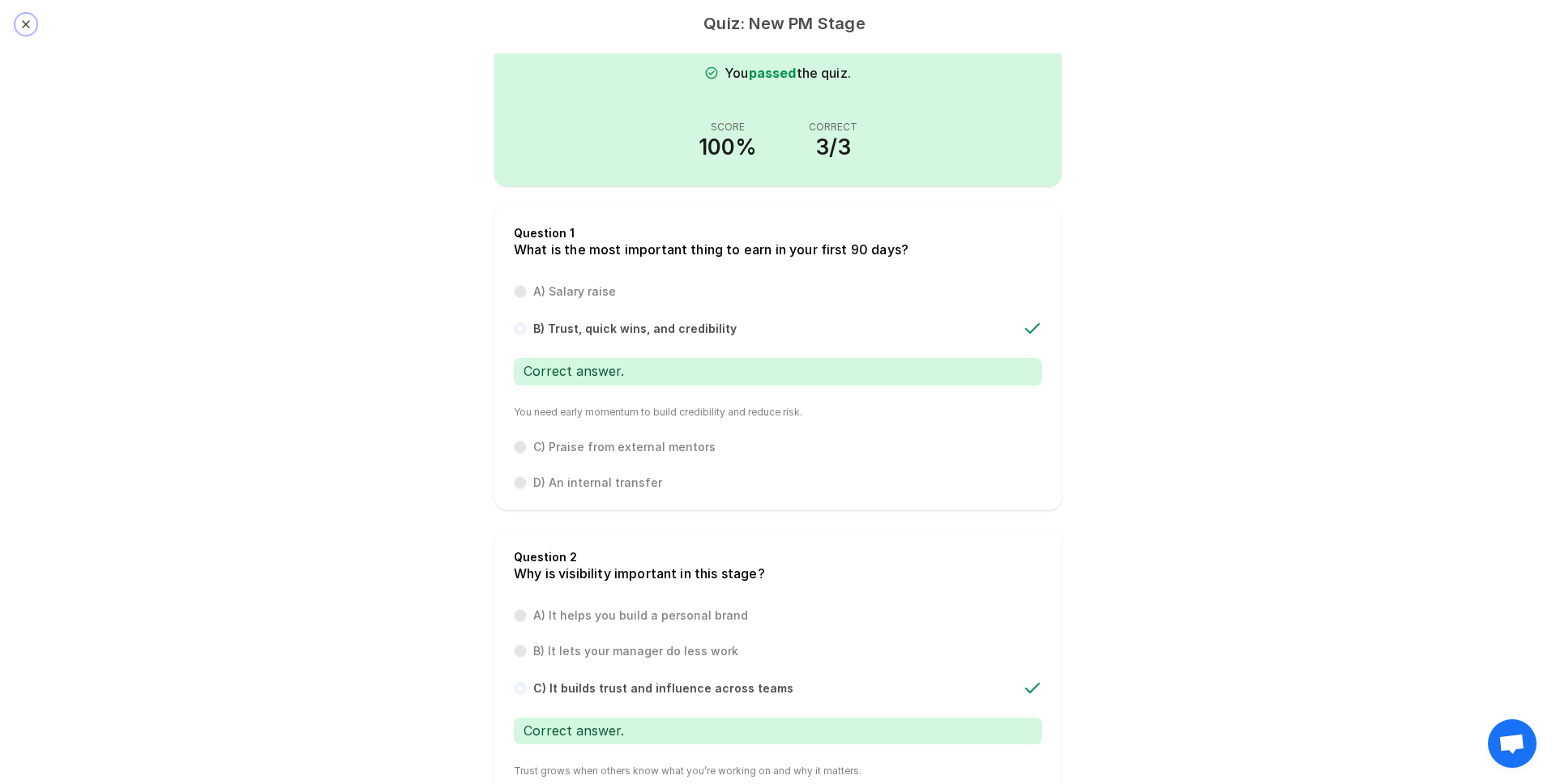 click on "Close" at bounding box center (26, 24) 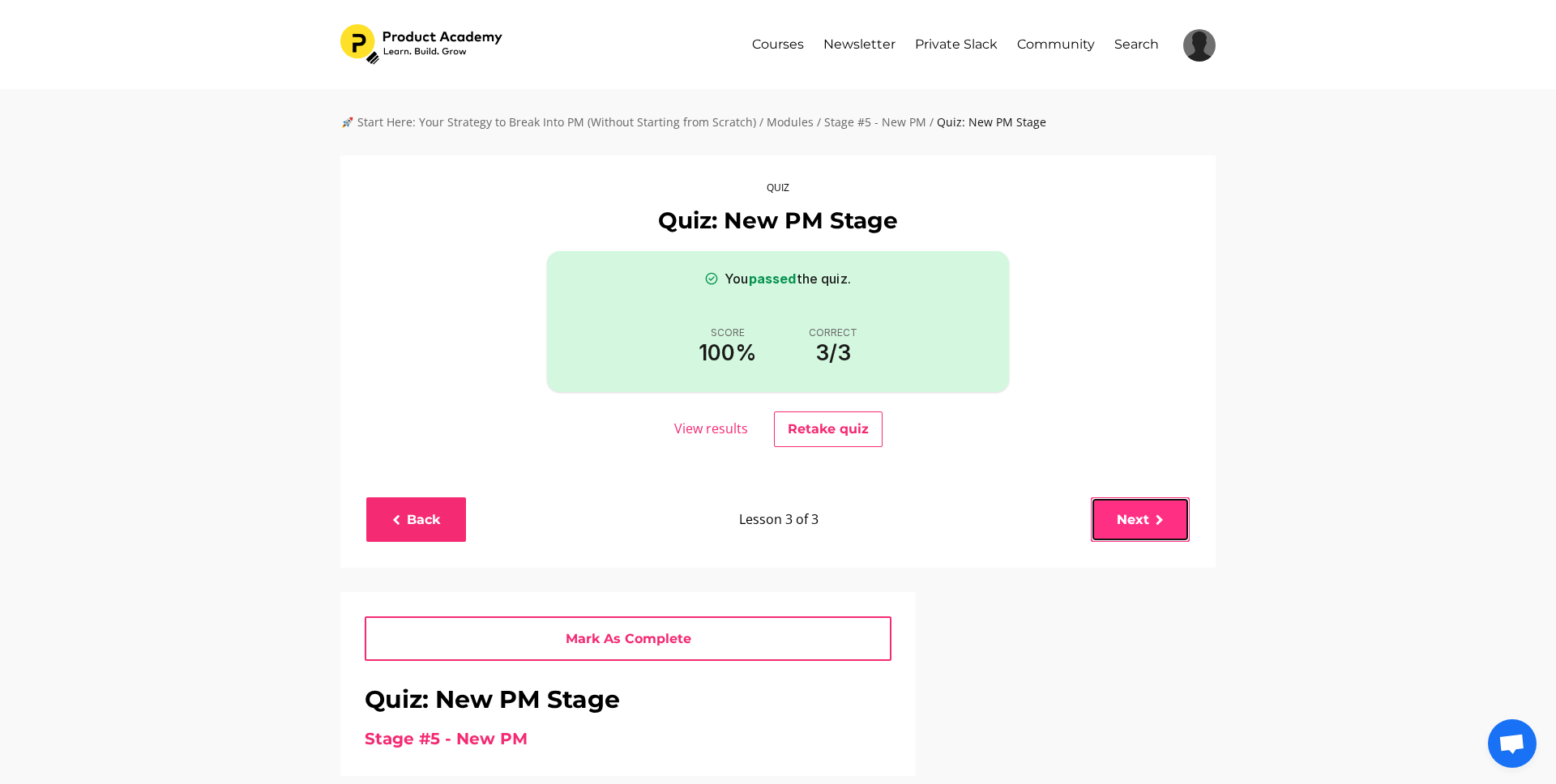 click on "Next" at bounding box center (1140, 519) 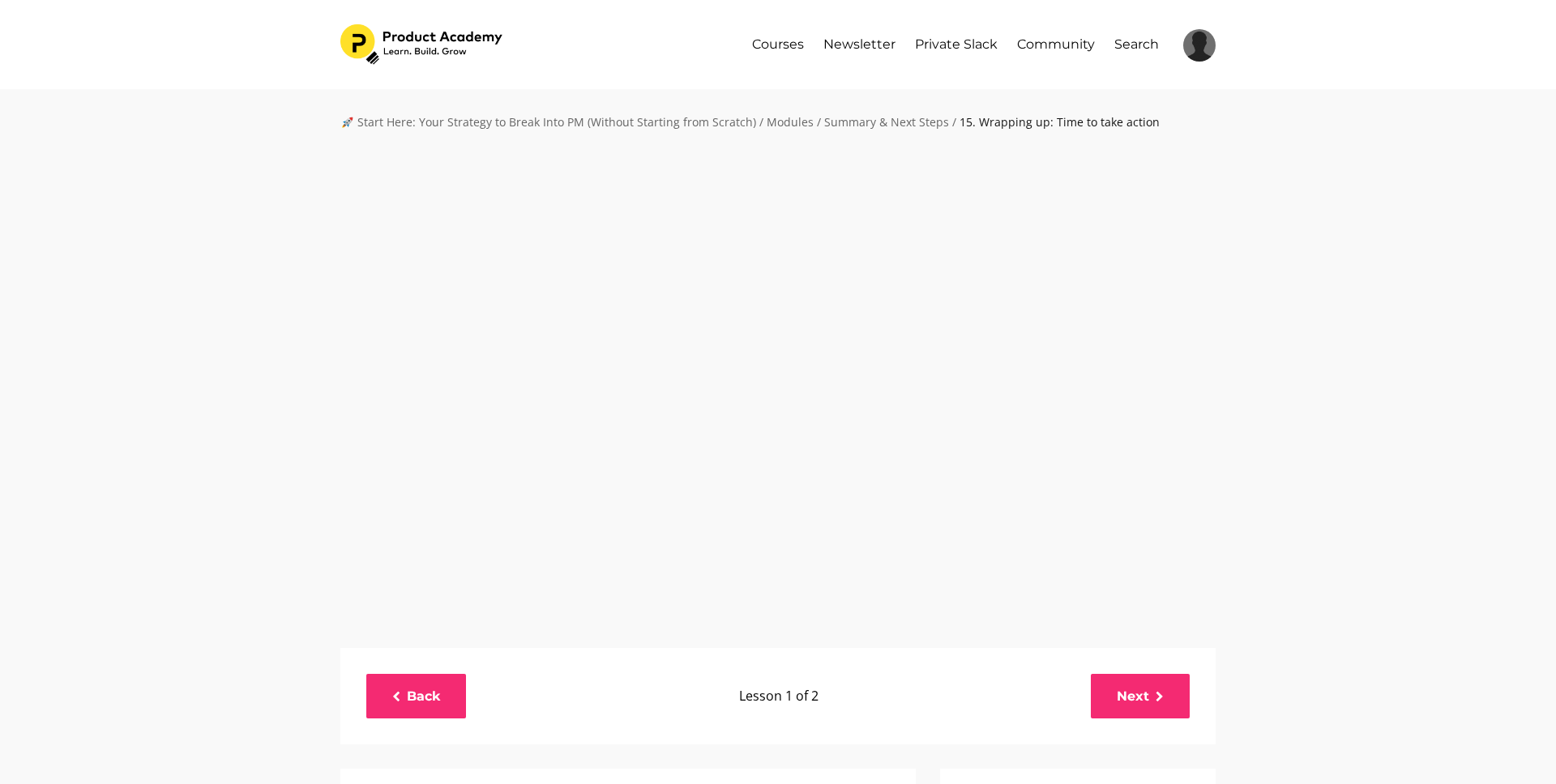 scroll, scrollTop: 0, scrollLeft: 0, axis: both 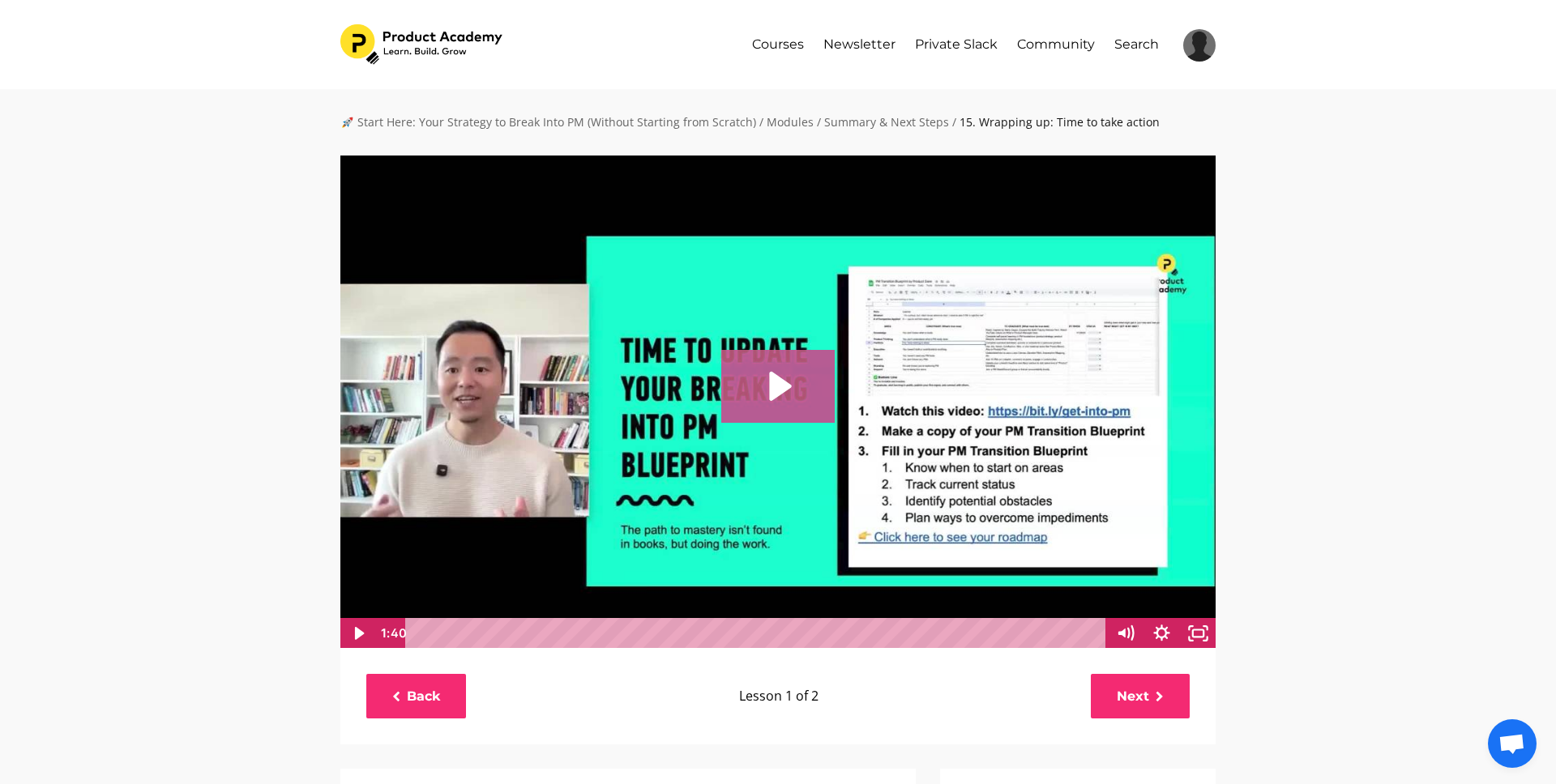 click at bounding box center (778, 386) 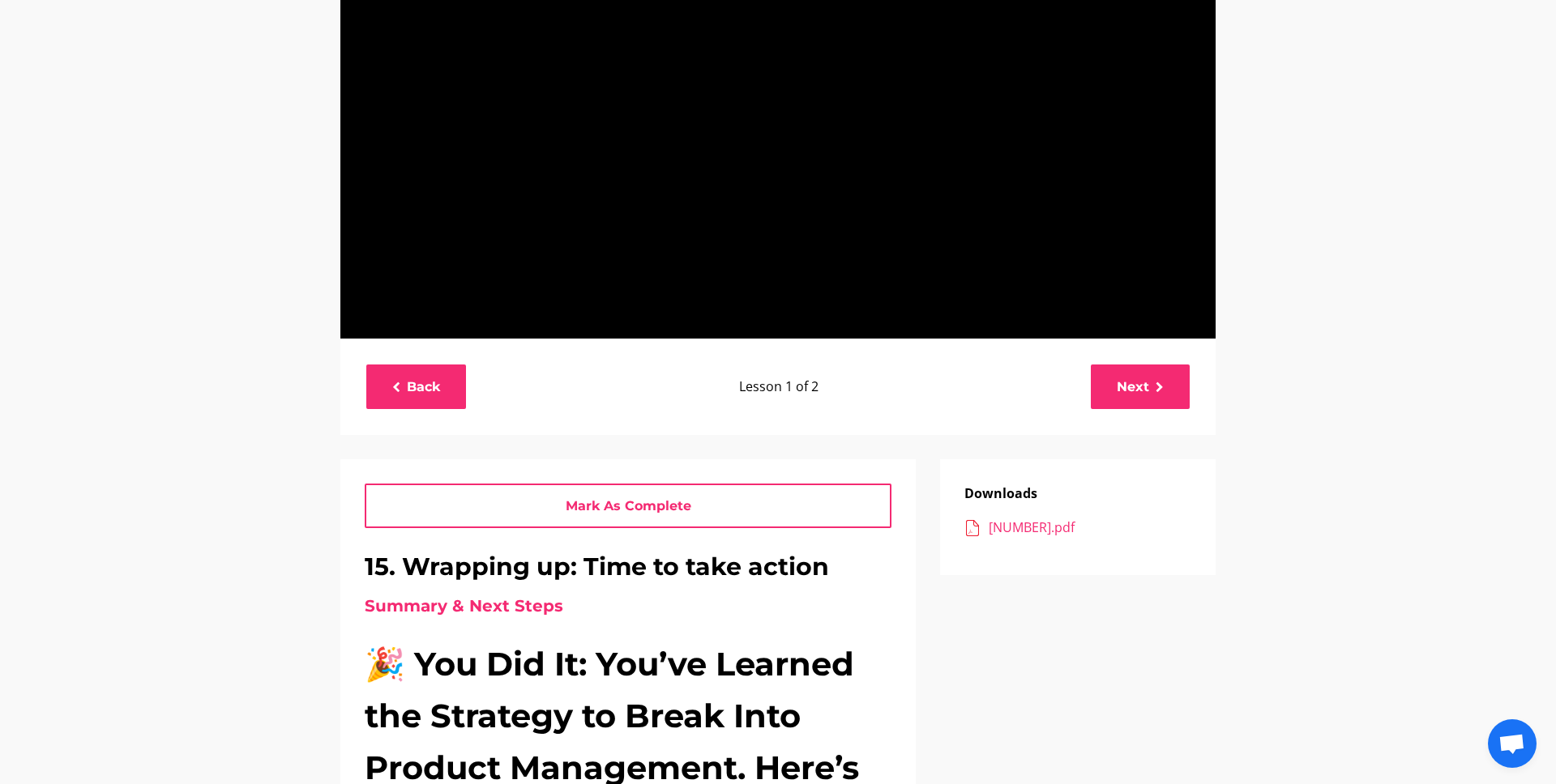 scroll, scrollTop: 138, scrollLeft: 0, axis: vertical 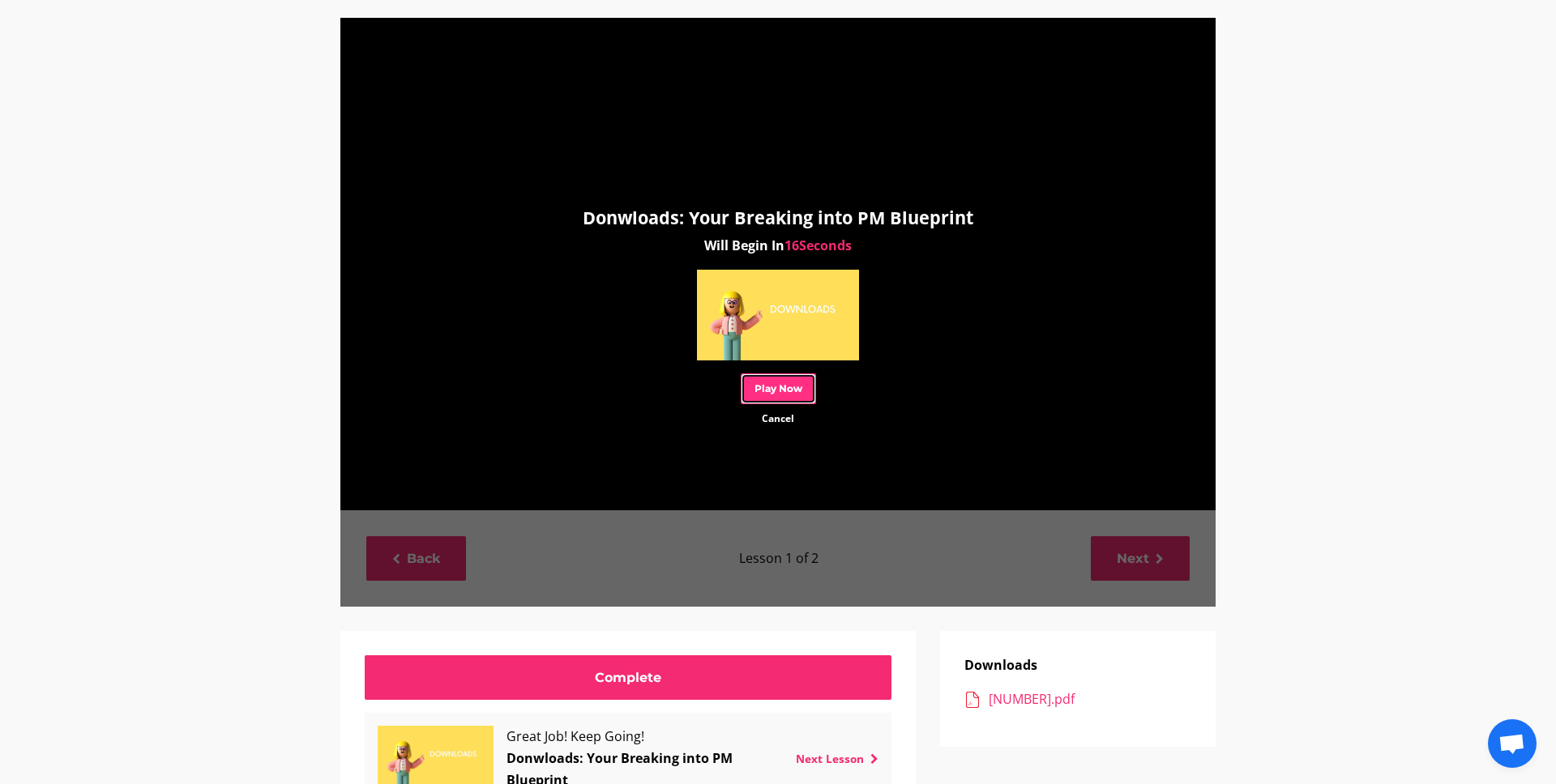 click on "Play Now" at bounding box center [778, 388] 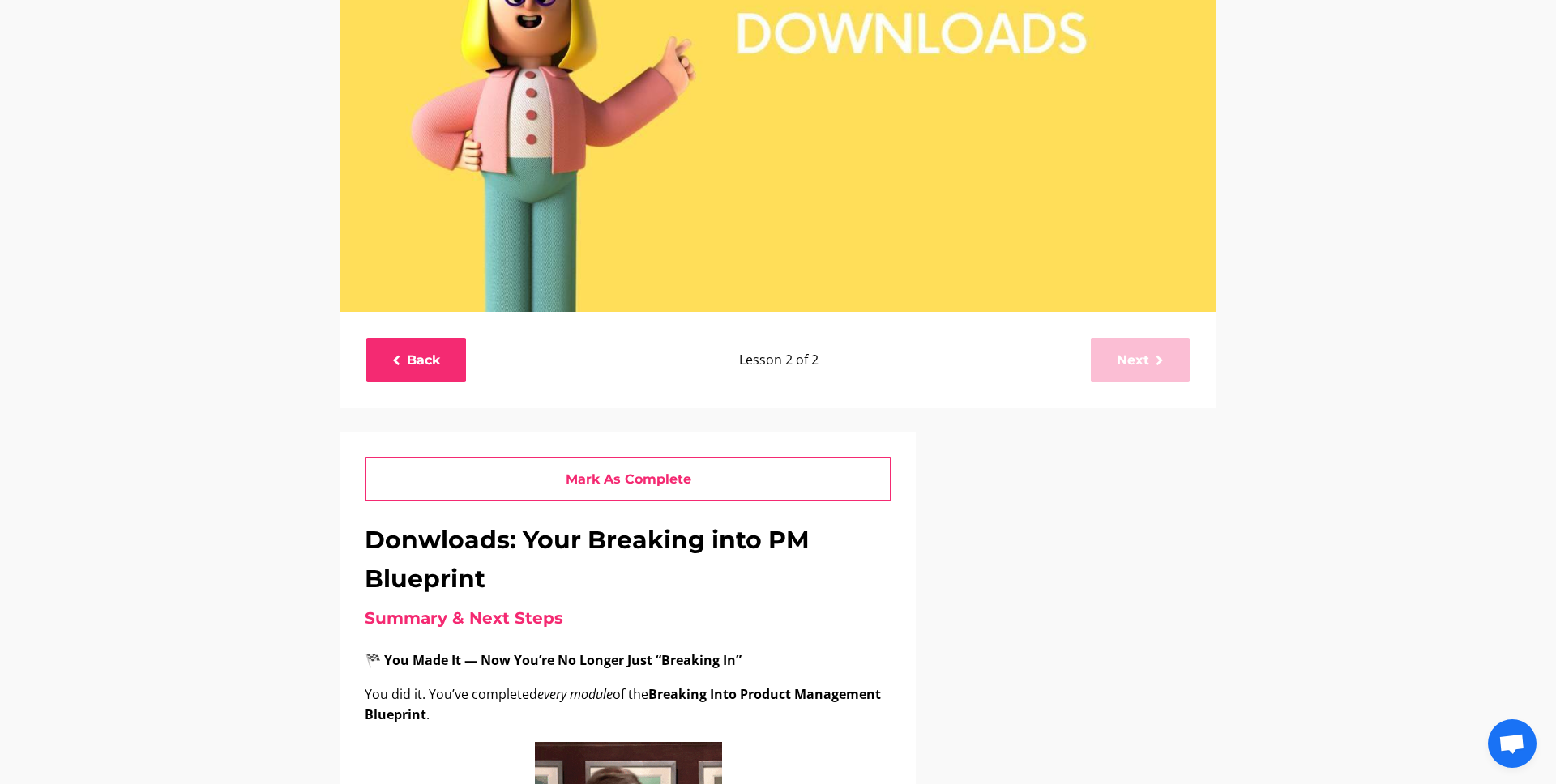 scroll, scrollTop: 514, scrollLeft: 0, axis: vertical 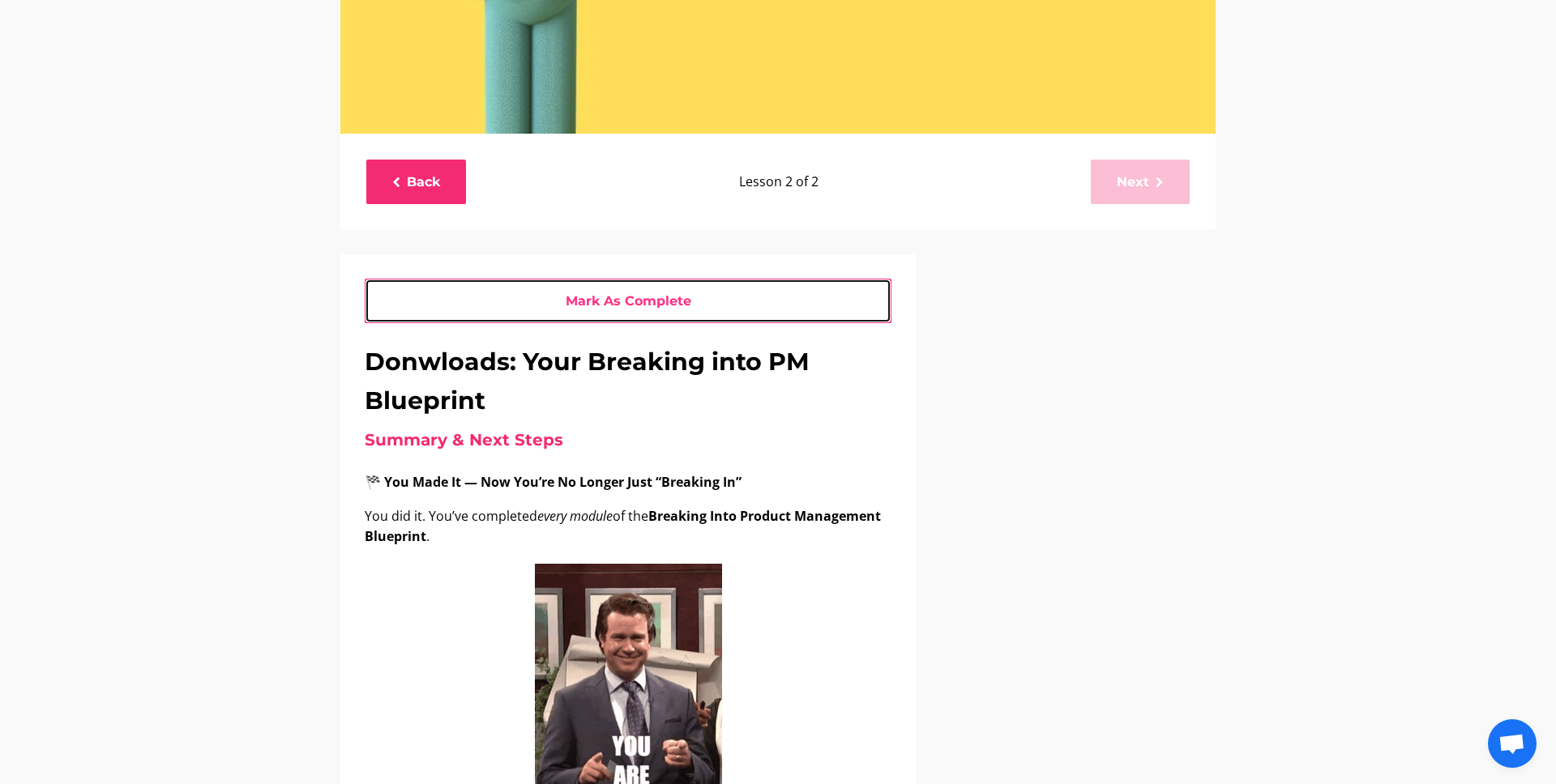 click on "Mark As Complete" at bounding box center [628, 300] 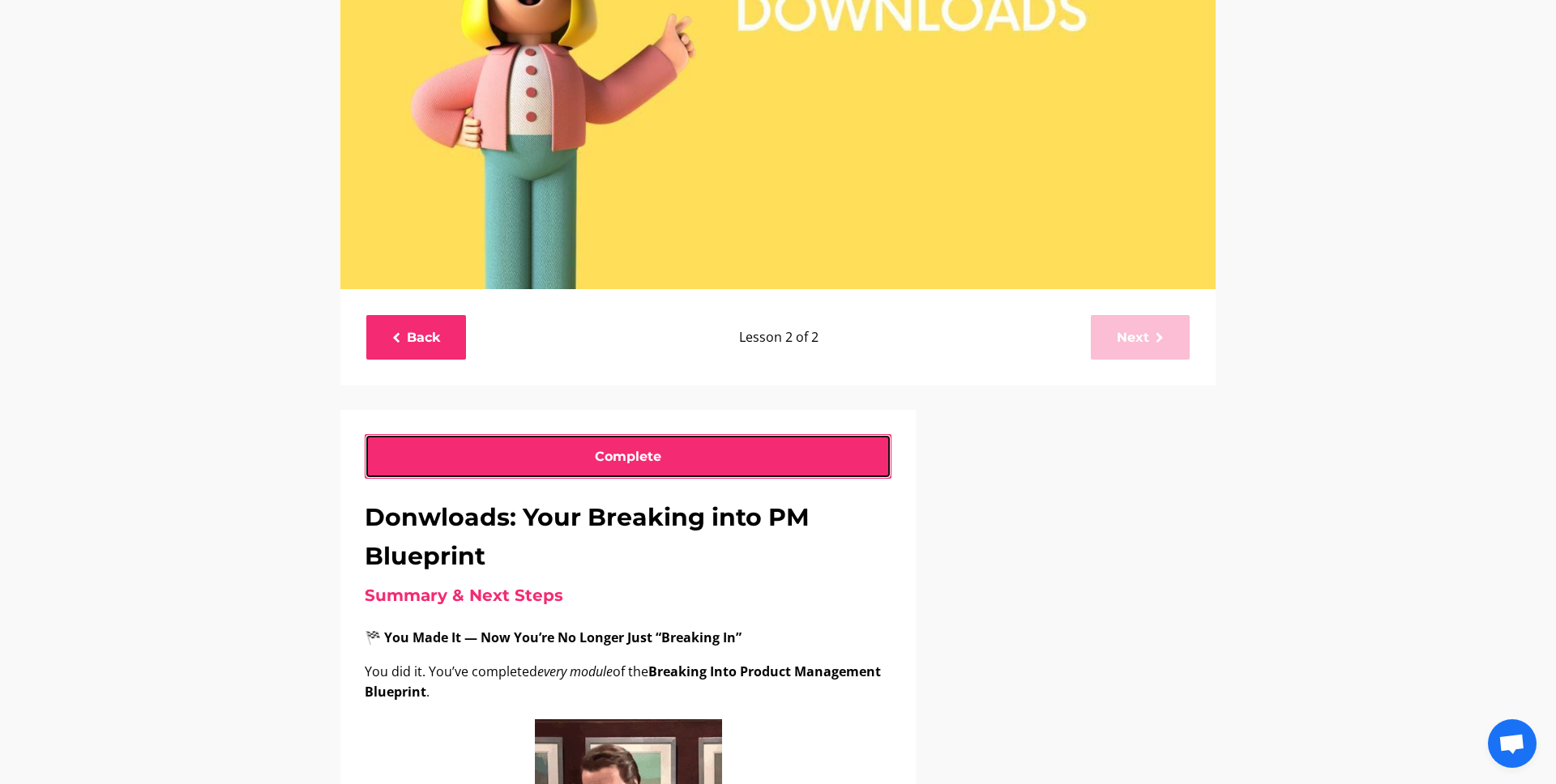 scroll, scrollTop: 364, scrollLeft: 0, axis: vertical 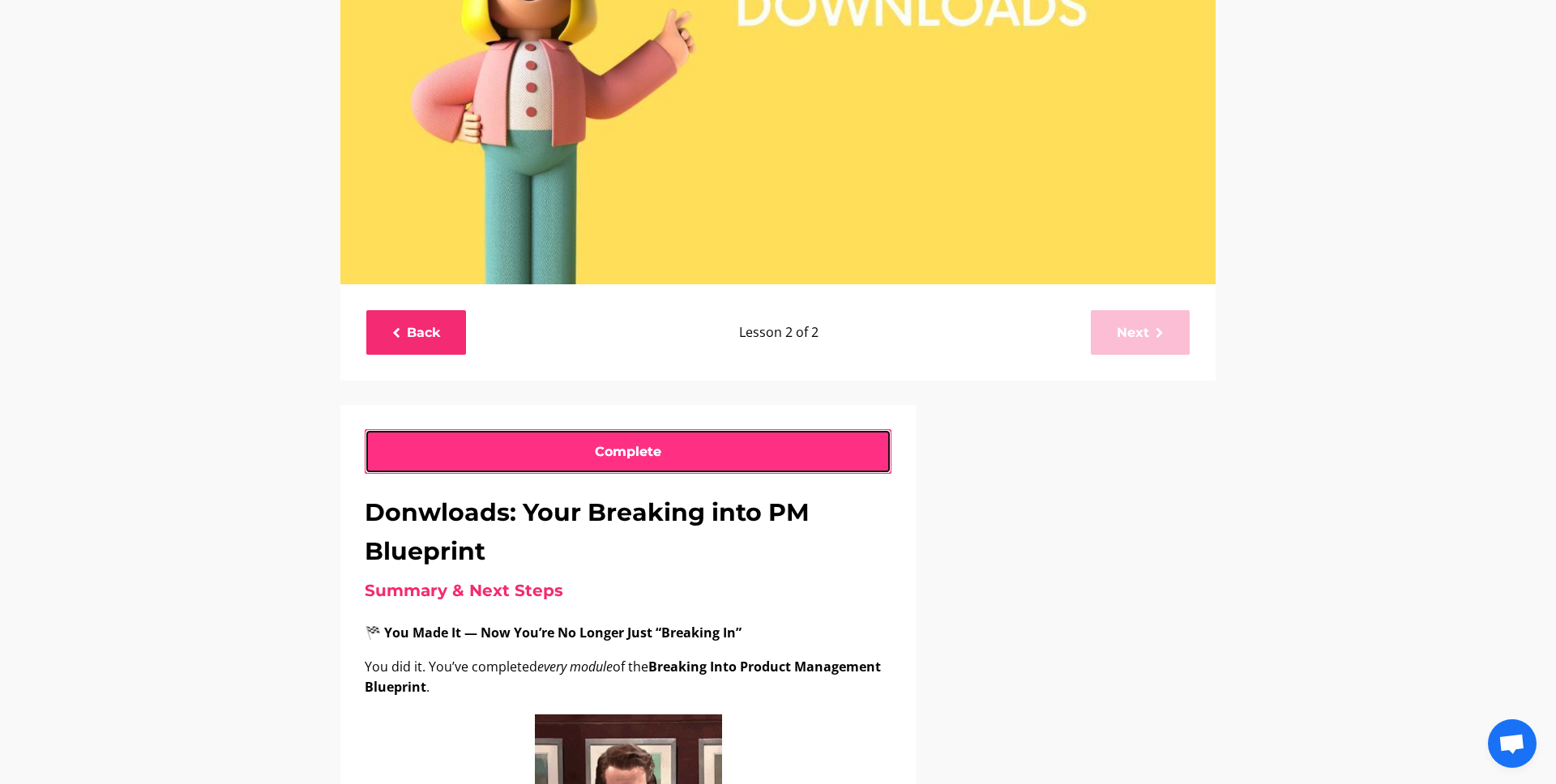 click on "Complete" at bounding box center (628, 451) 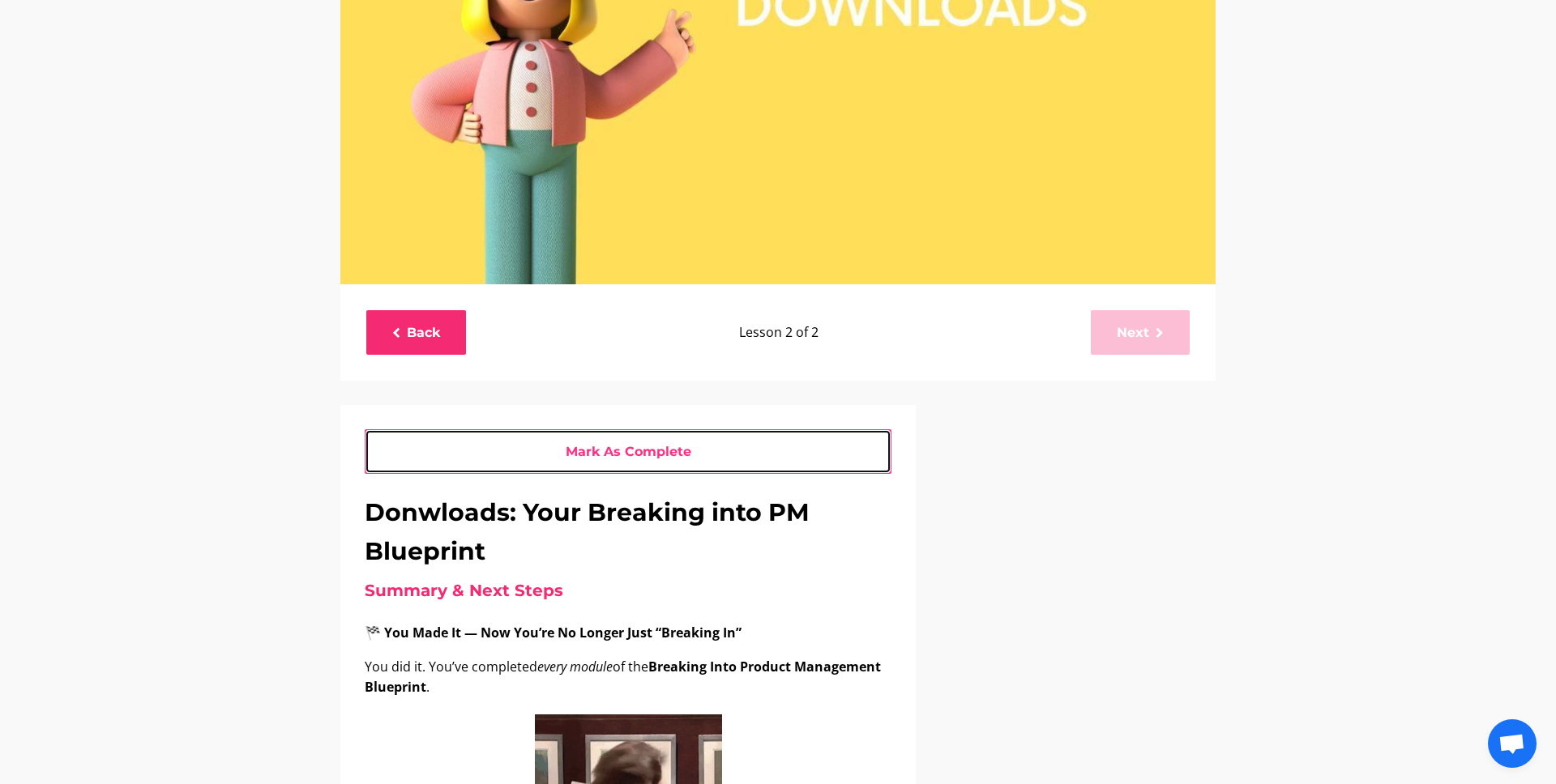 click on "Mark As Complete" at bounding box center (628, 451) 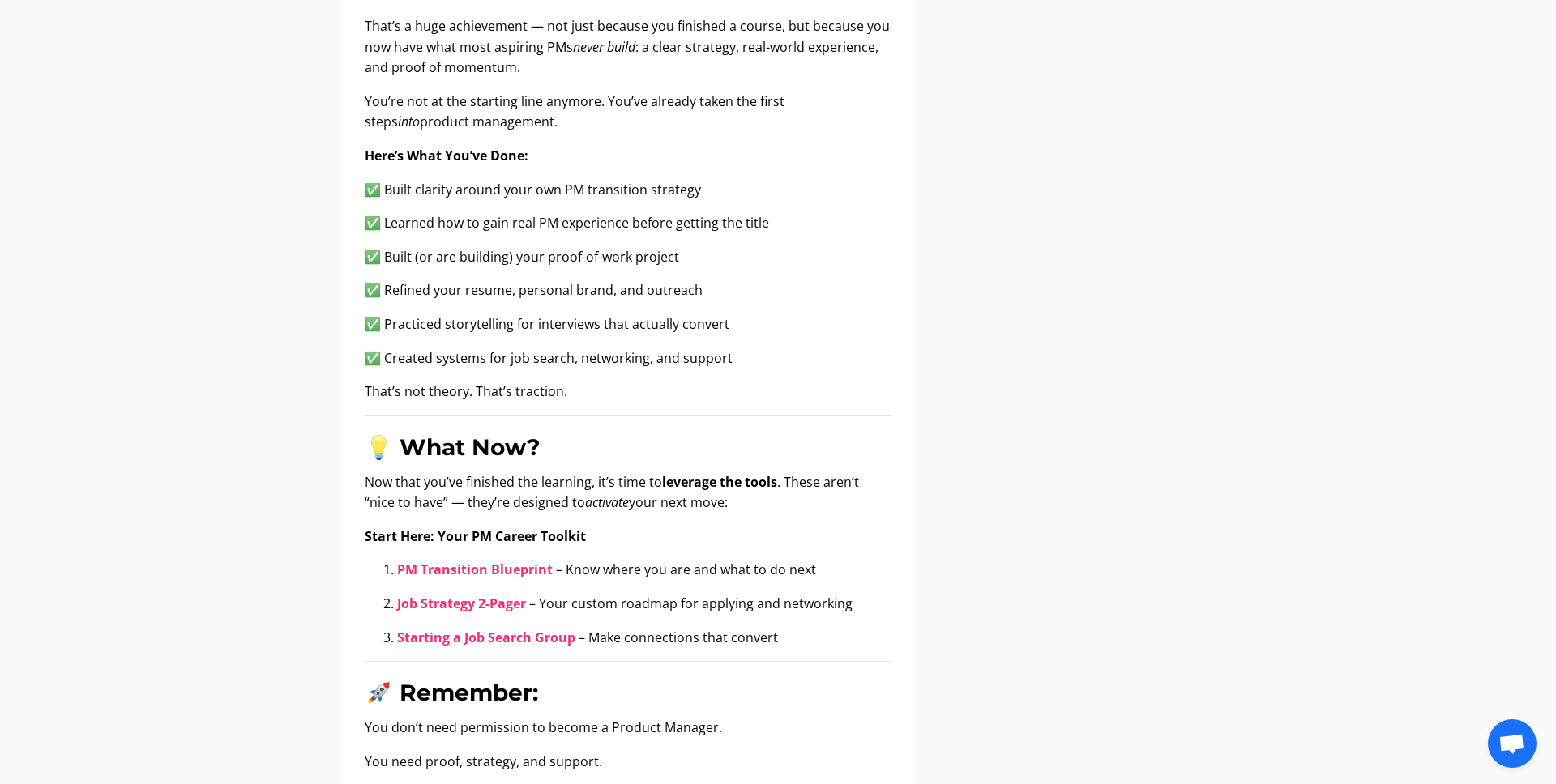 scroll, scrollTop: 1337, scrollLeft: 0, axis: vertical 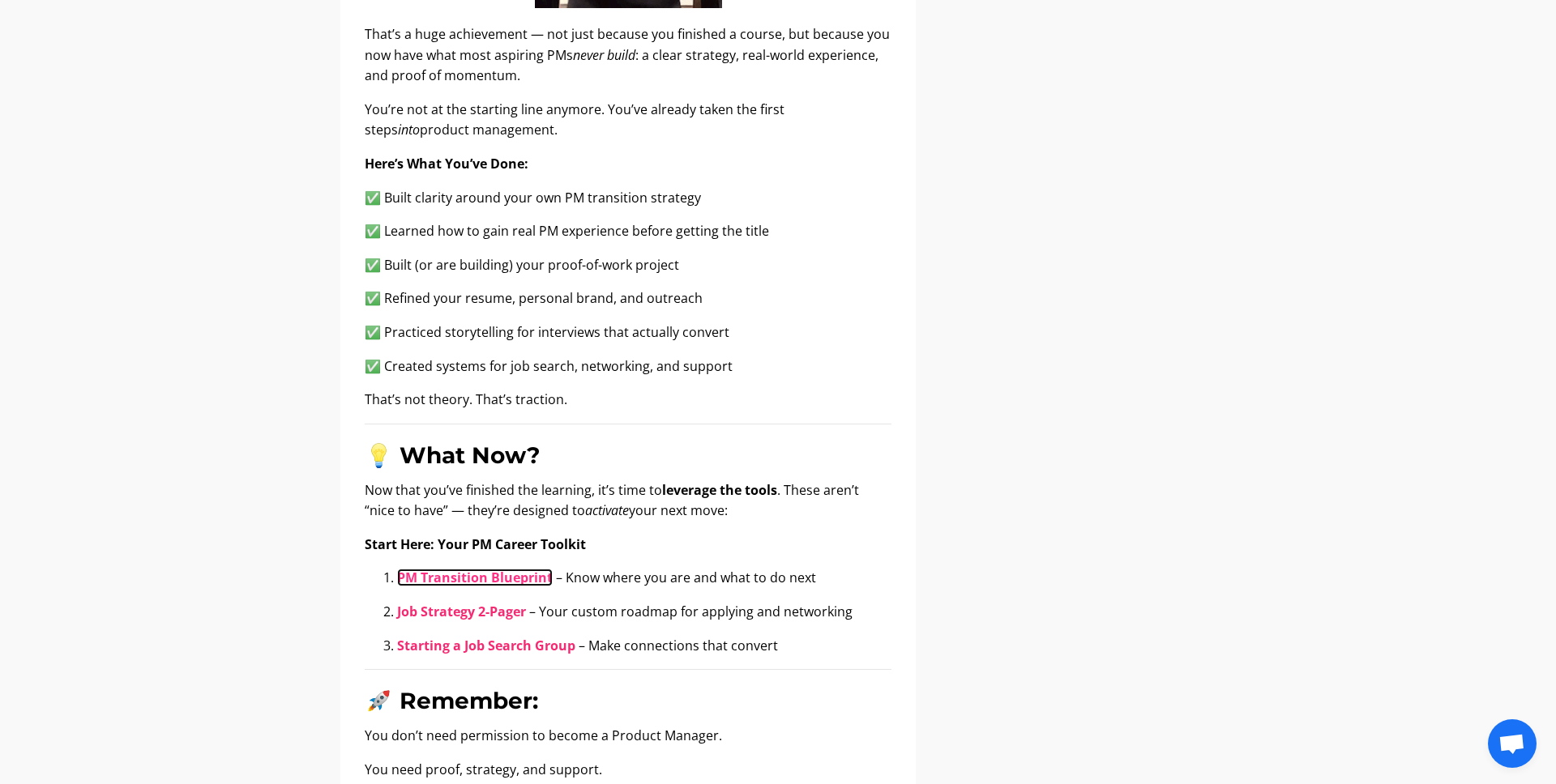 click on "PM Transition Blueprint" at bounding box center (475, 577) 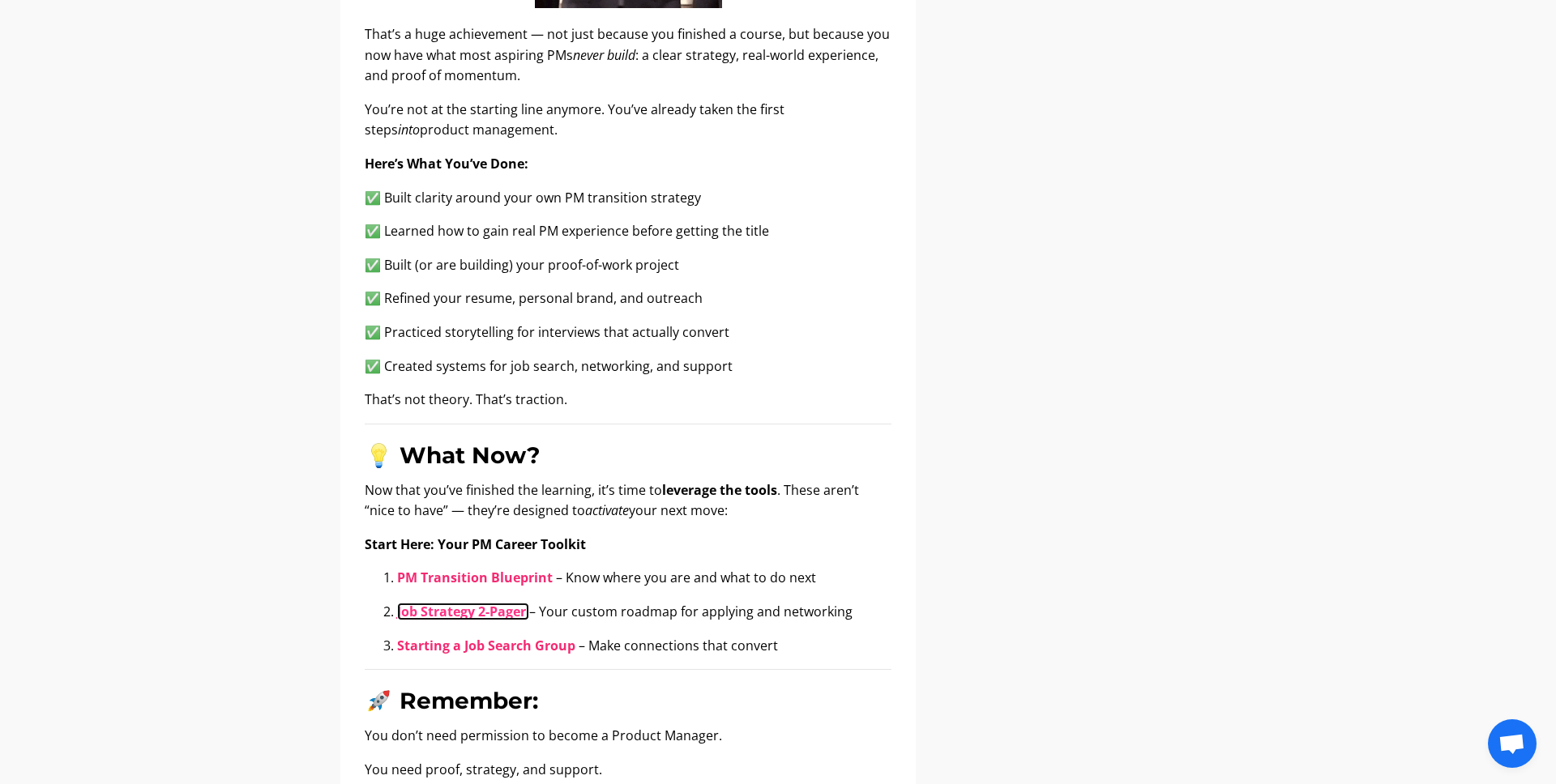 click on "Job Strategy 2-Pager" at bounding box center (461, 611) 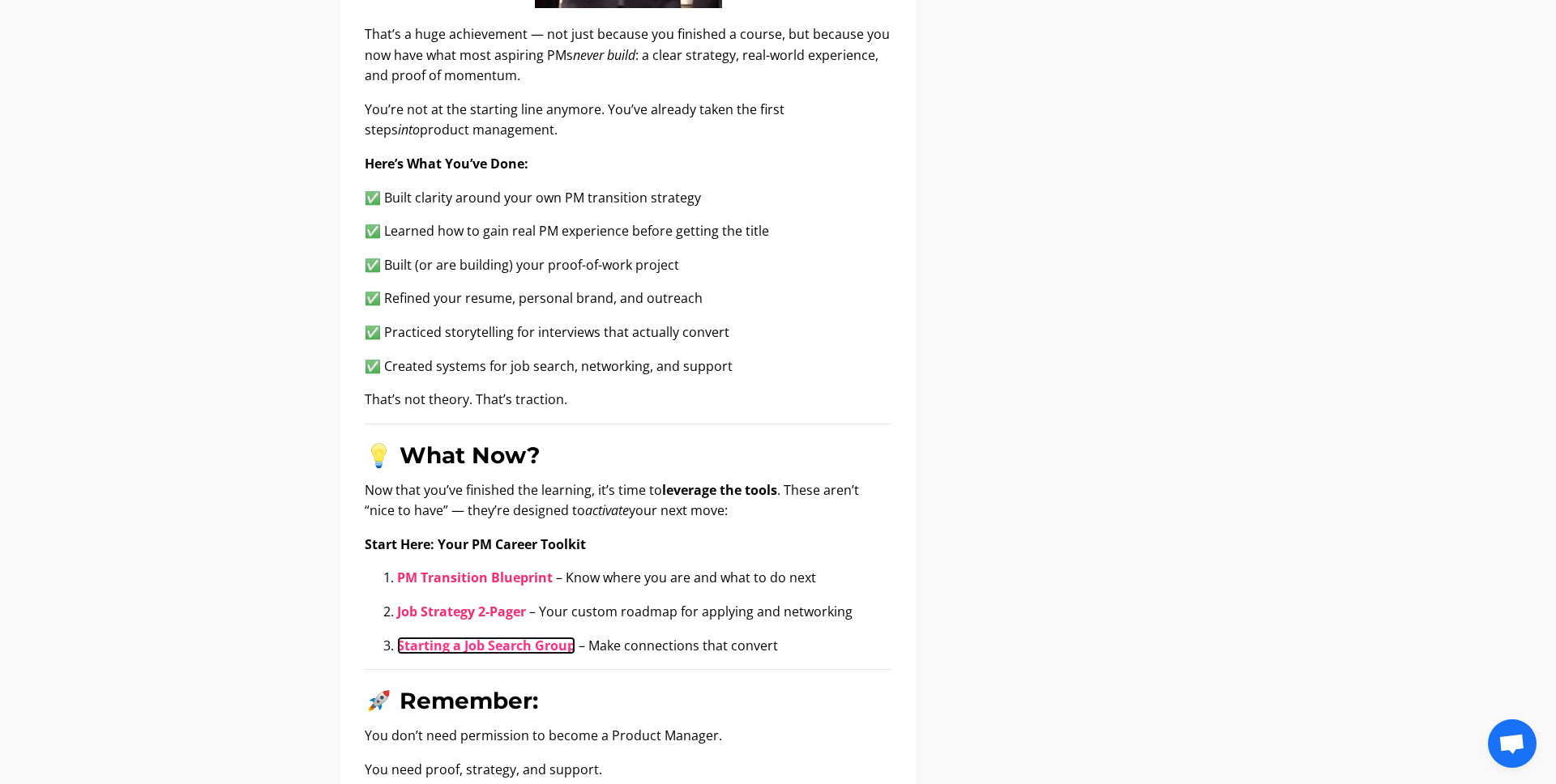 click on "Starting a Job Search Group" at bounding box center (486, 646) 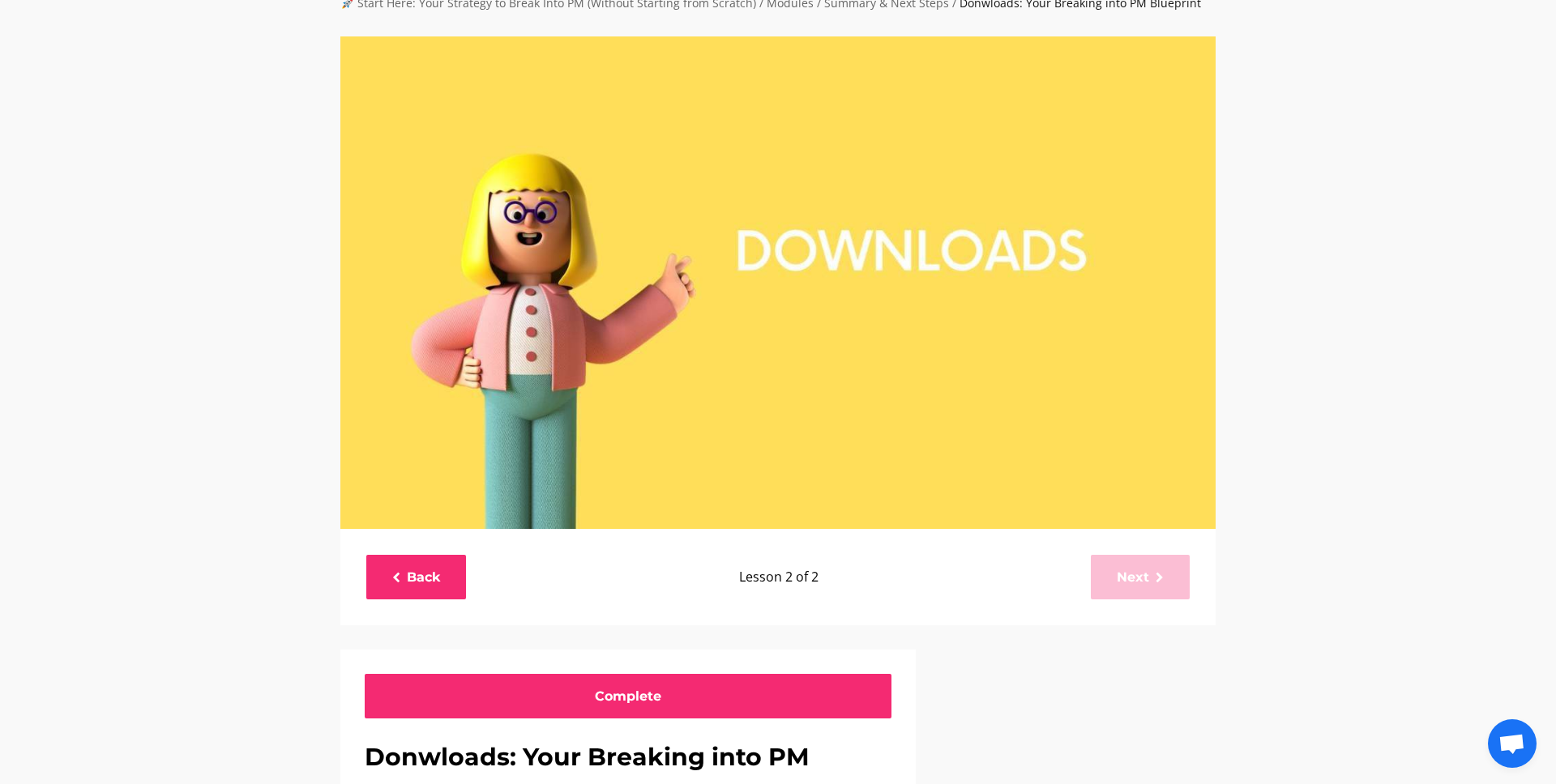 scroll, scrollTop: 0, scrollLeft: 0, axis: both 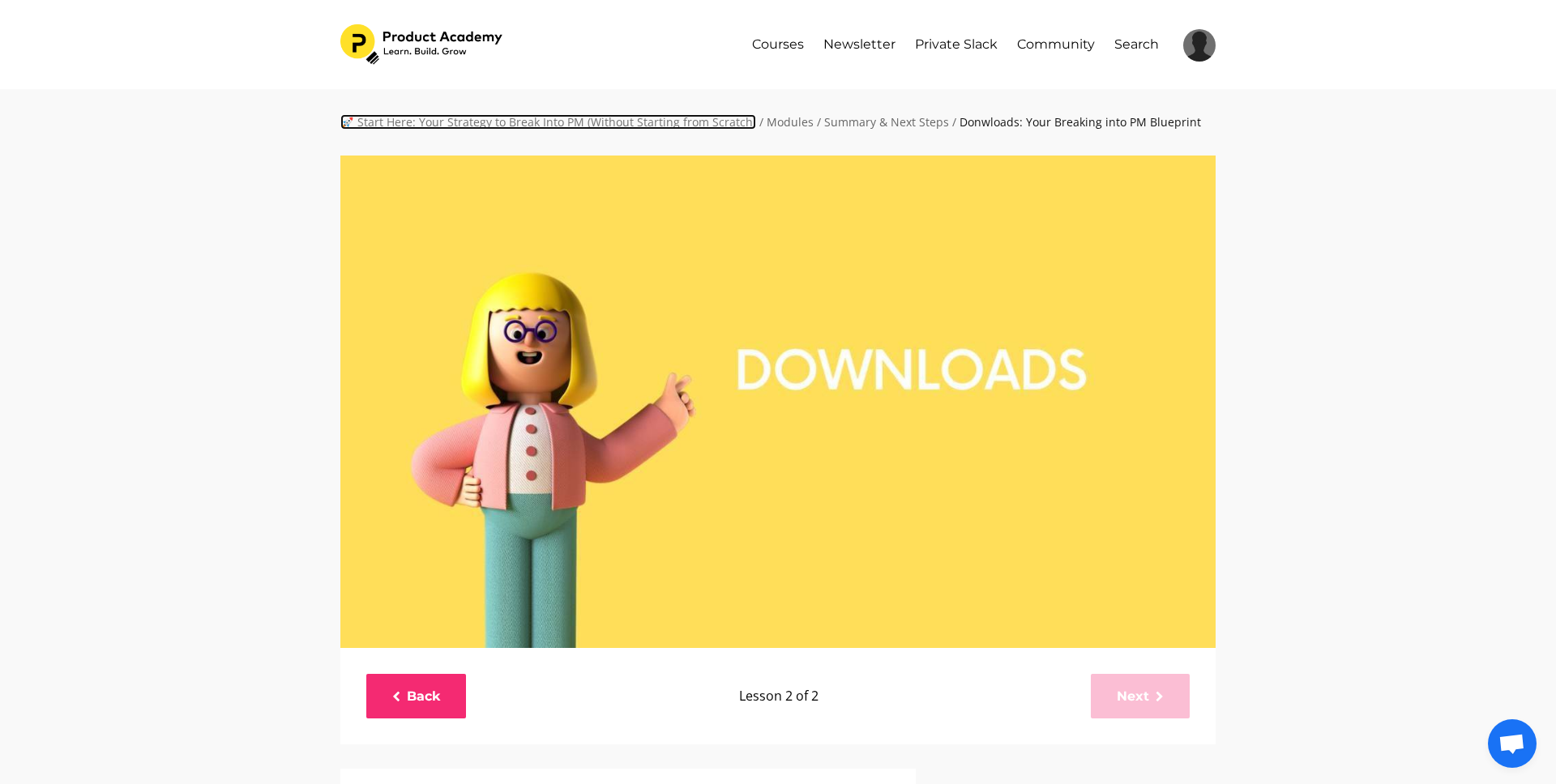 click on "🚀 Start Here: Your Strategy to Break Into PM (Without Starting from Scratch)" at bounding box center [548, 121] 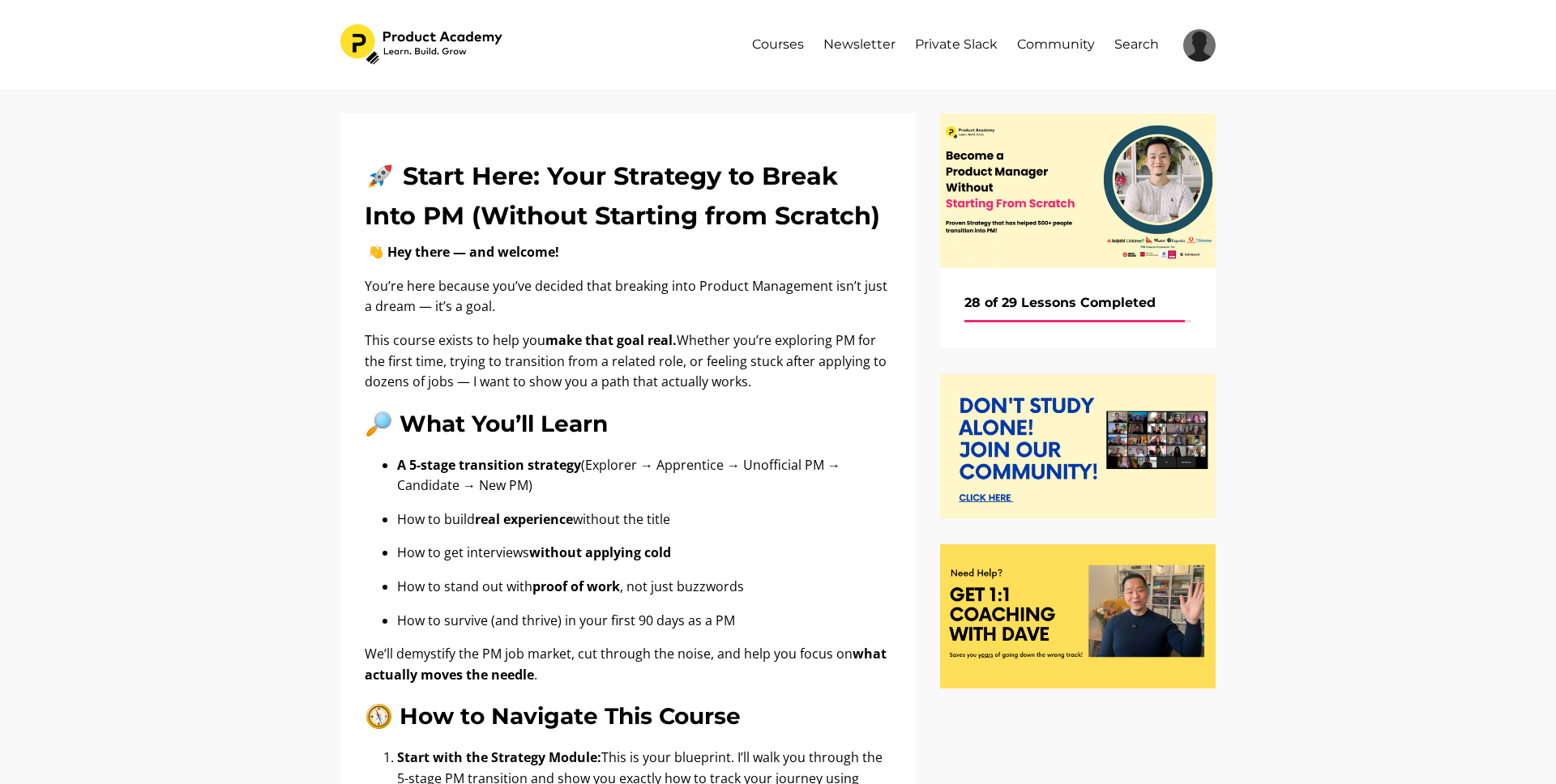 scroll, scrollTop: 0, scrollLeft: 0, axis: both 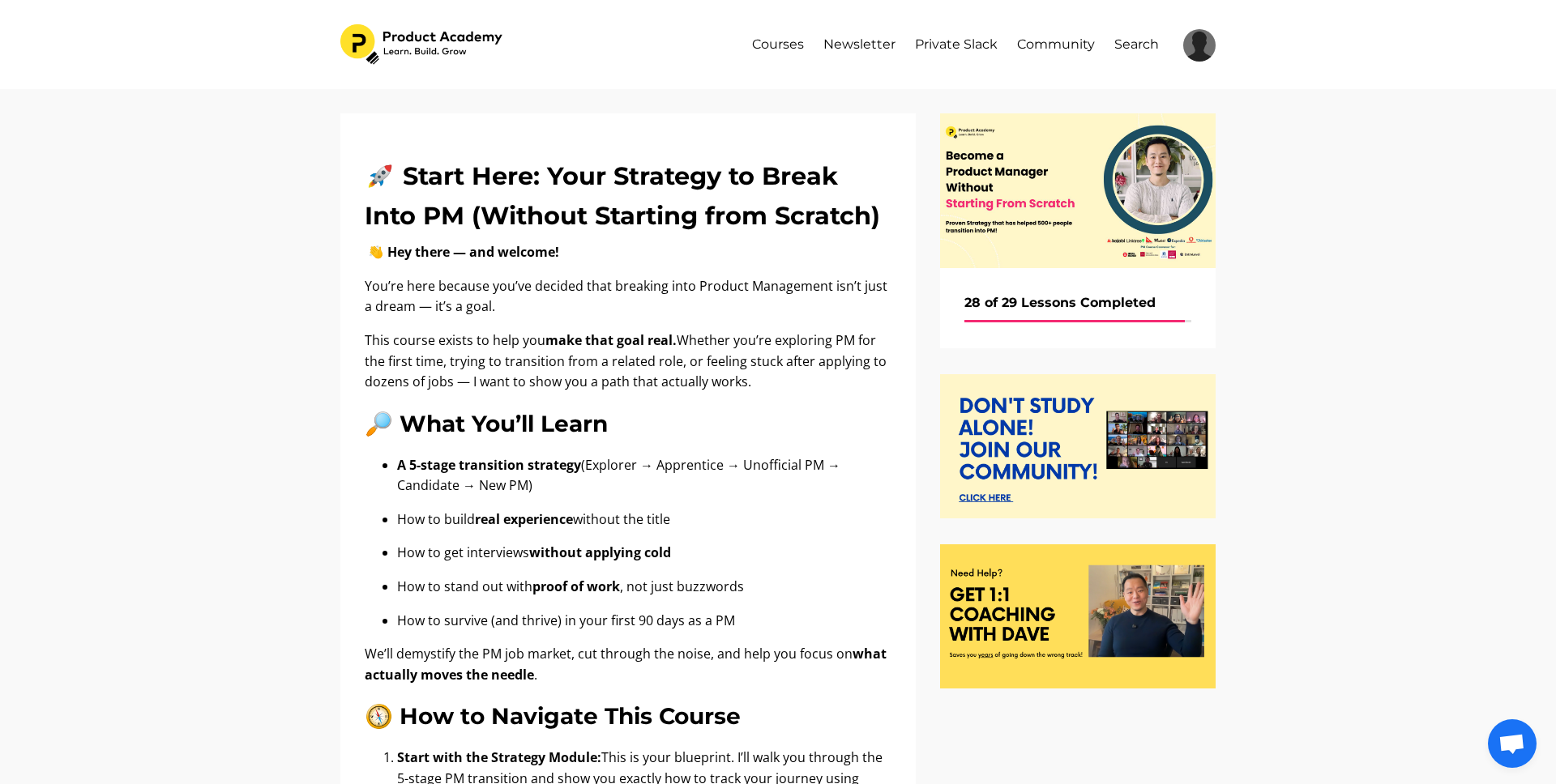 click on "28 of 29 Lessons Completed" at bounding box center [1078, 303] 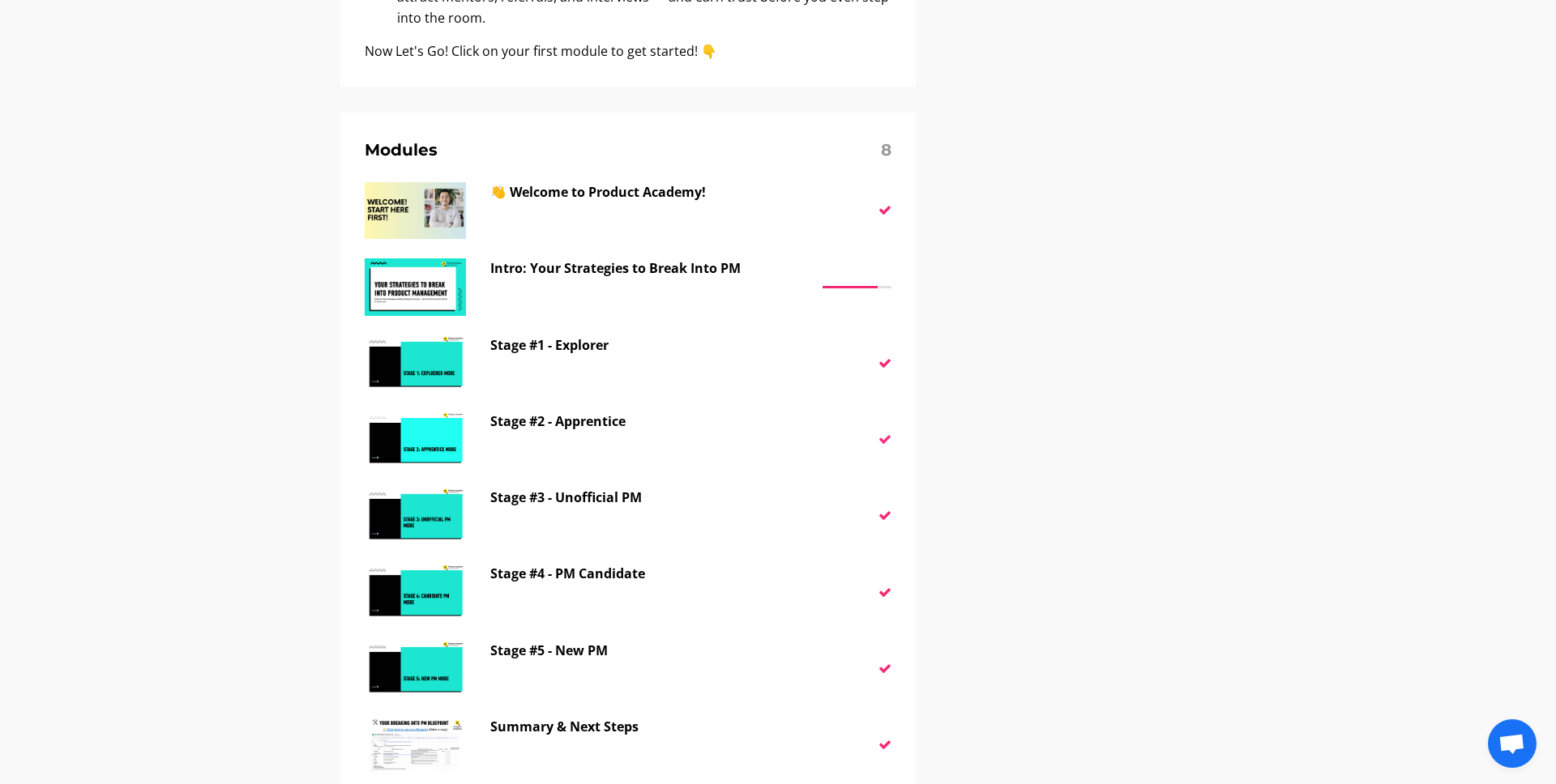 scroll, scrollTop: 1071, scrollLeft: 0, axis: vertical 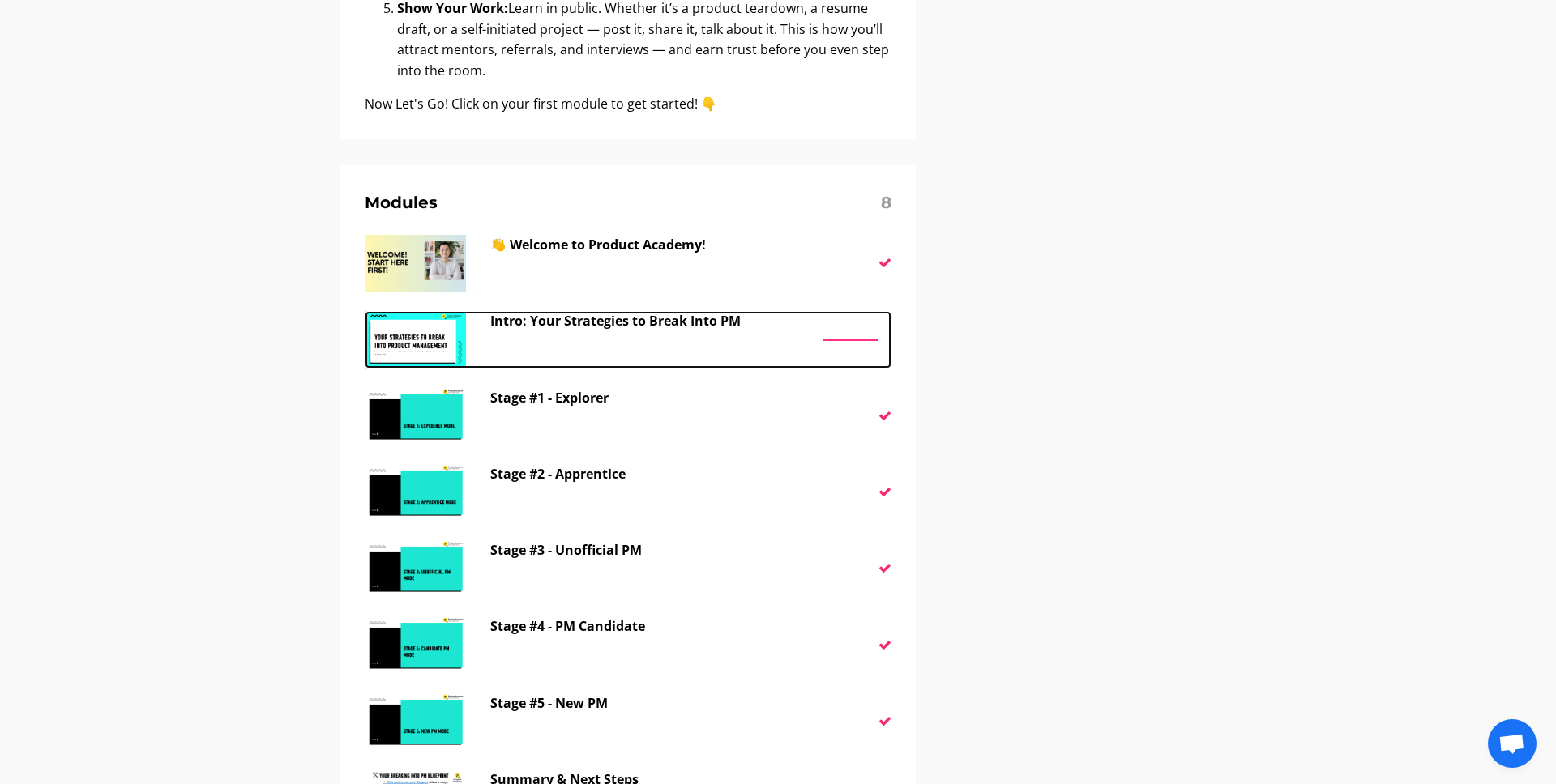 click on "Intro: Your Strategies to Break Into PM" at bounding box center (652, 322) 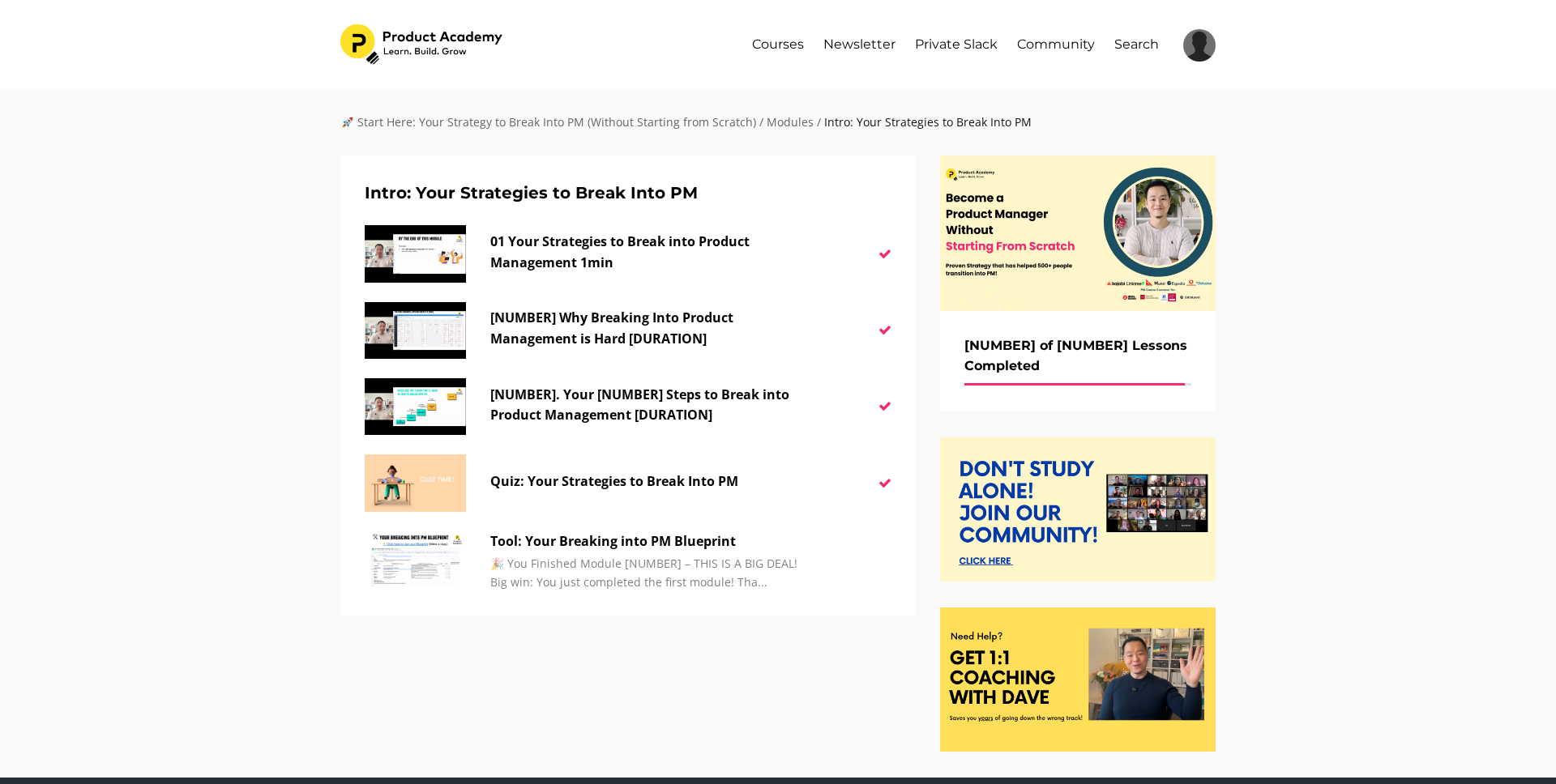 scroll, scrollTop: 0, scrollLeft: 0, axis: both 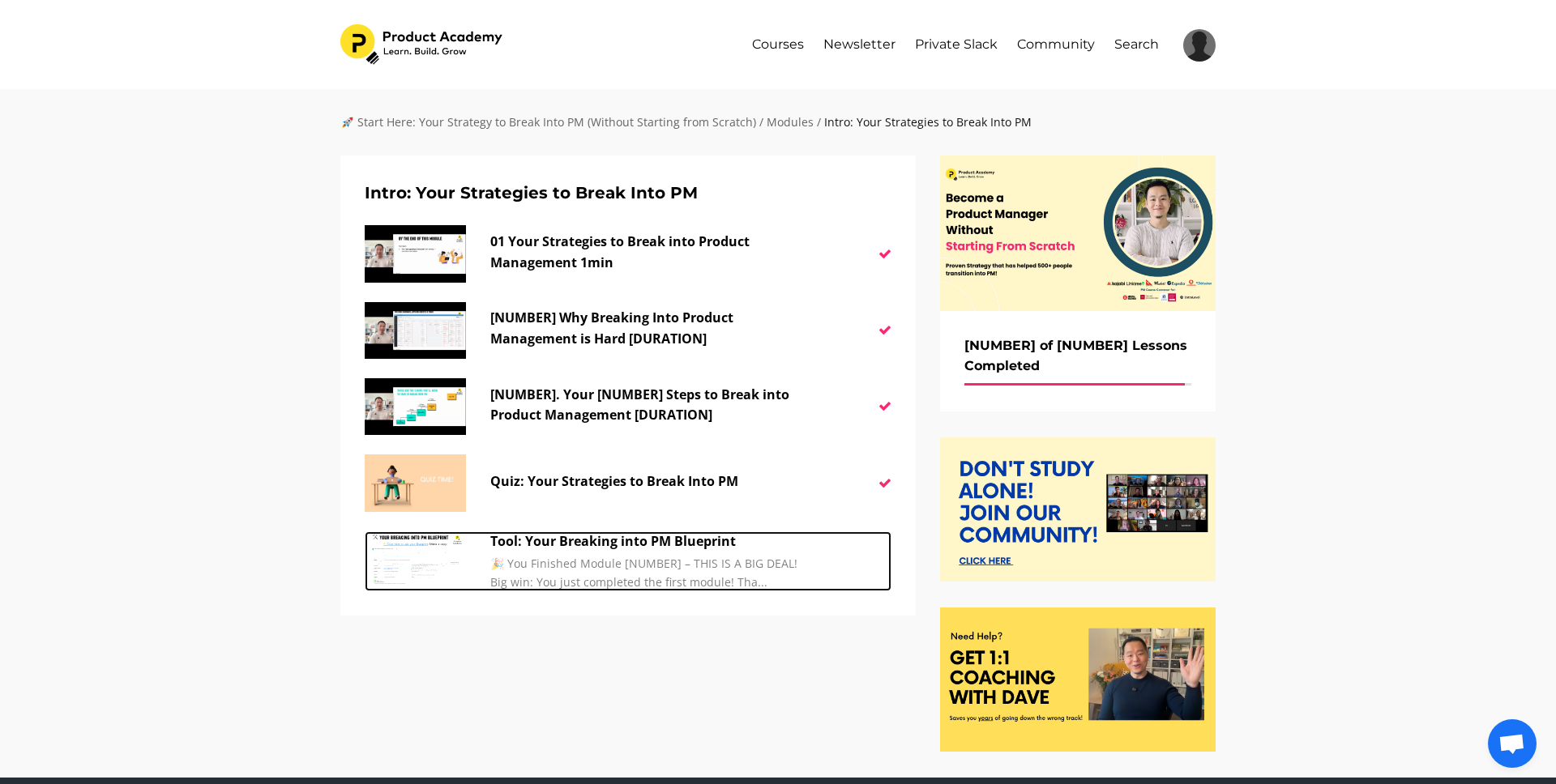 click on "🎉 You Finished Module [NUMBER] – THIS IS A BIG DEAL!
Big win: You just completed the first module! Tha..." at bounding box center [652, 573] 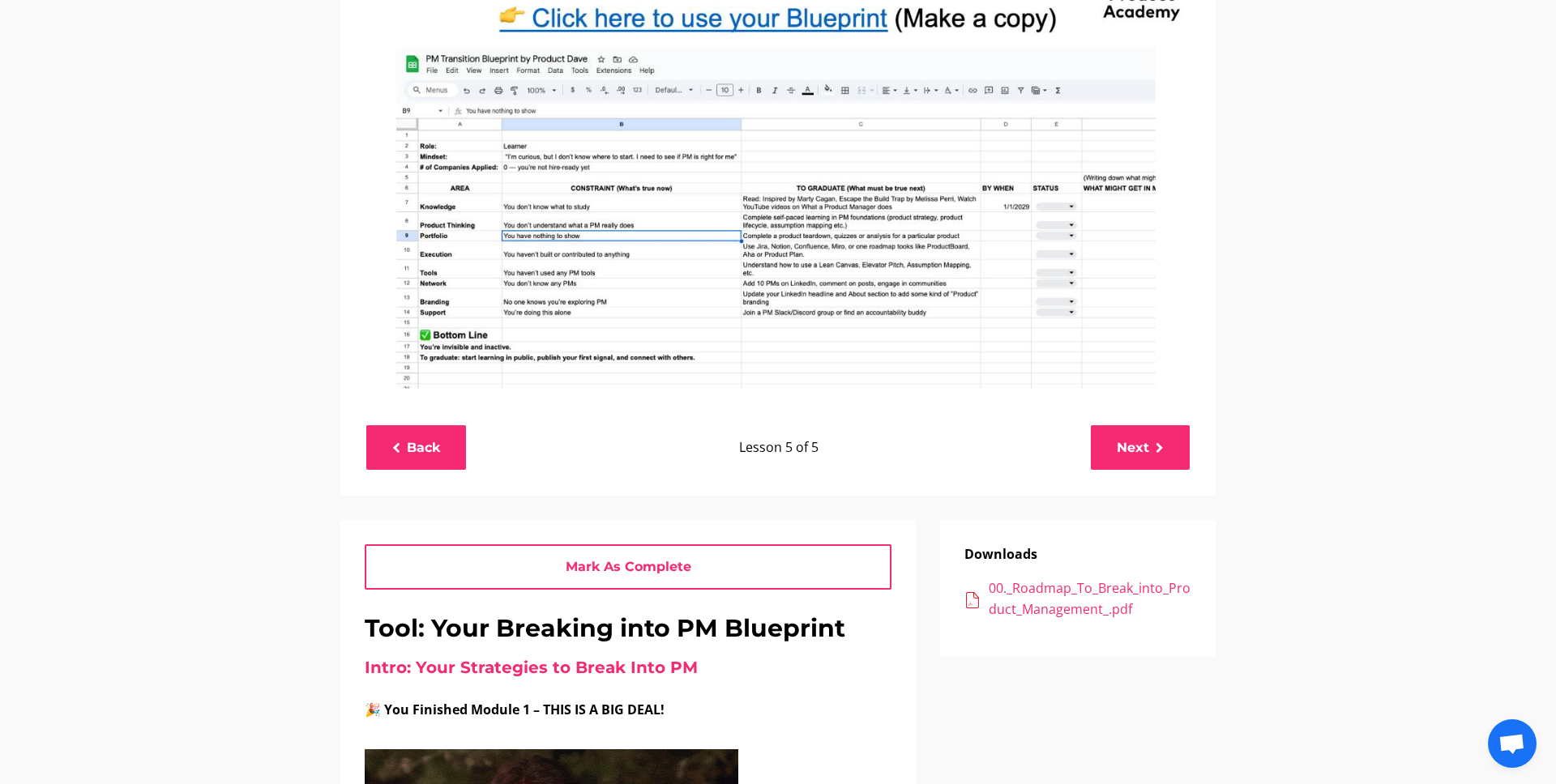 scroll, scrollTop: 431, scrollLeft: 0, axis: vertical 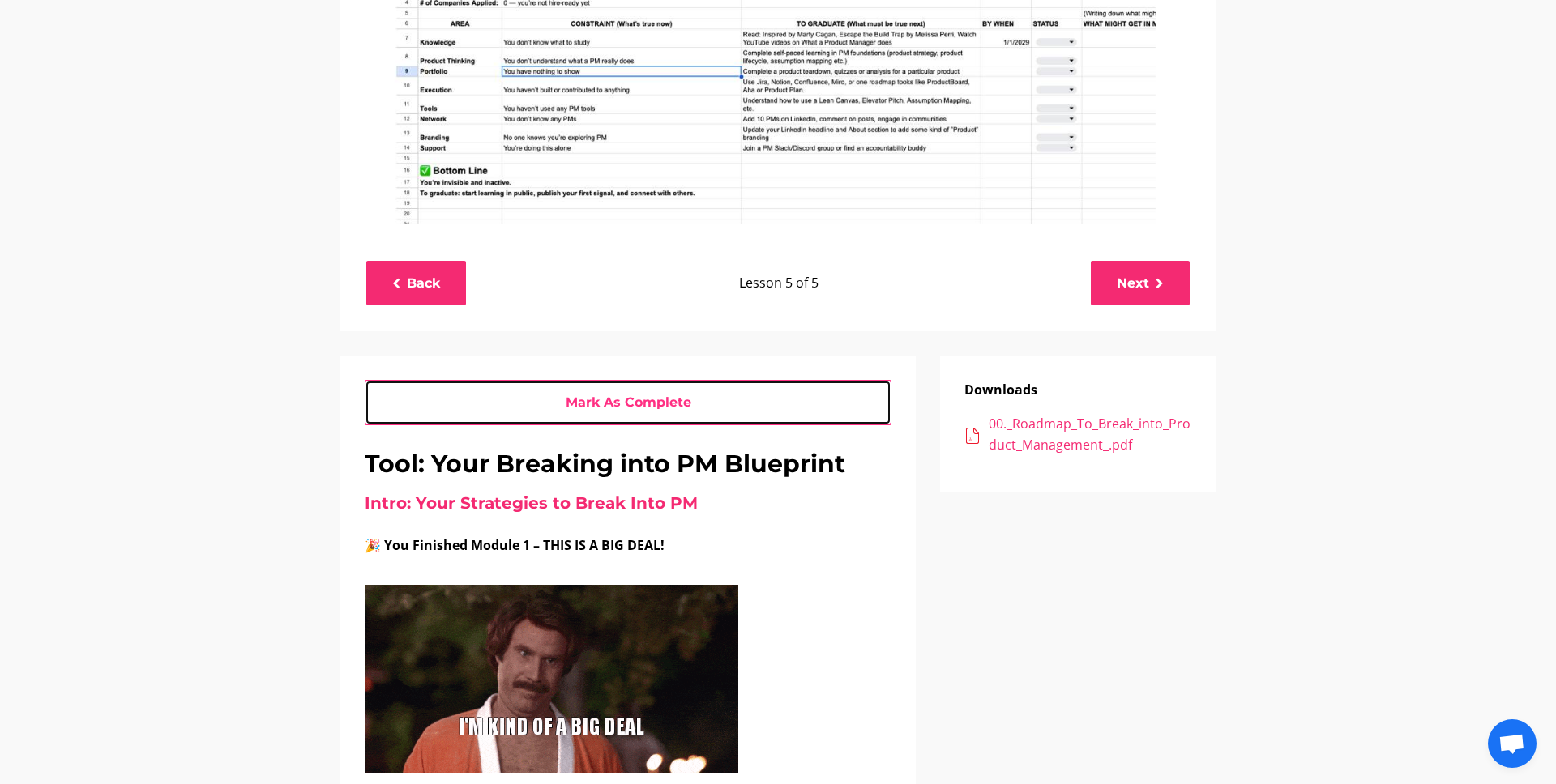 click on "Mark As Complete" at bounding box center (628, 402) 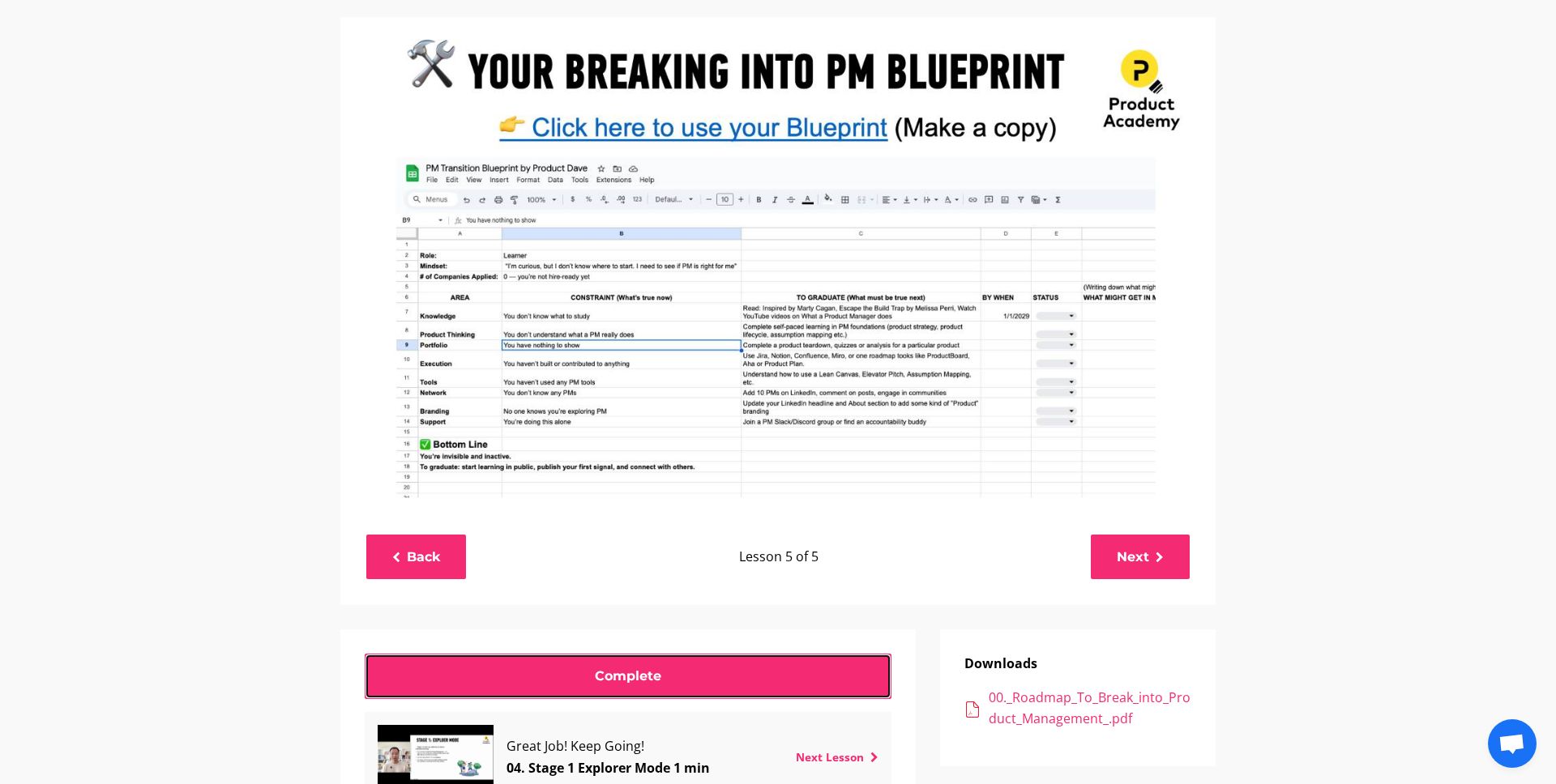 scroll, scrollTop: 0, scrollLeft: 0, axis: both 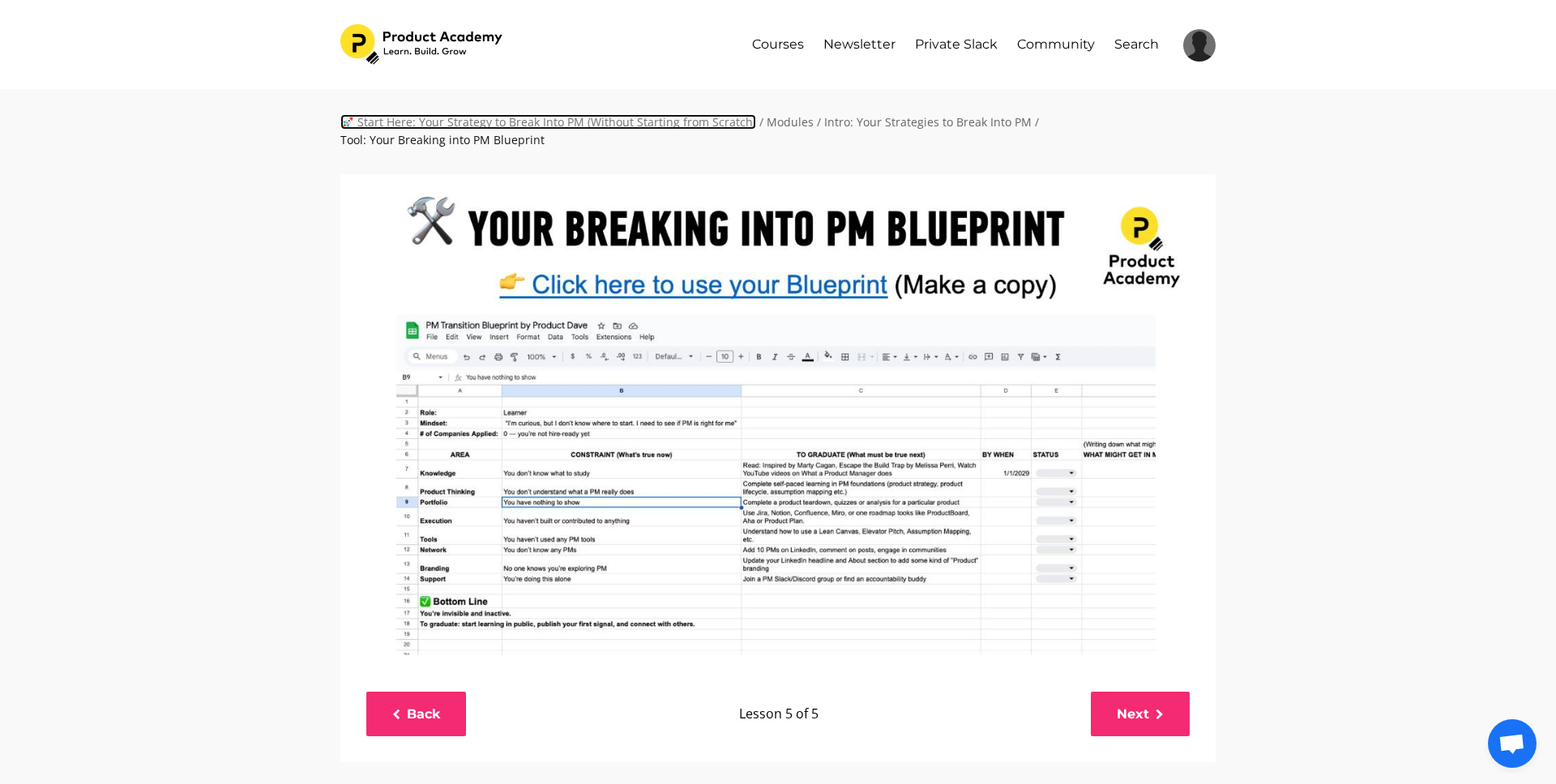 click on "🚀 Start Here: Your Strategy to Break Into PM (Without Starting from Scratch)" at bounding box center [548, 121] 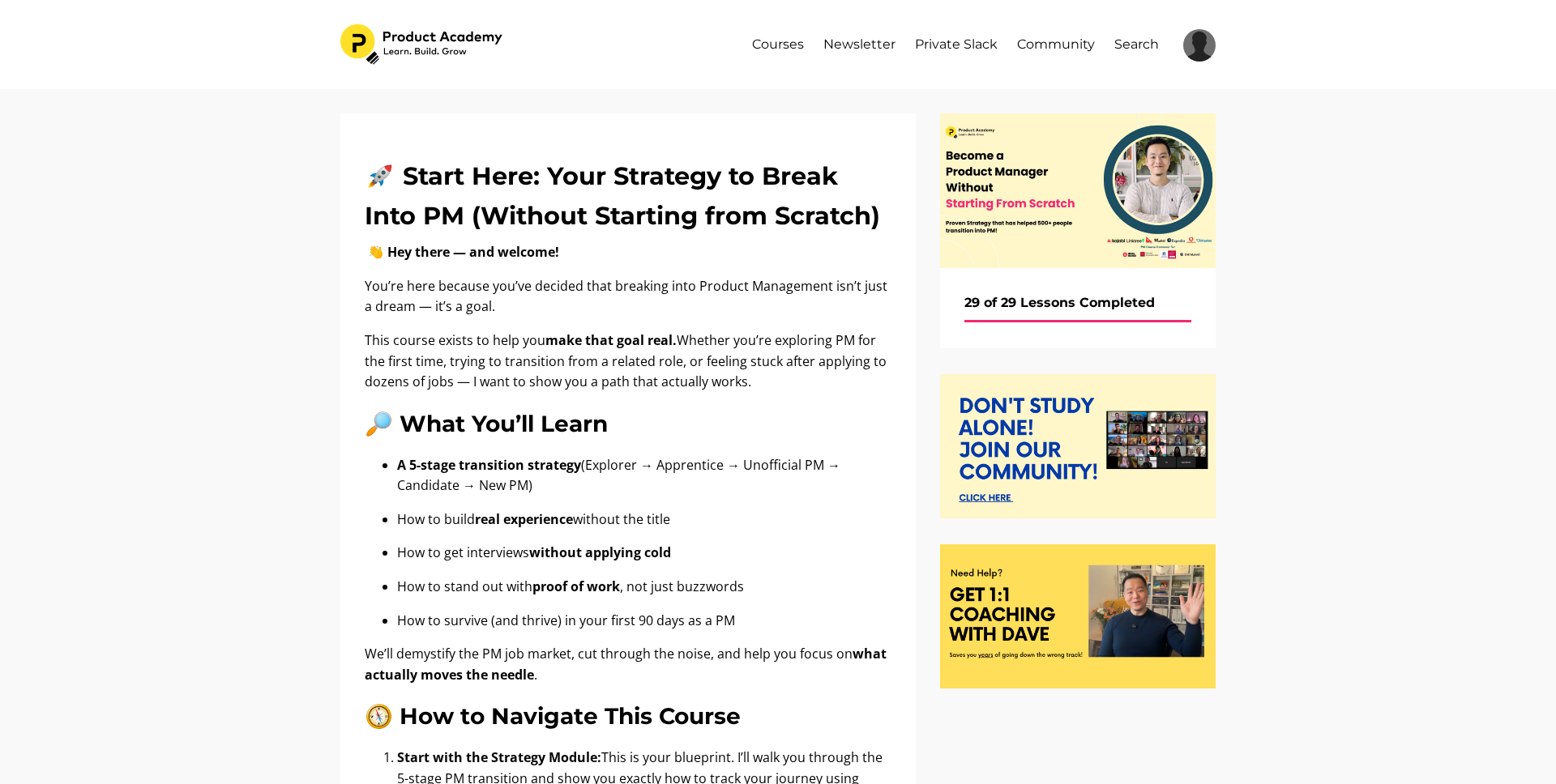 scroll, scrollTop: 0, scrollLeft: 0, axis: both 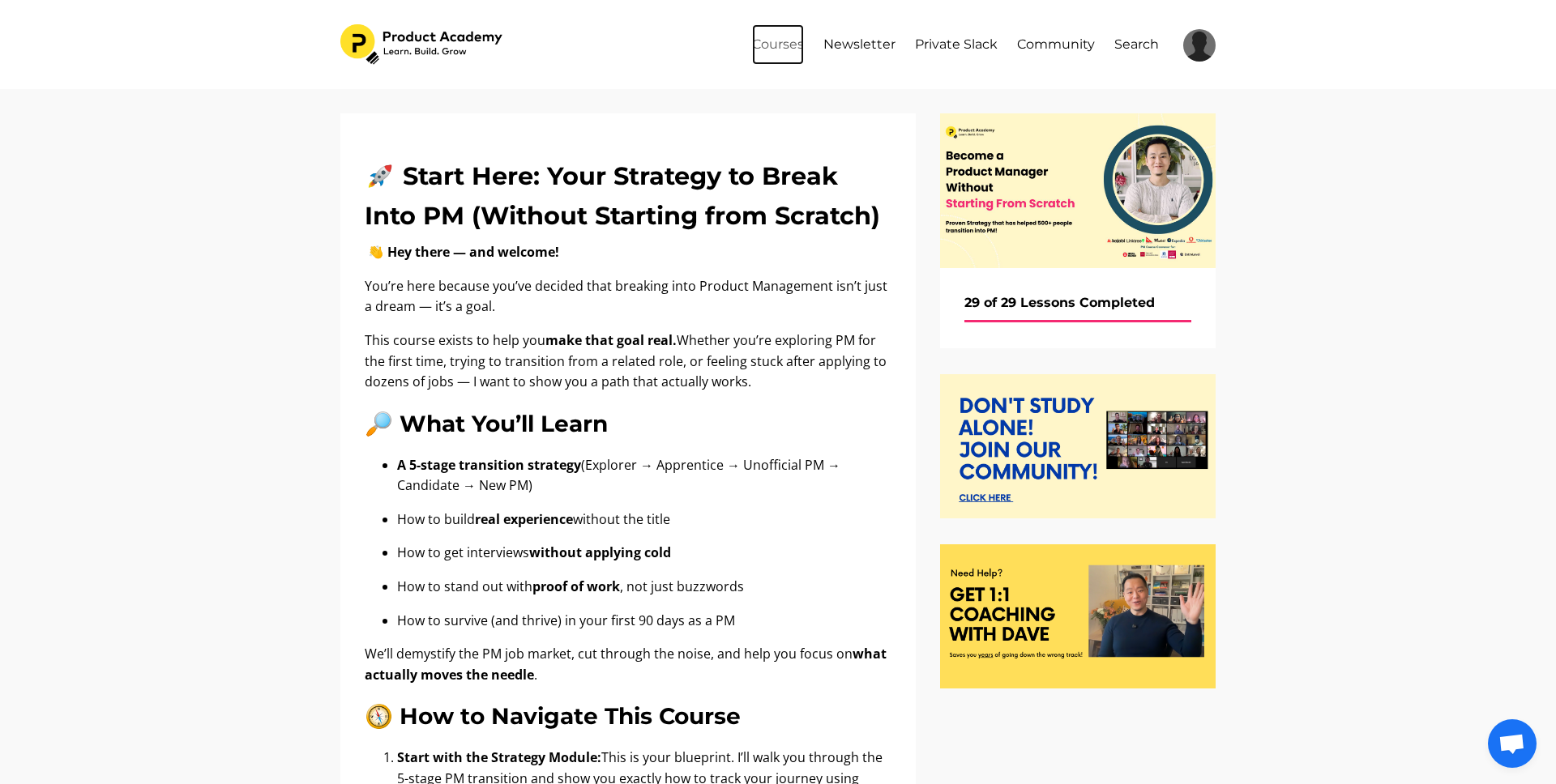 click on "Courses" at bounding box center [778, 45] 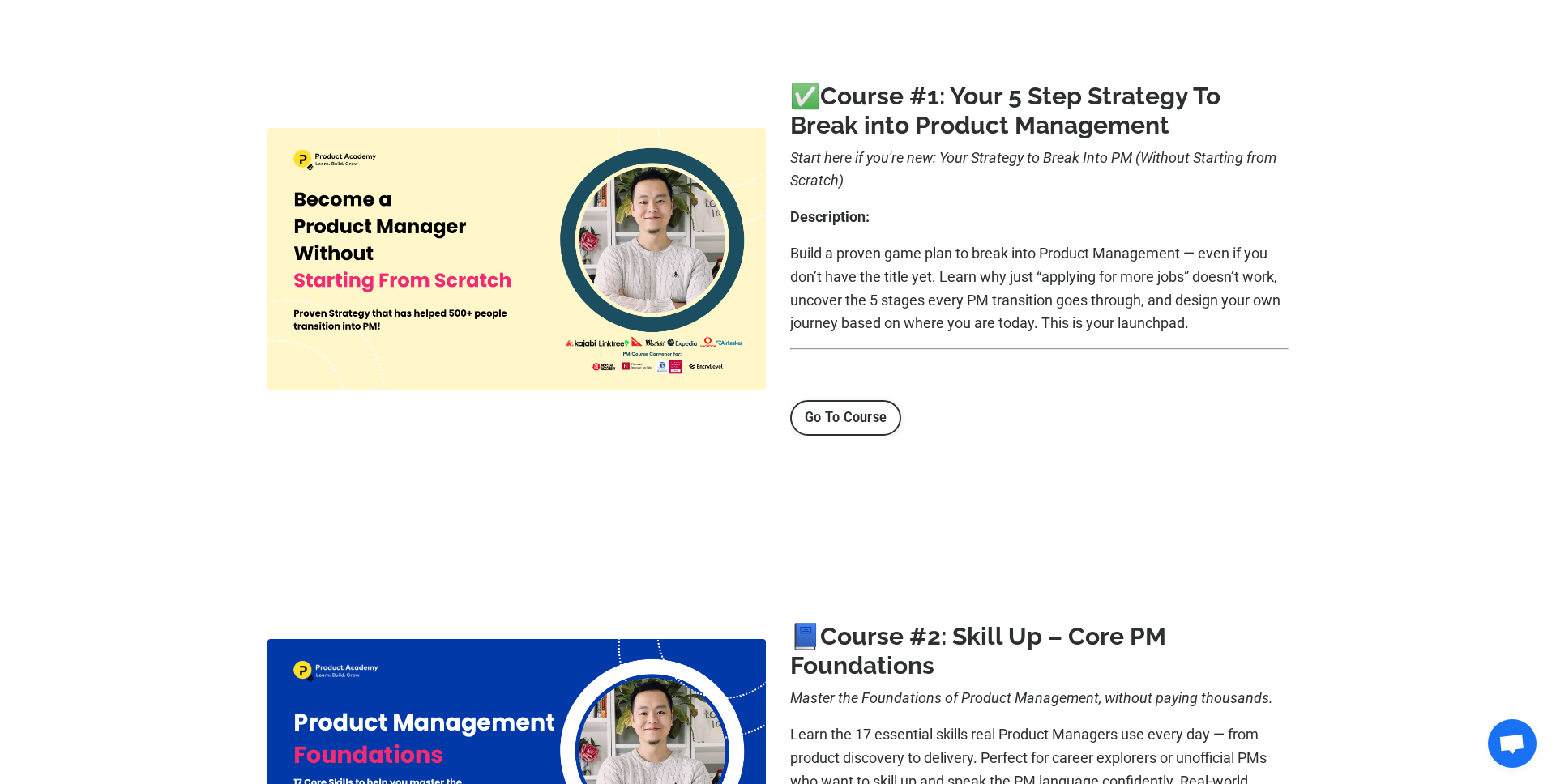scroll, scrollTop: 322, scrollLeft: 0, axis: vertical 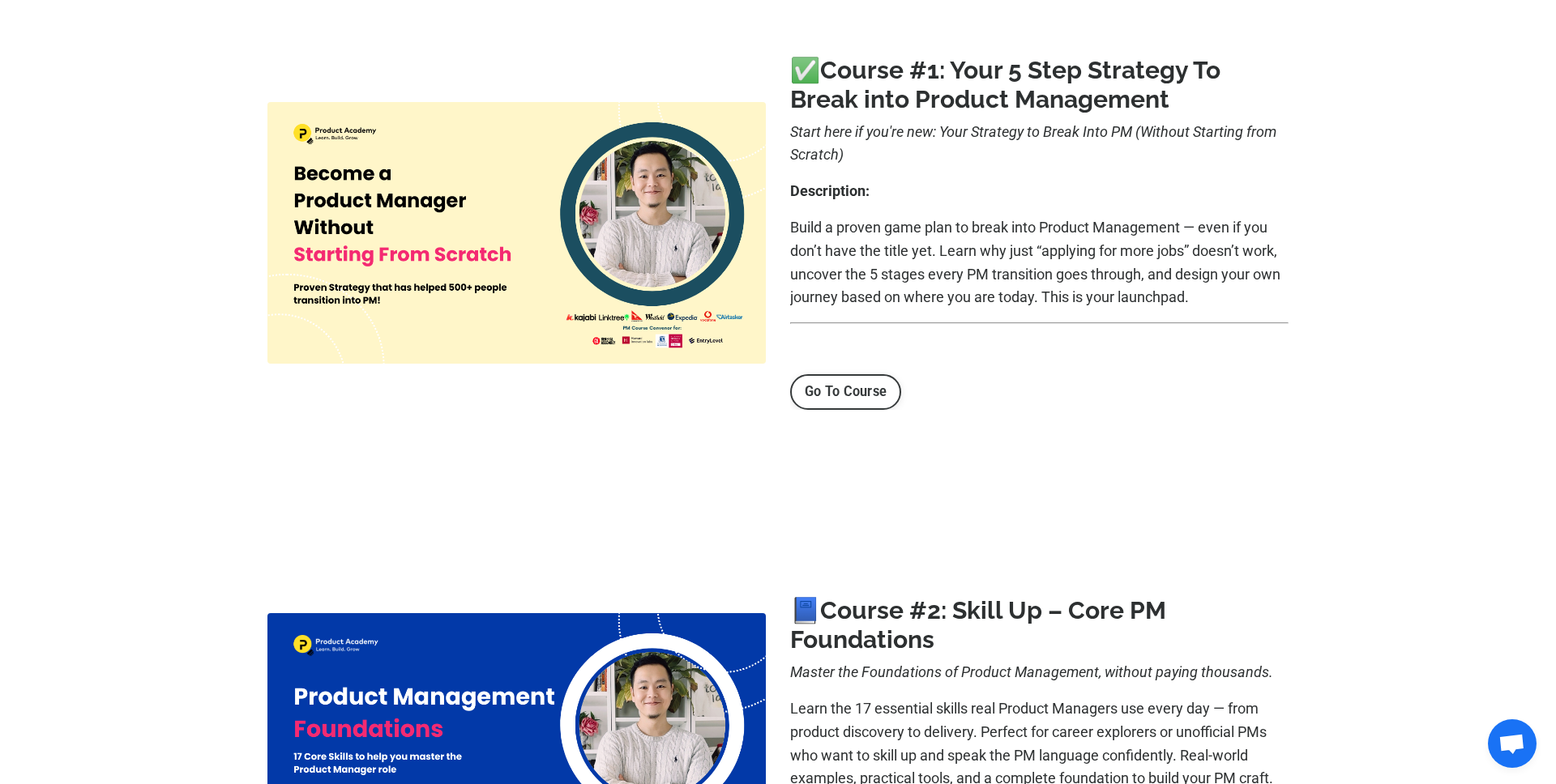 click on "Go To Course" at bounding box center [845, 392] 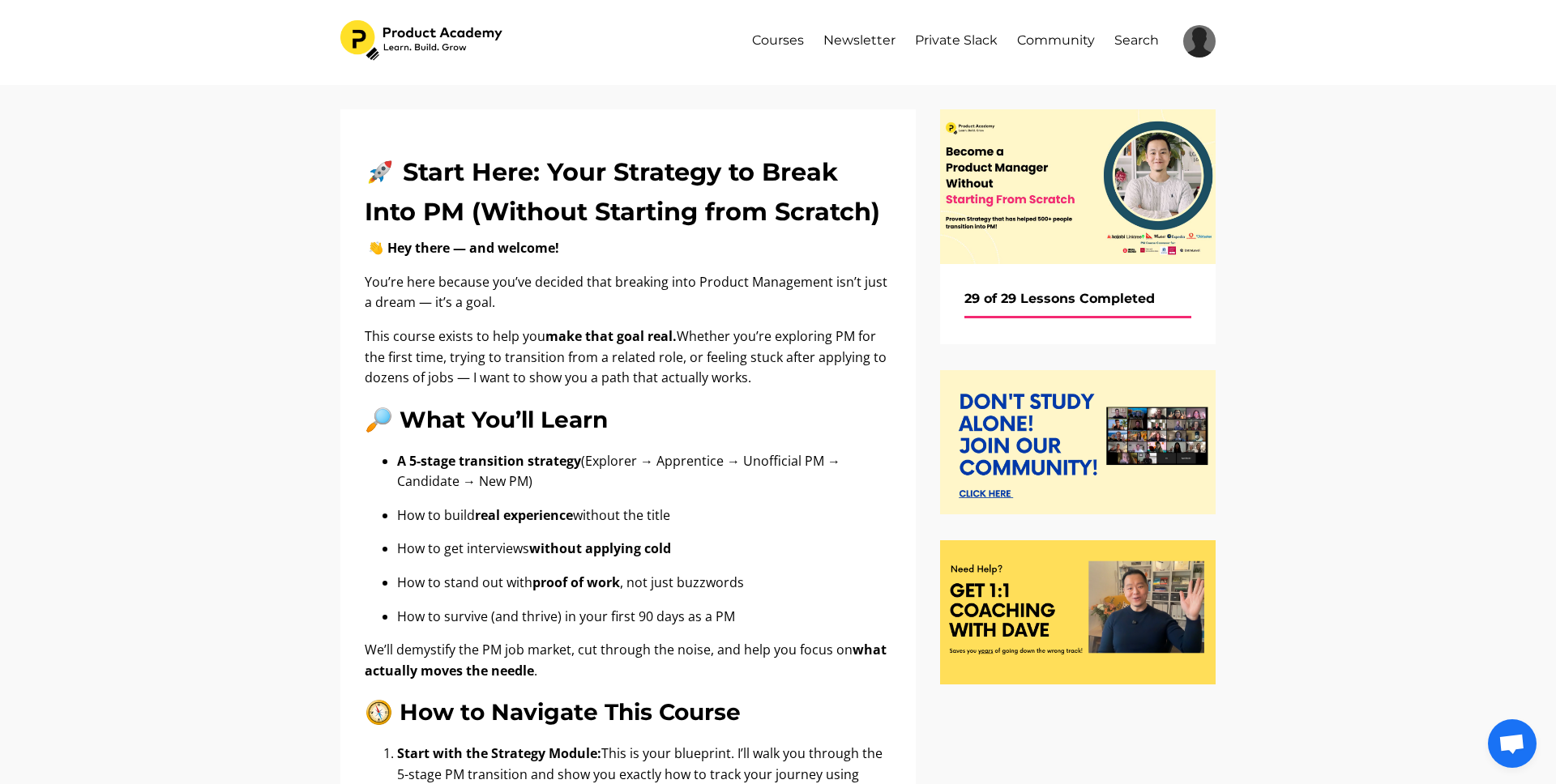 scroll, scrollTop: 0, scrollLeft: 0, axis: both 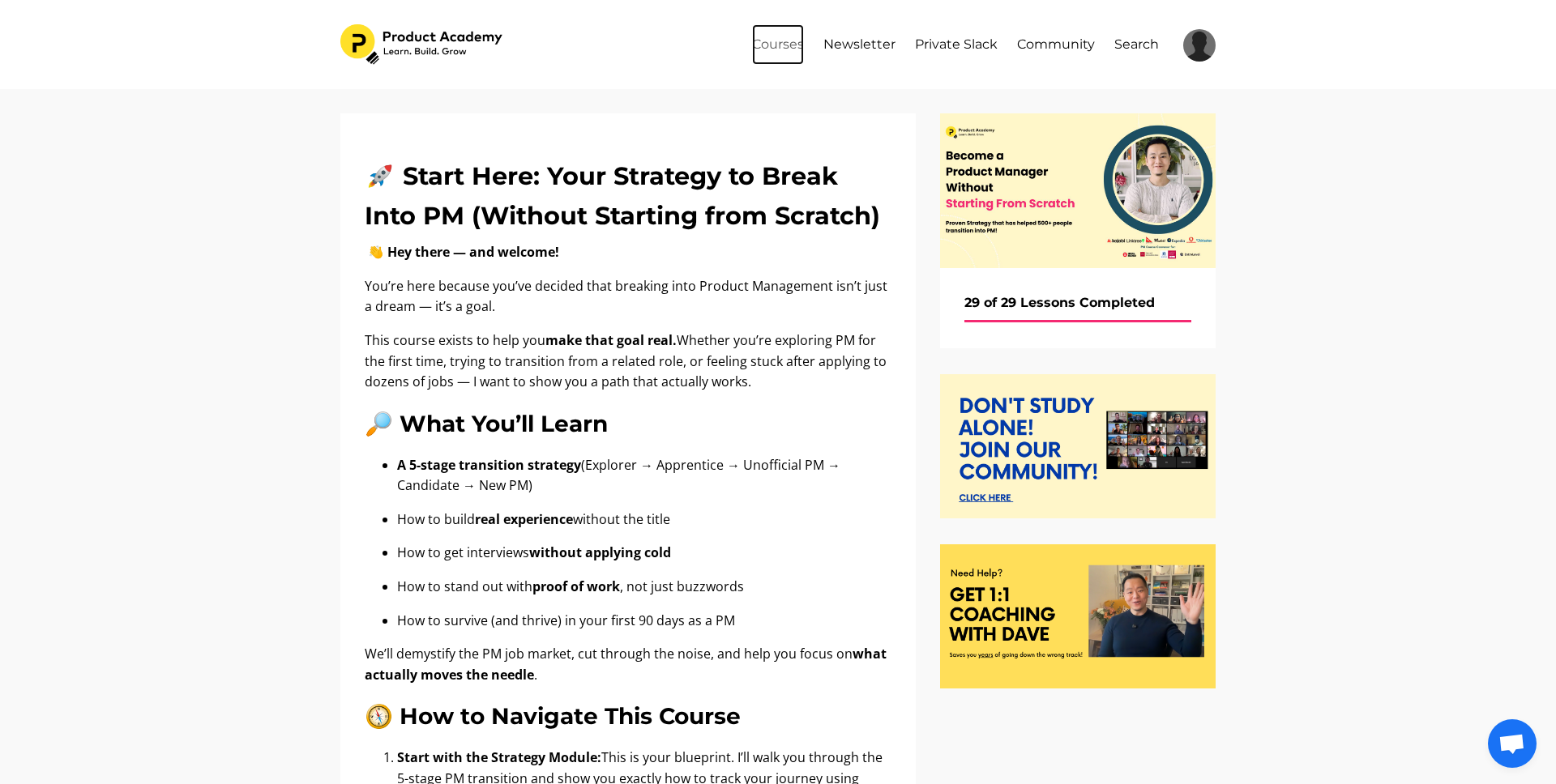 click on "Courses" at bounding box center [778, 45] 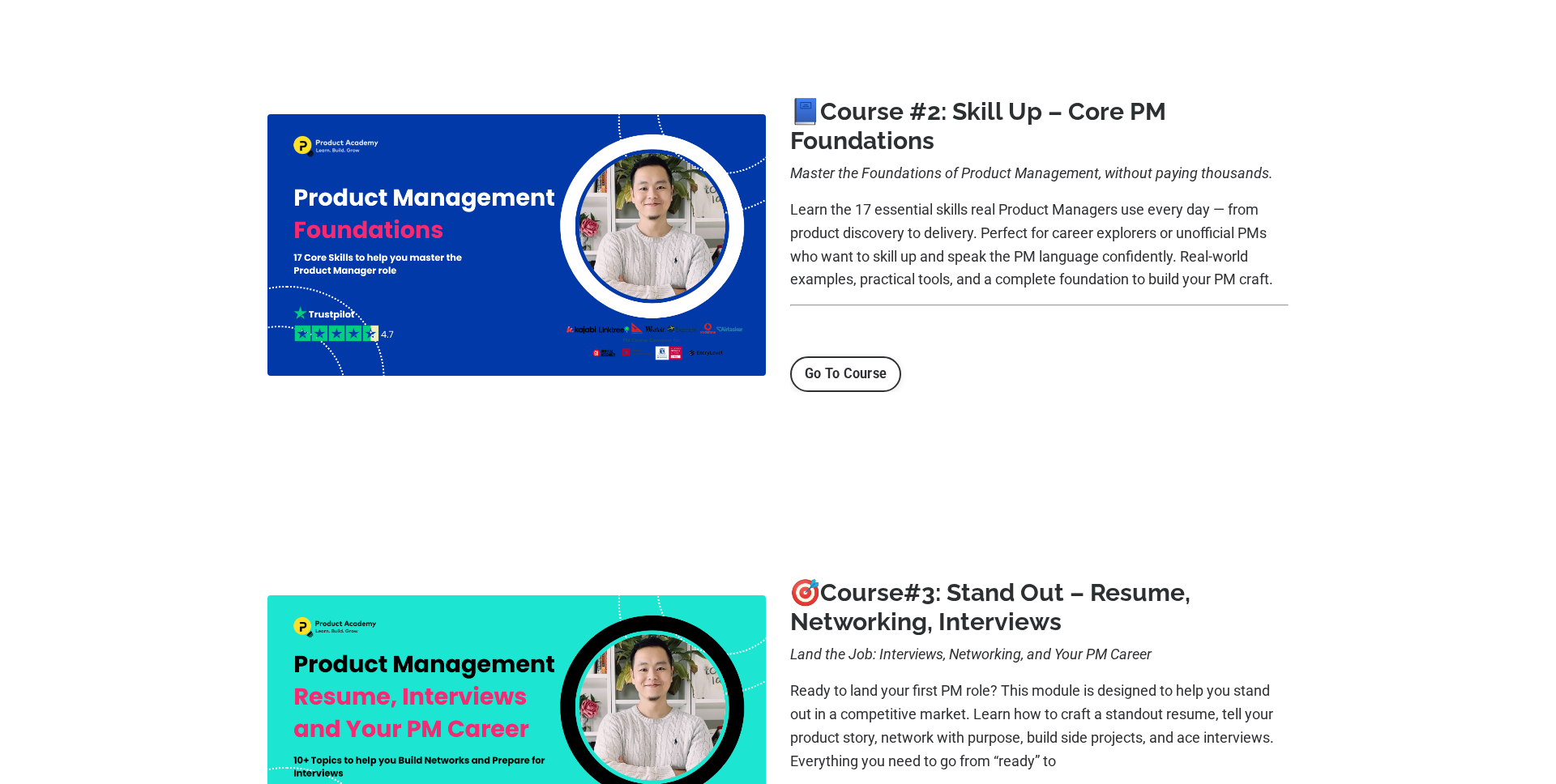 scroll, scrollTop: 822, scrollLeft: 0, axis: vertical 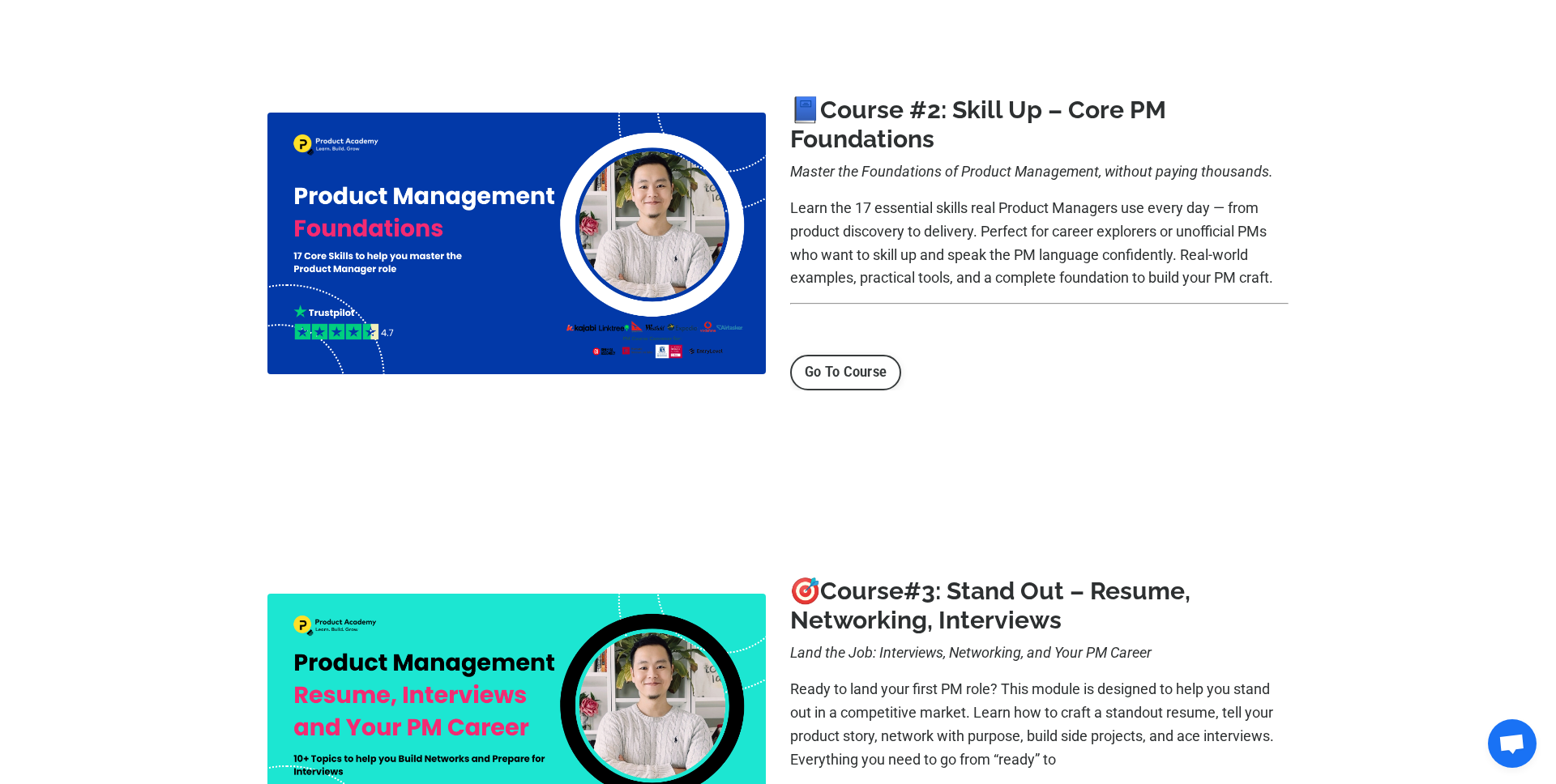 click on "Go To Course" at bounding box center (845, 373) 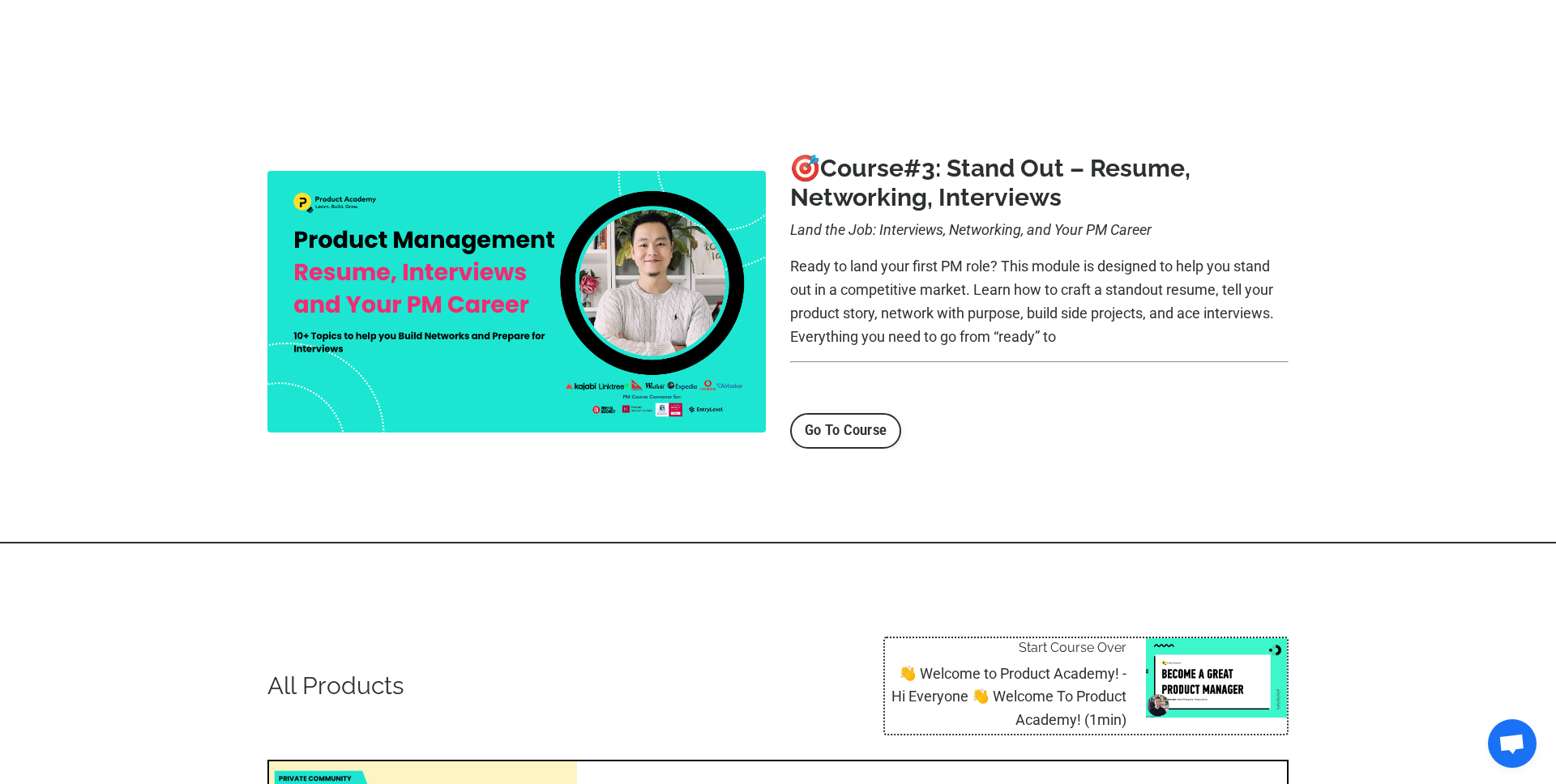 scroll, scrollTop: 1246, scrollLeft: 0, axis: vertical 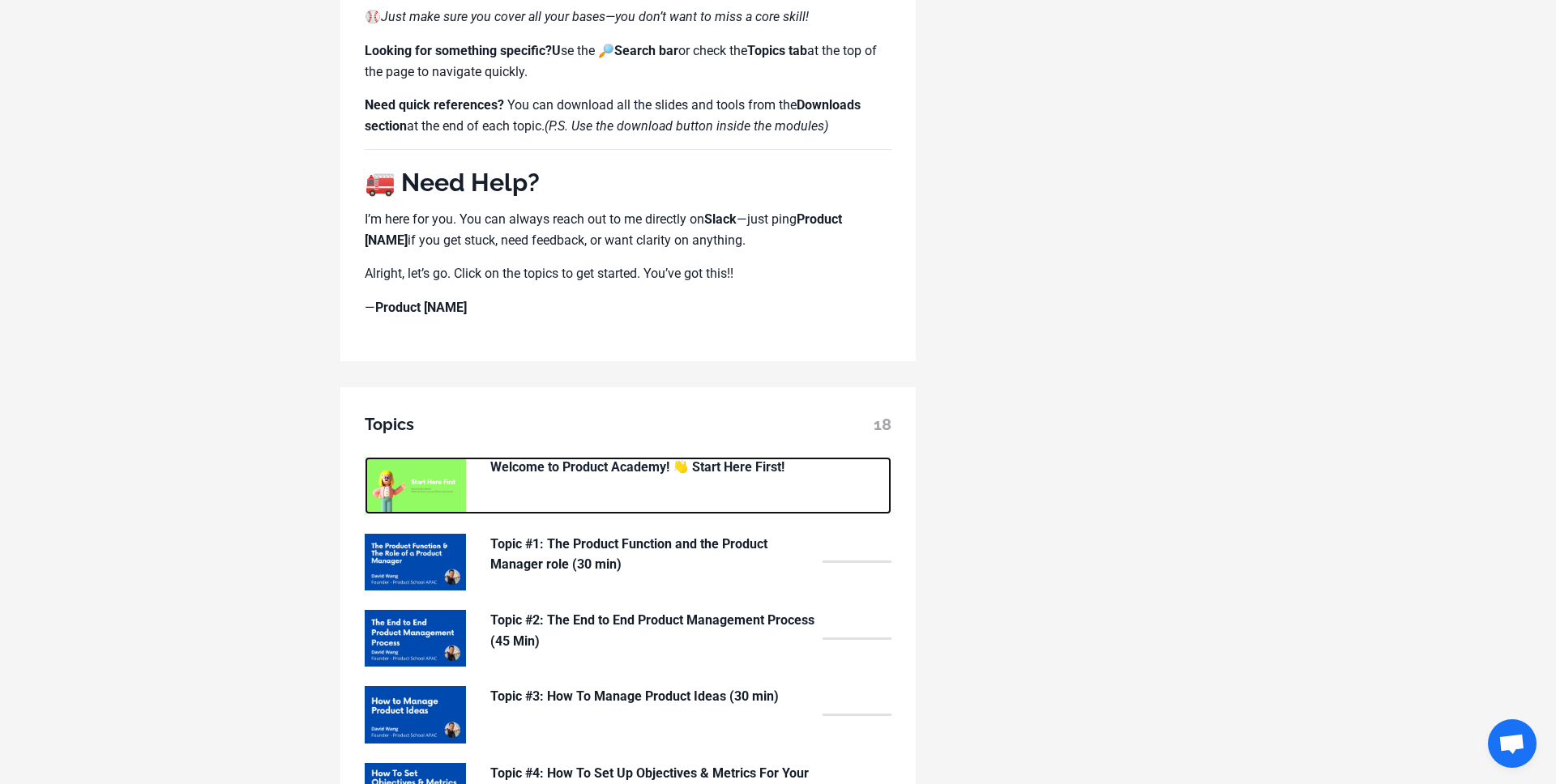 click on "Welcome to Product Academy! 👋  Start Here First!" at bounding box center [652, 467] 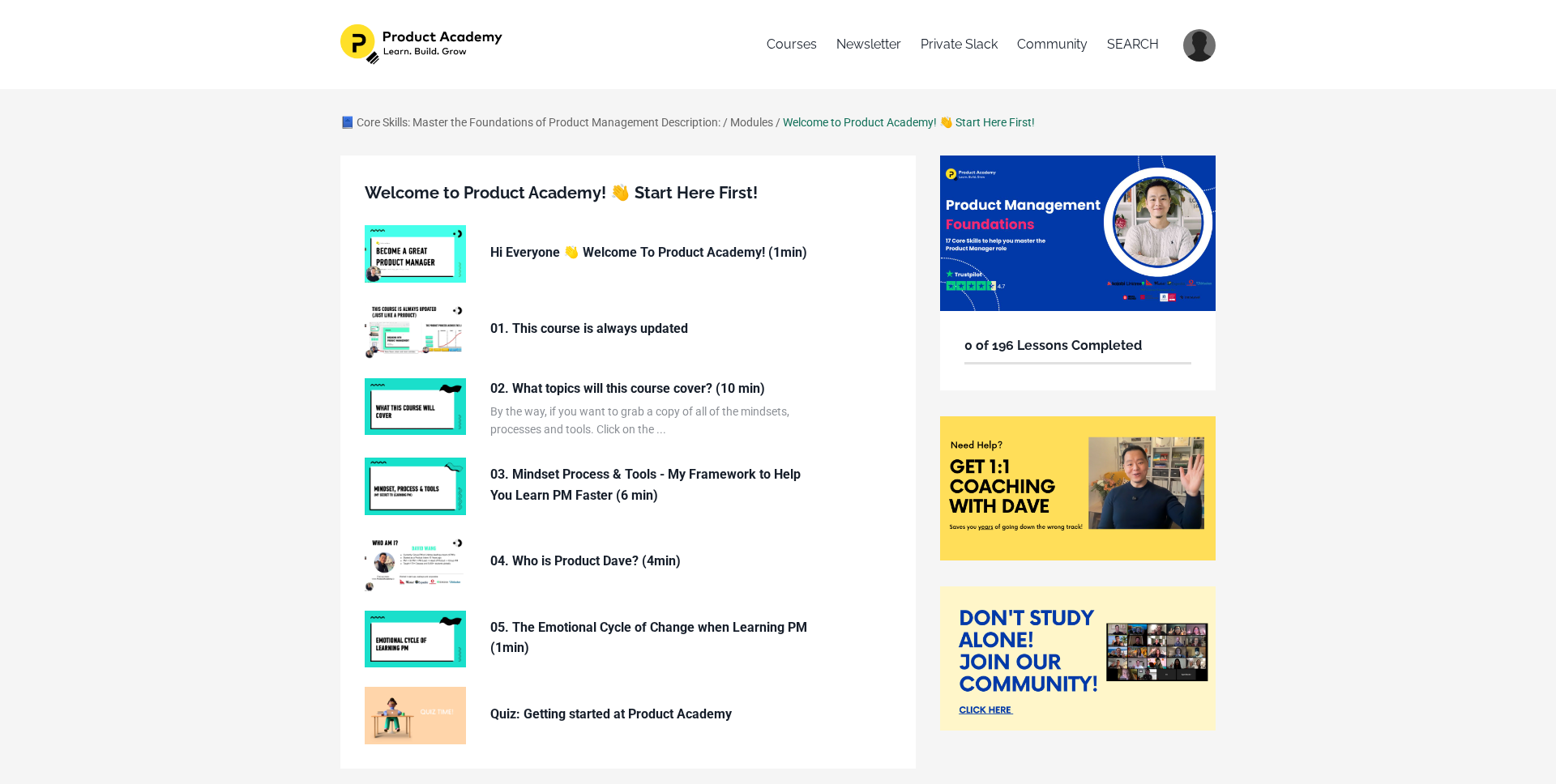 scroll, scrollTop: 0, scrollLeft: 0, axis: both 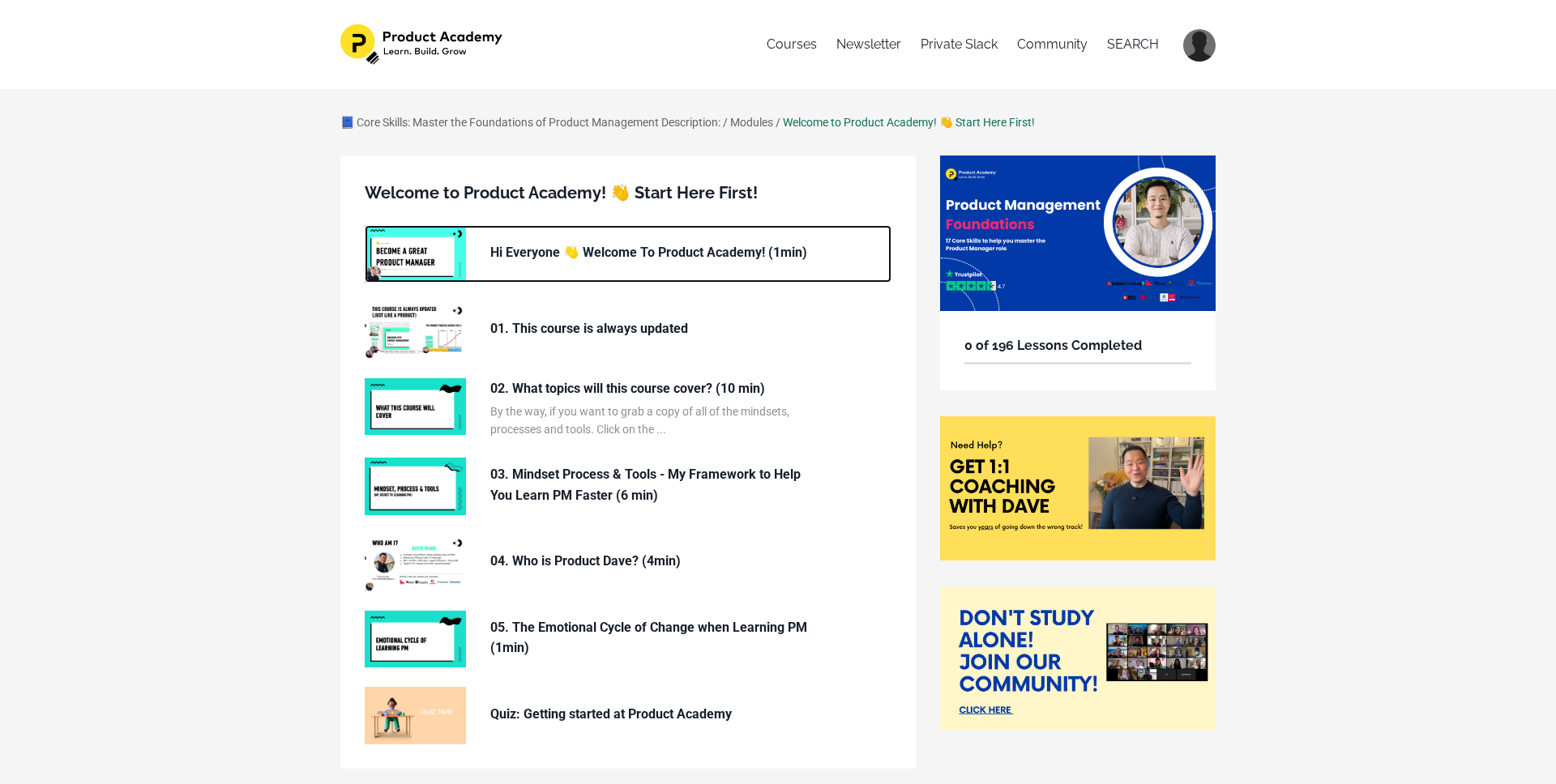 click at bounding box center [415, 254] 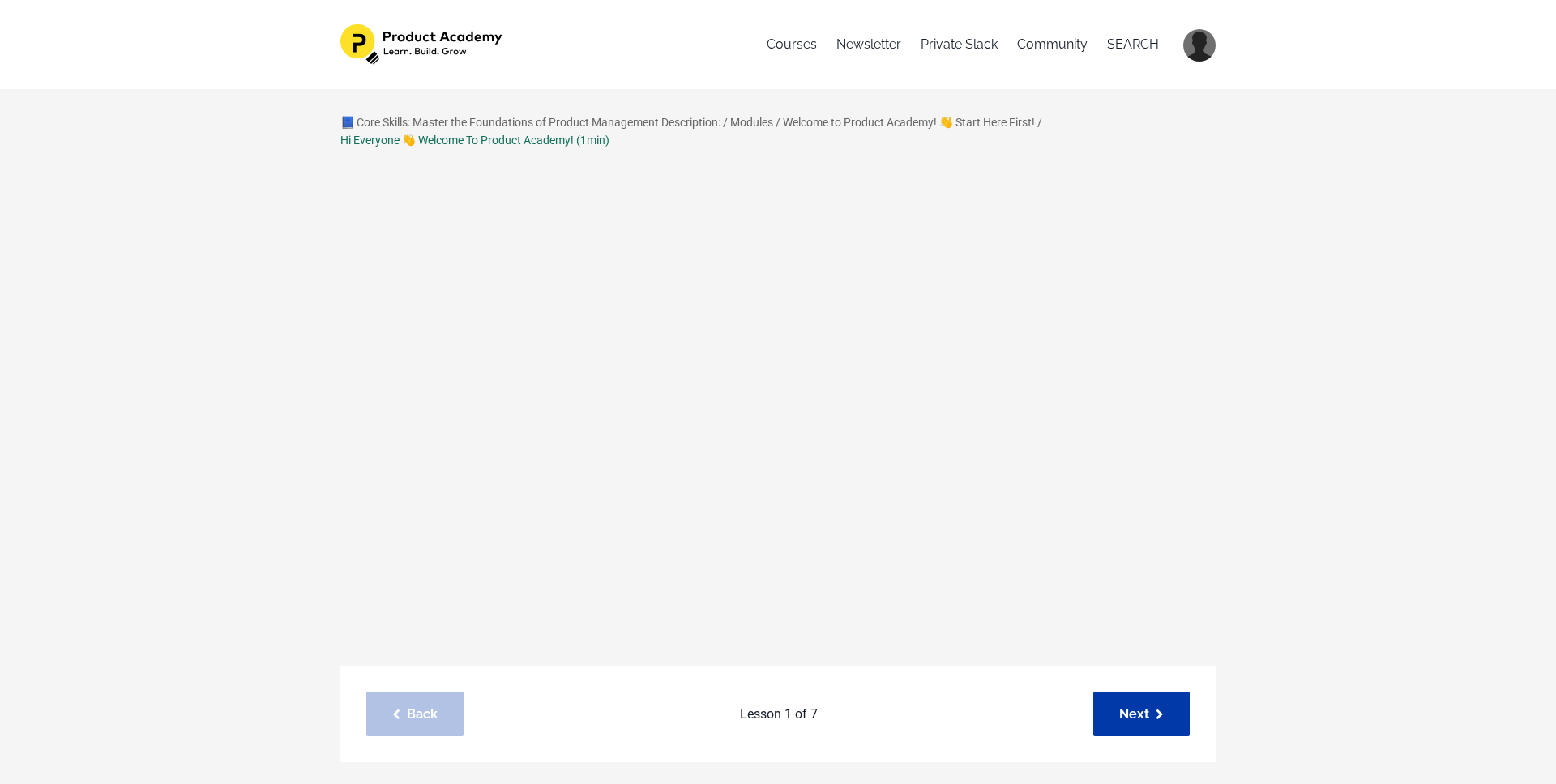 scroll, scrollTop: 0, scrollLeft: 0, axis: both 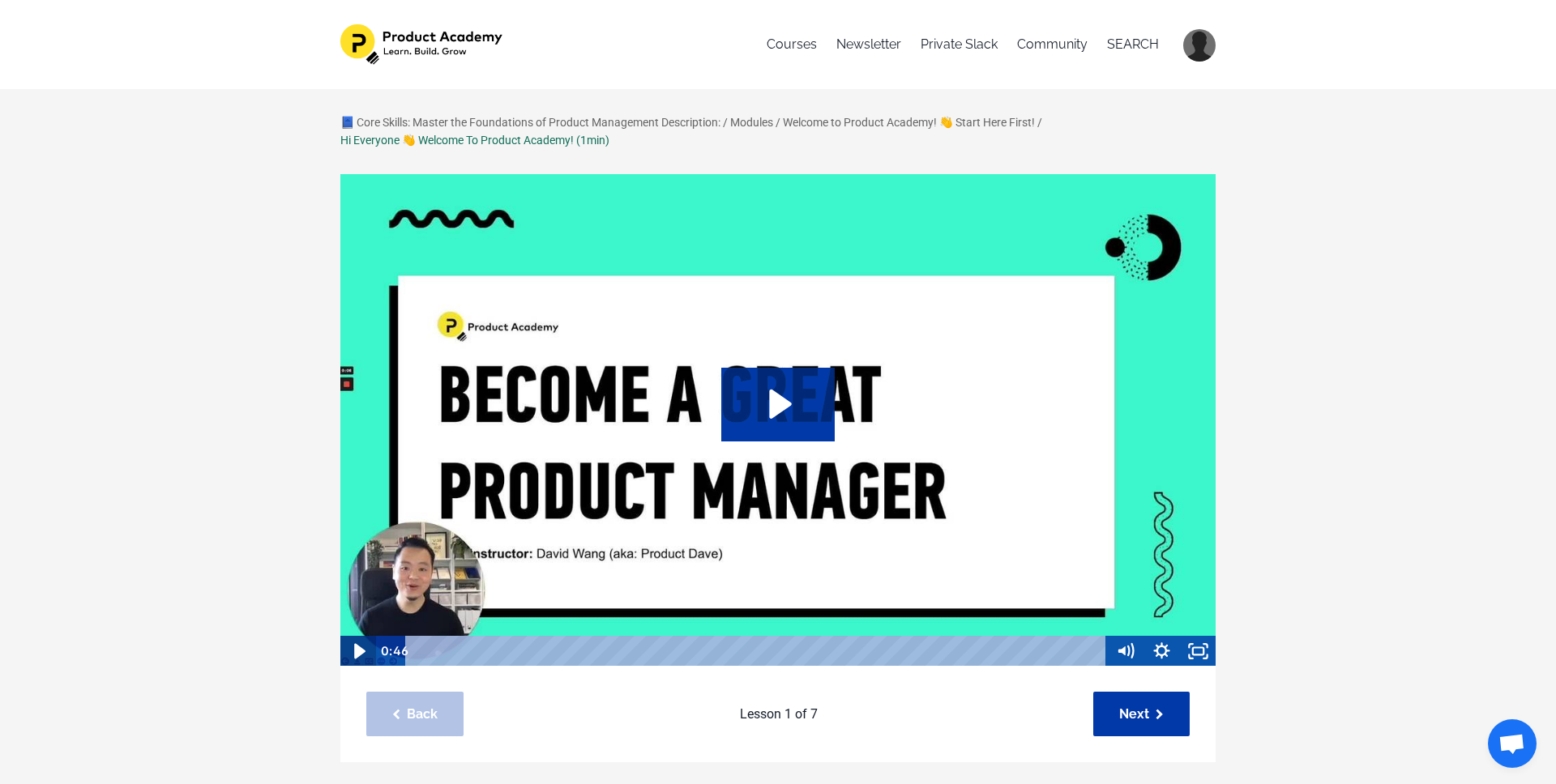 drag, startPoint x: 362, startPoint y: 649, endPoint x: 338, endPoint y: 637, distance: 26.83282 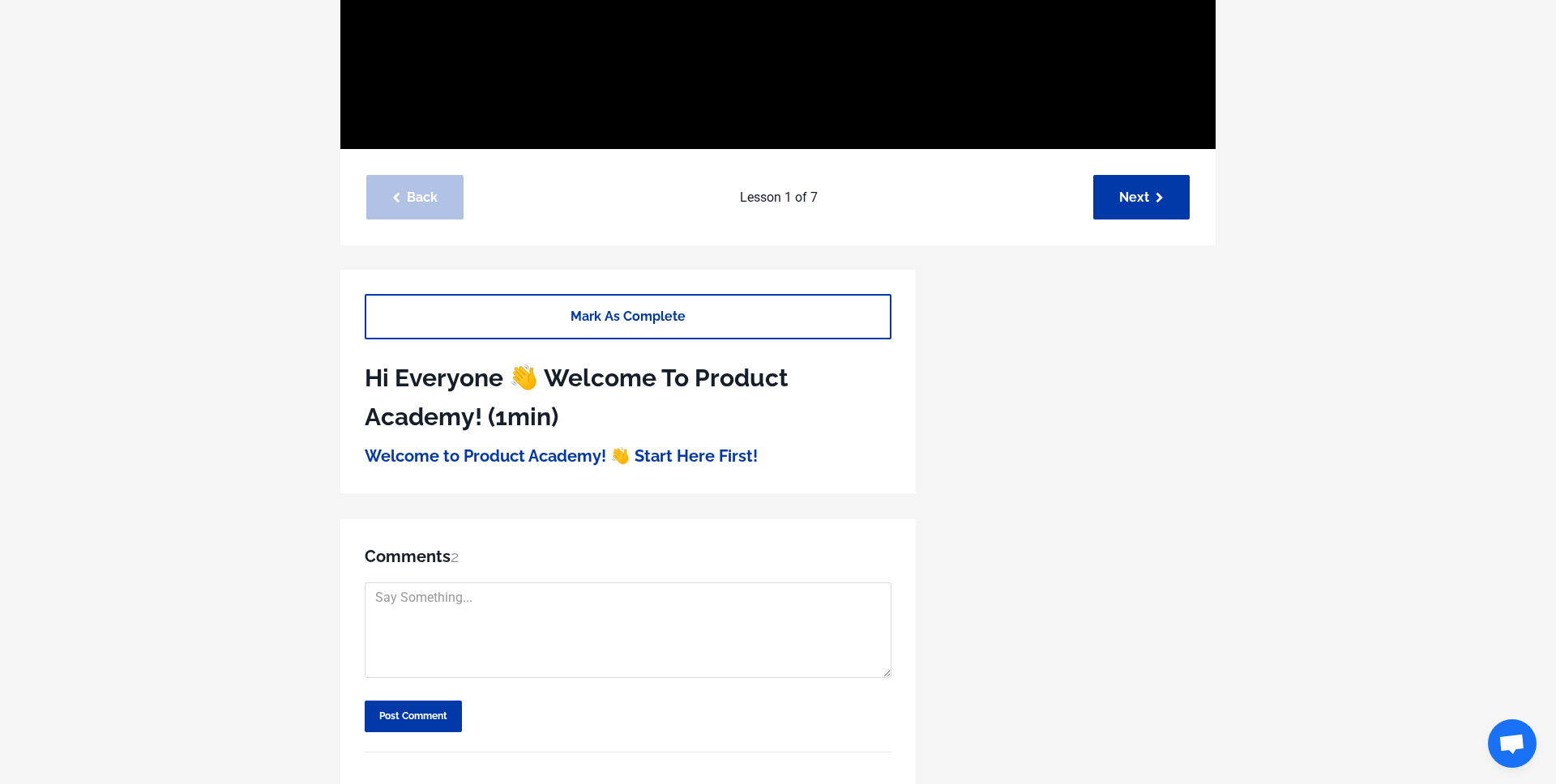 scroll, scrollTop: 126, scrollLeft: 0, axis: vertical 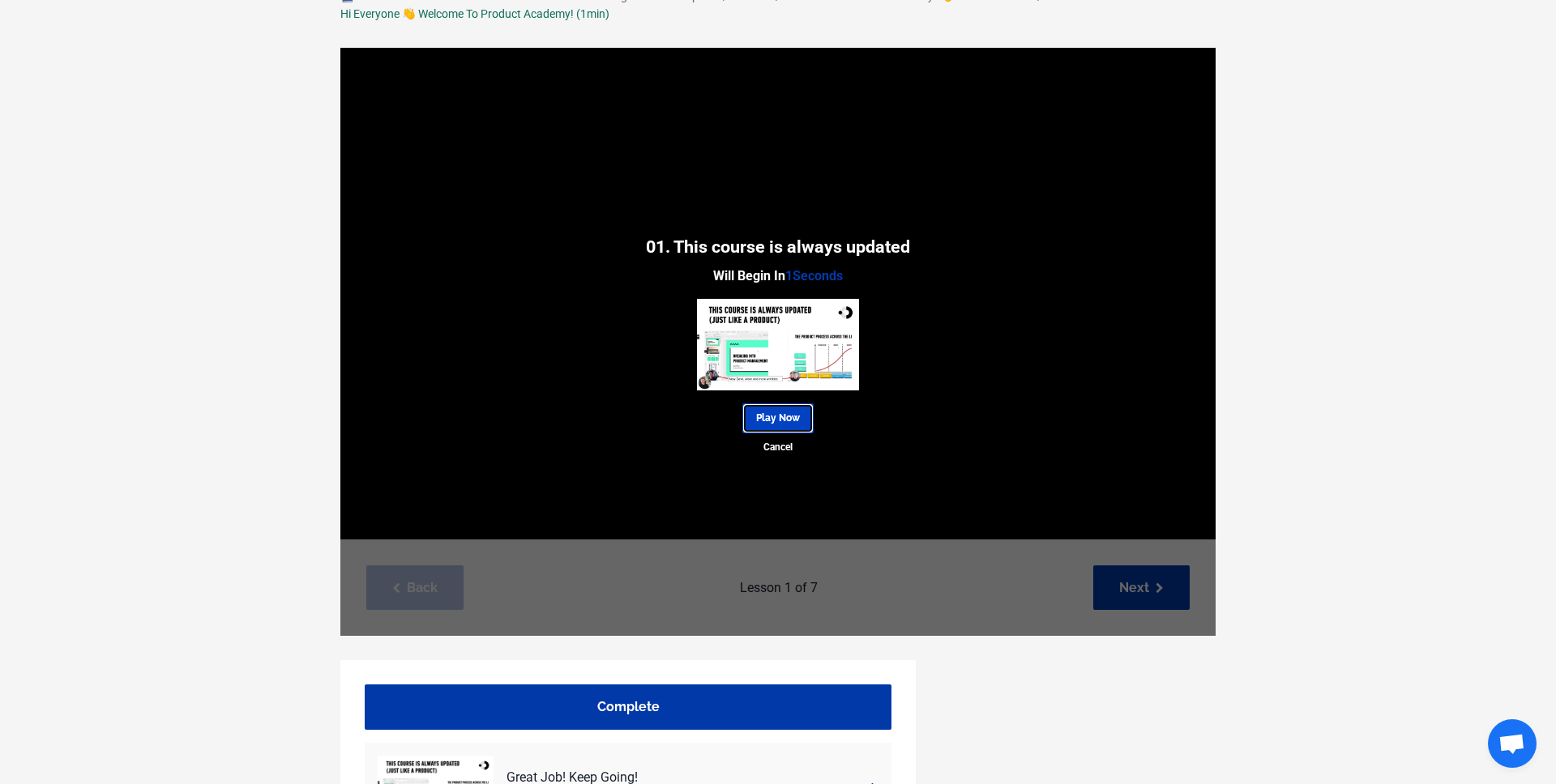 click on "Play Now" at bounding box center (778, 418) 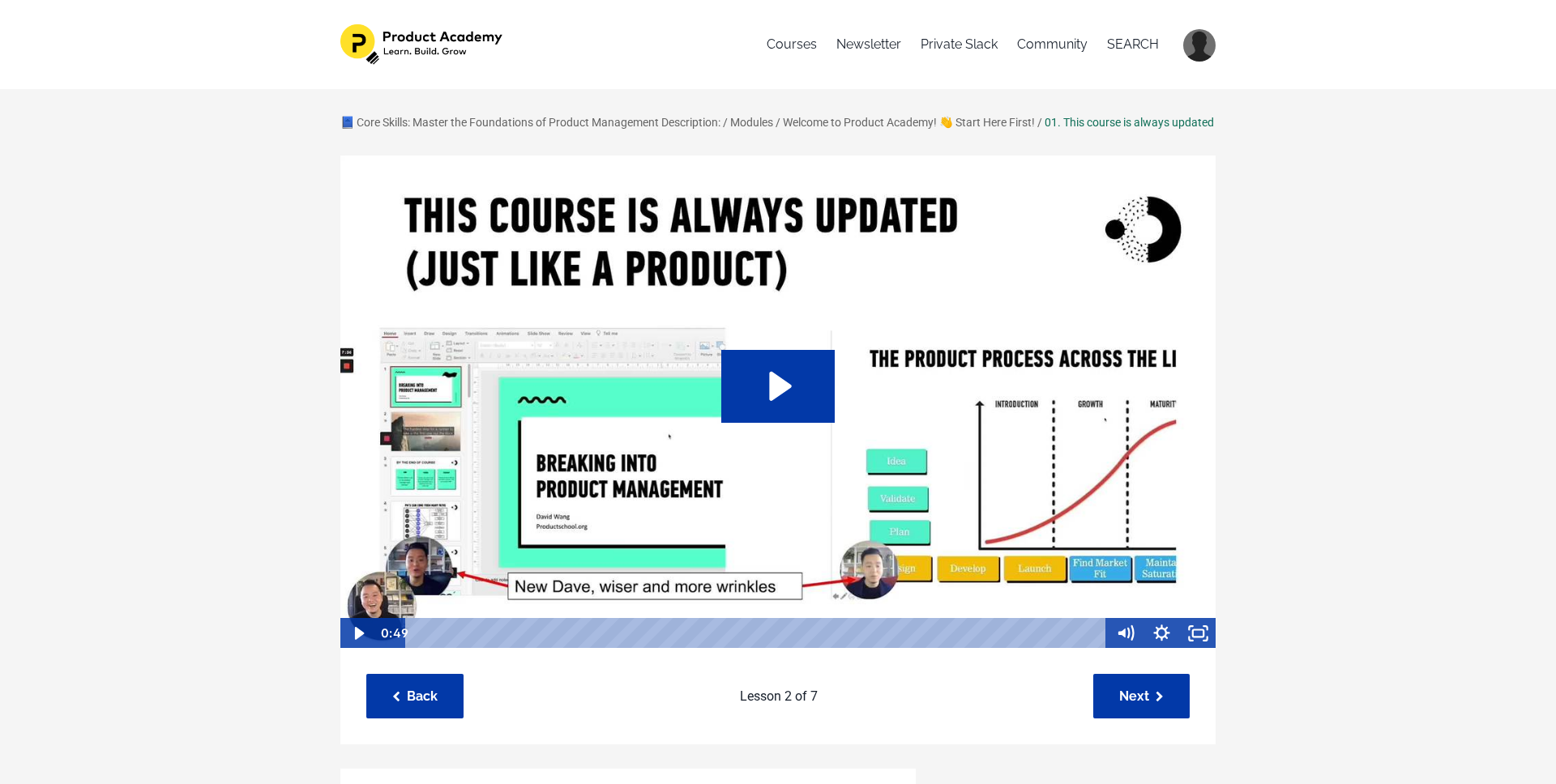 scroll, scrollTop: 0, scrollLeft: 0, axis: both 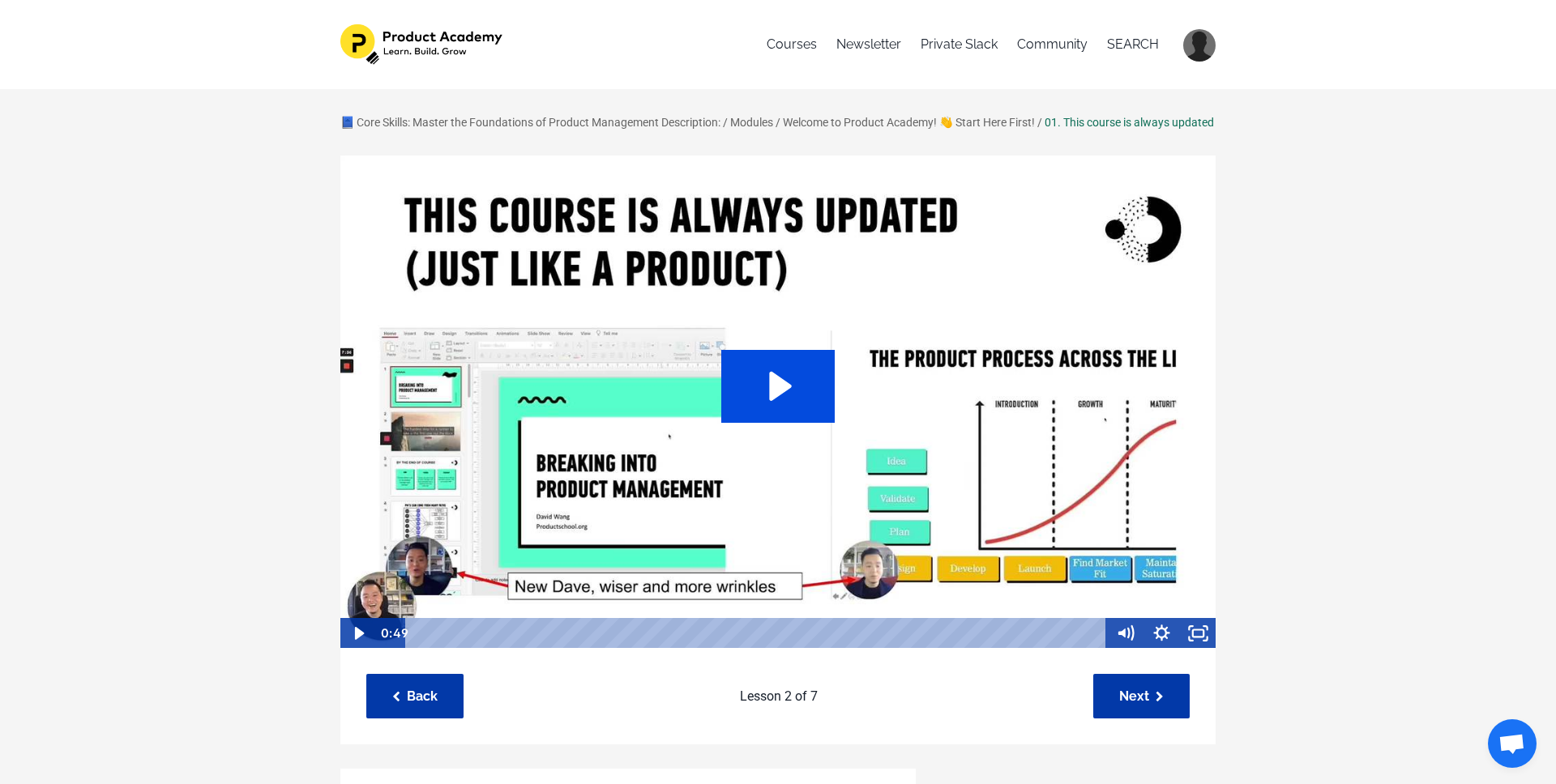 click at bounding box center (778, 386) 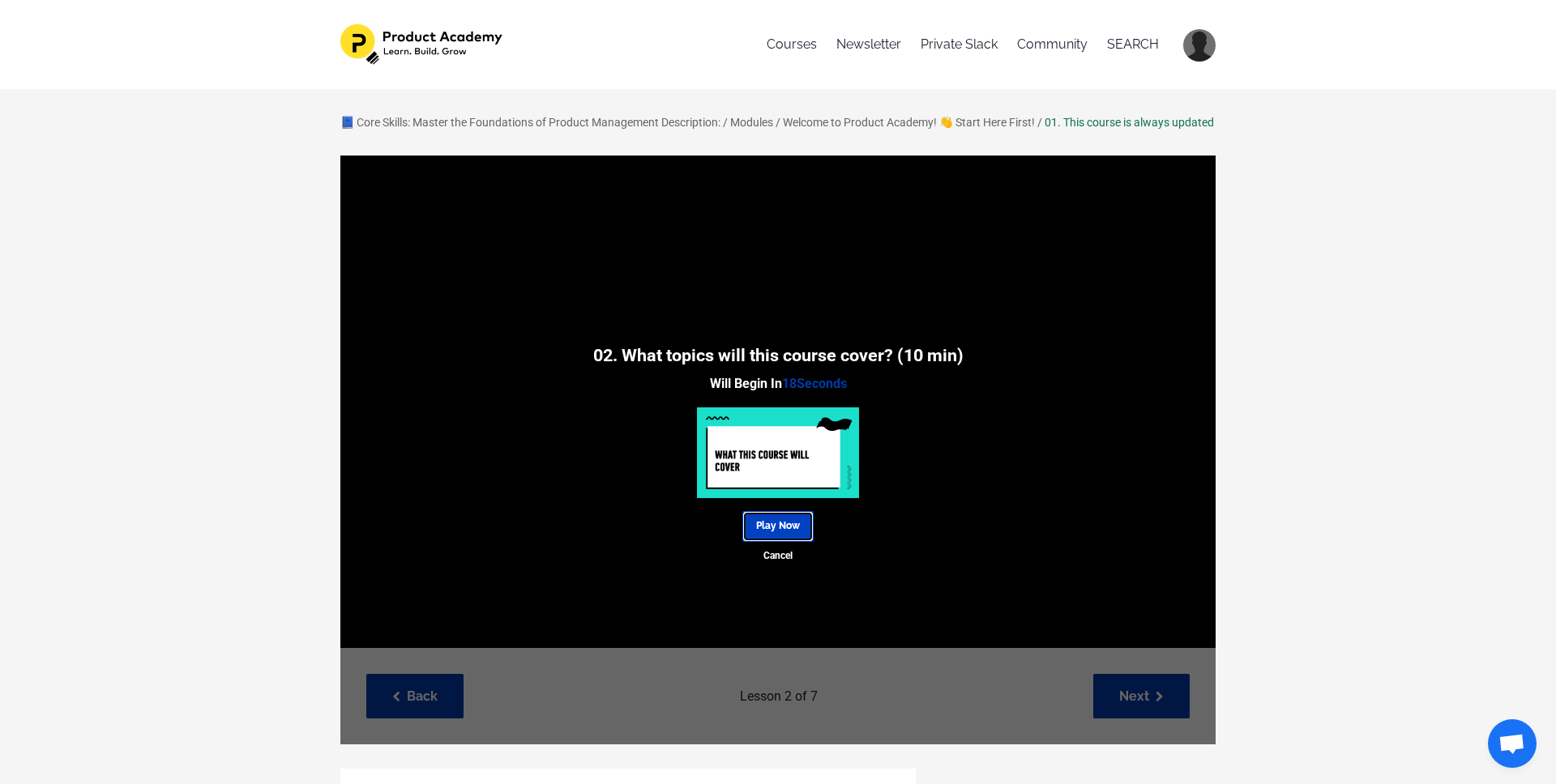 click on "Play Now" at bounding box center [778, 526] 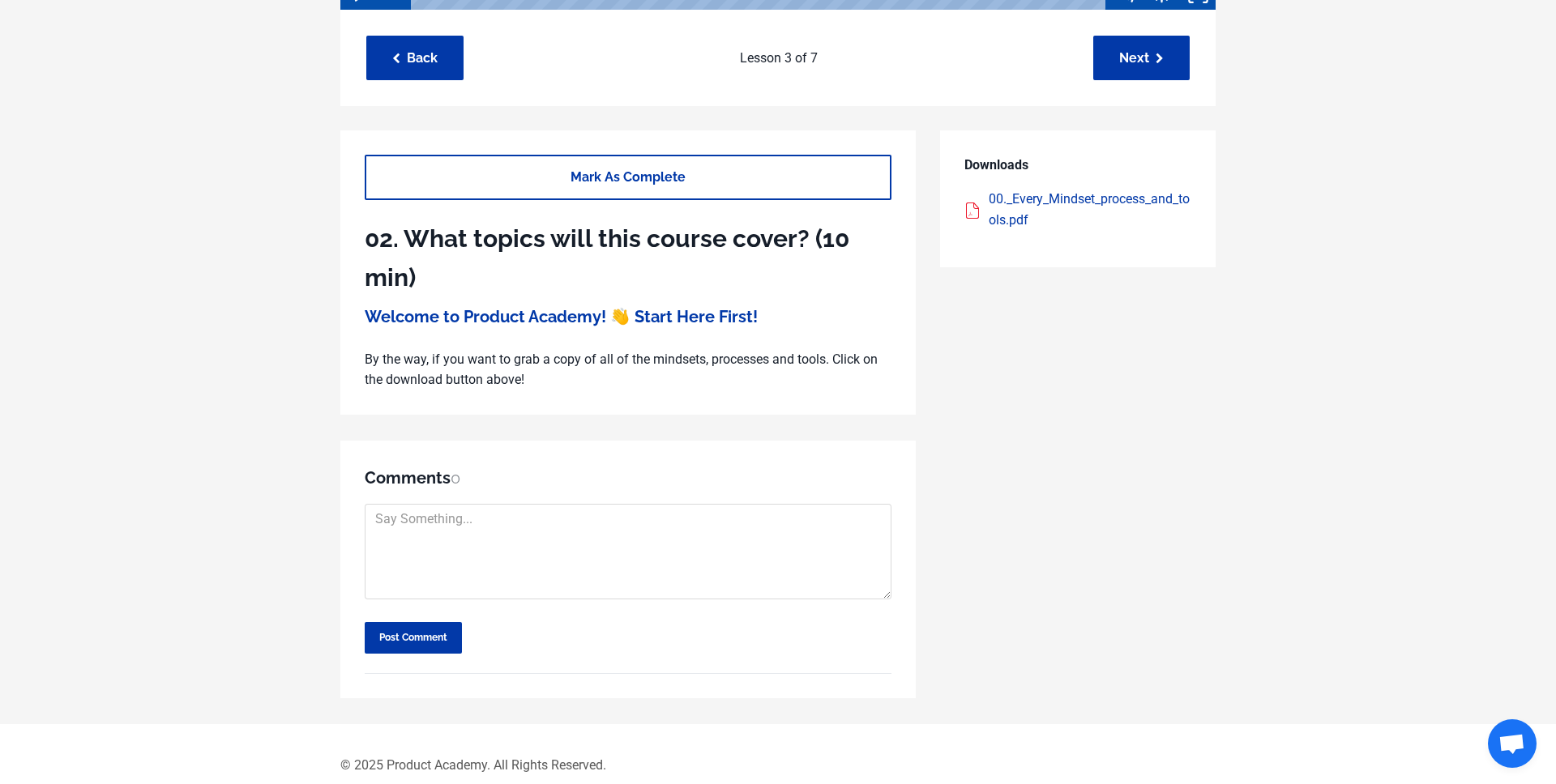 scroll, scrollTop: 679, scrollLeft: 0, axis: vertical 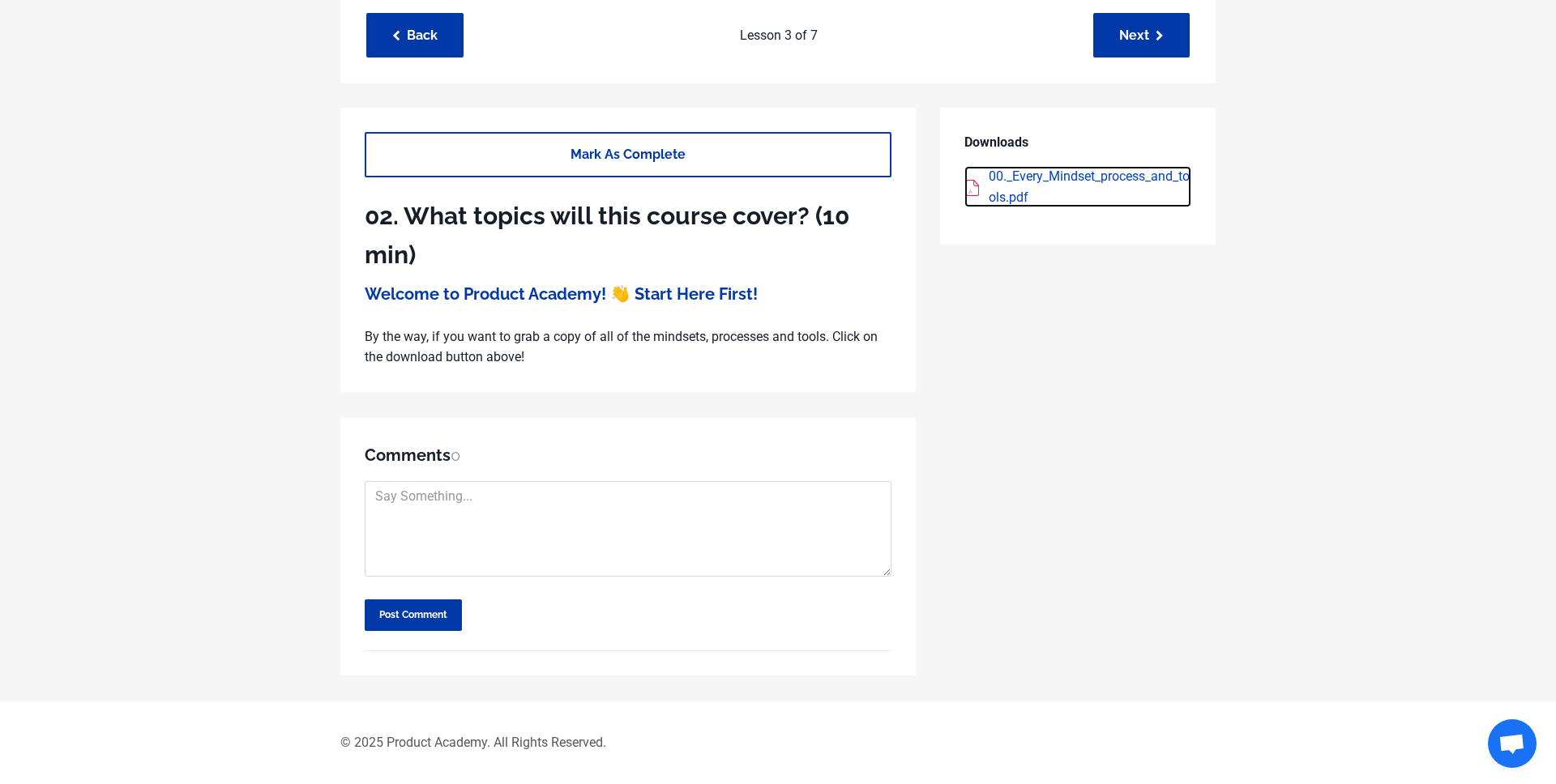 click on "00._Every_Mindset_process_and_tools.pdf" at bounding box center [1090, 186] 